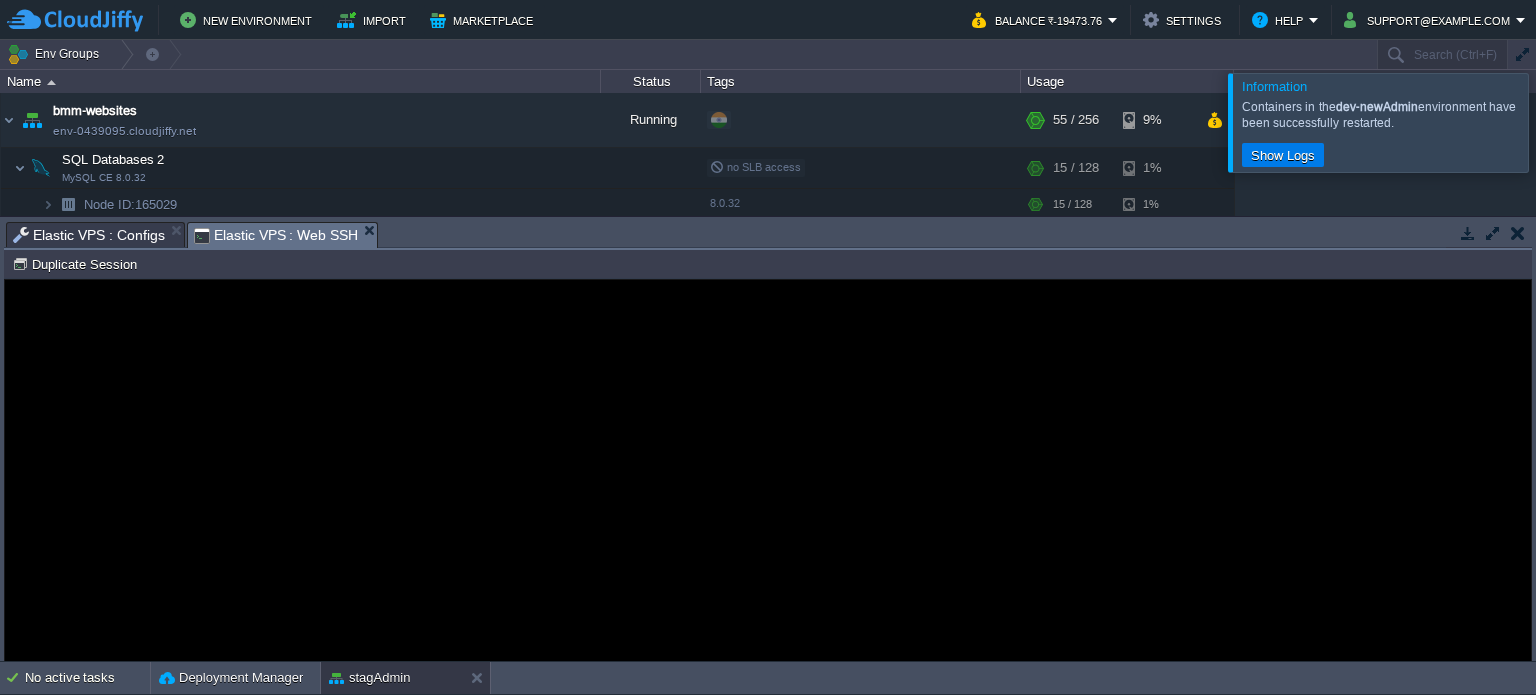 scroll, scrollTop: 0, scrollLeft: 0, axis: both 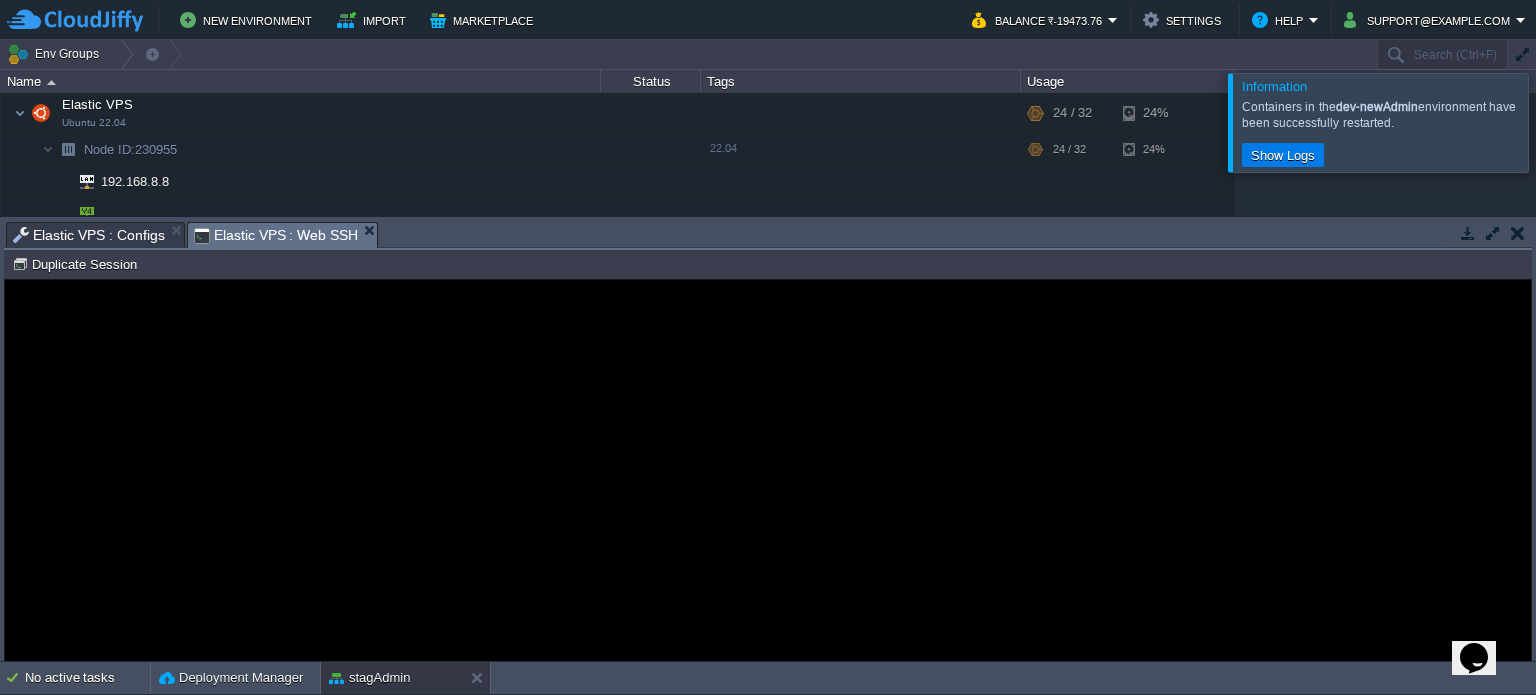 click at bounding box center (1518, 233) 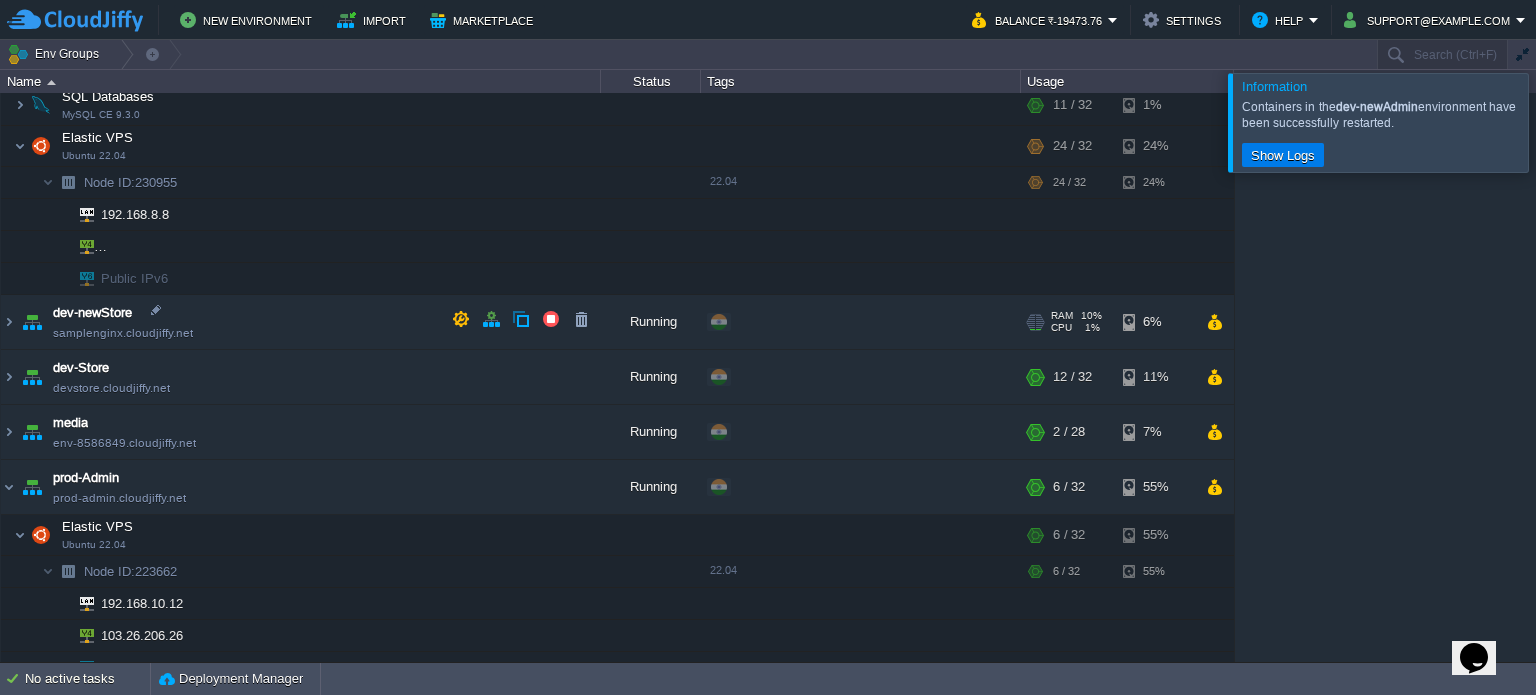 scroll, scrollTop: 480, scrollLeft: 0, axis: vertical 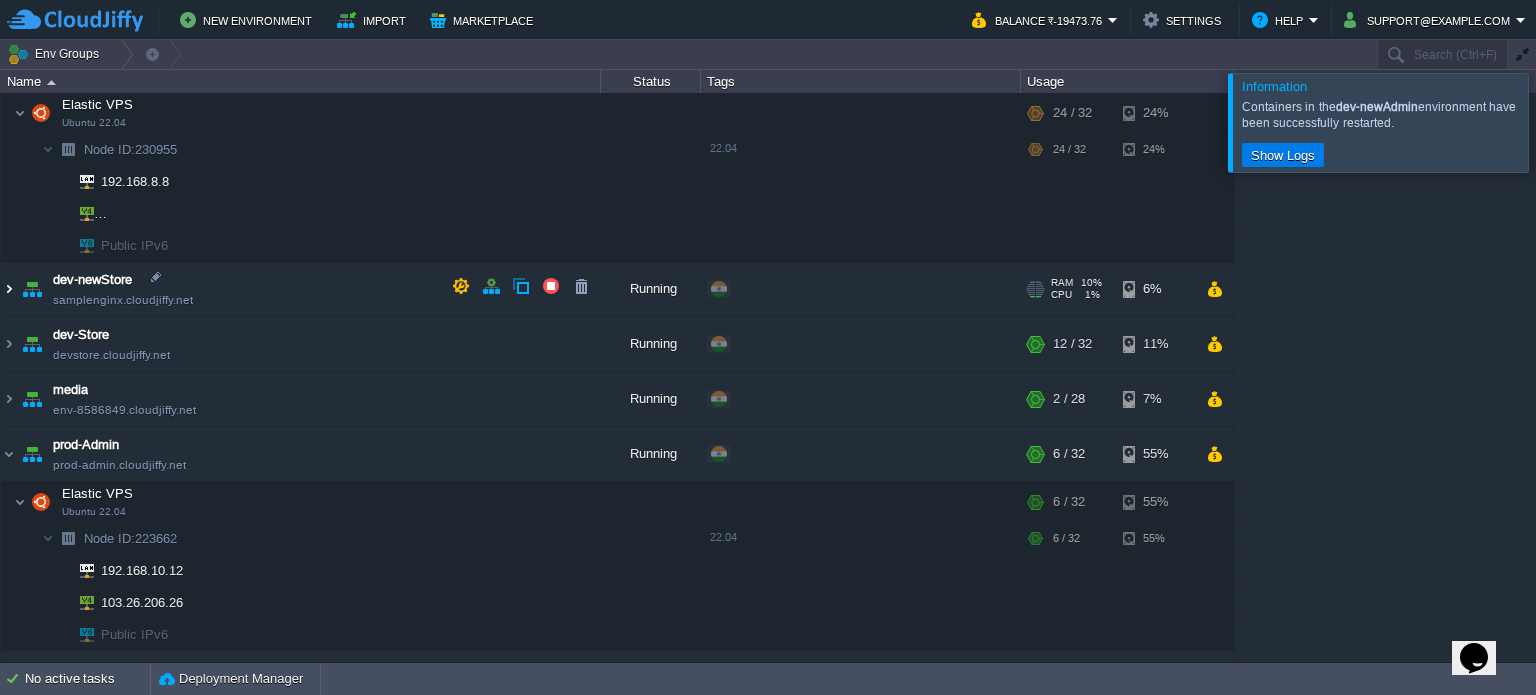 click at bounding box center (9, 289) 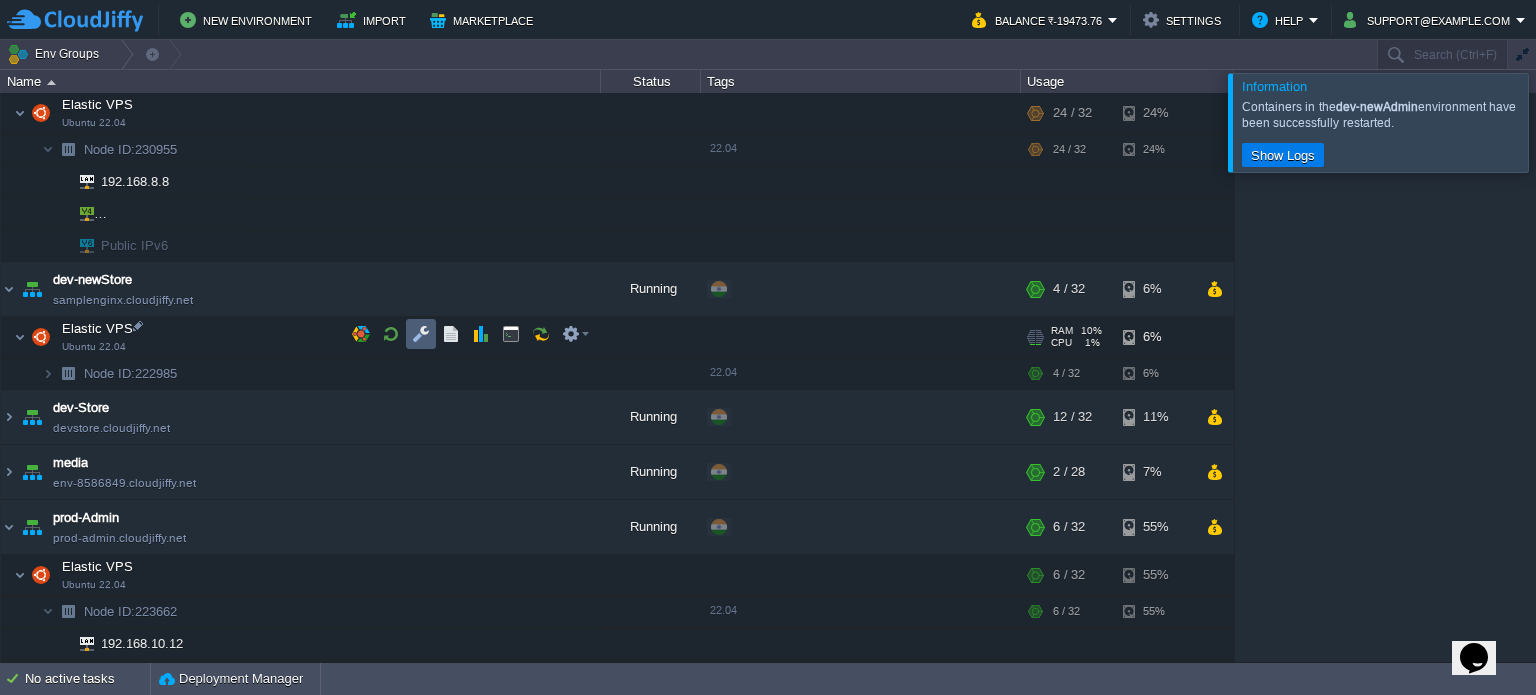 click at bounding box center [421, 334] 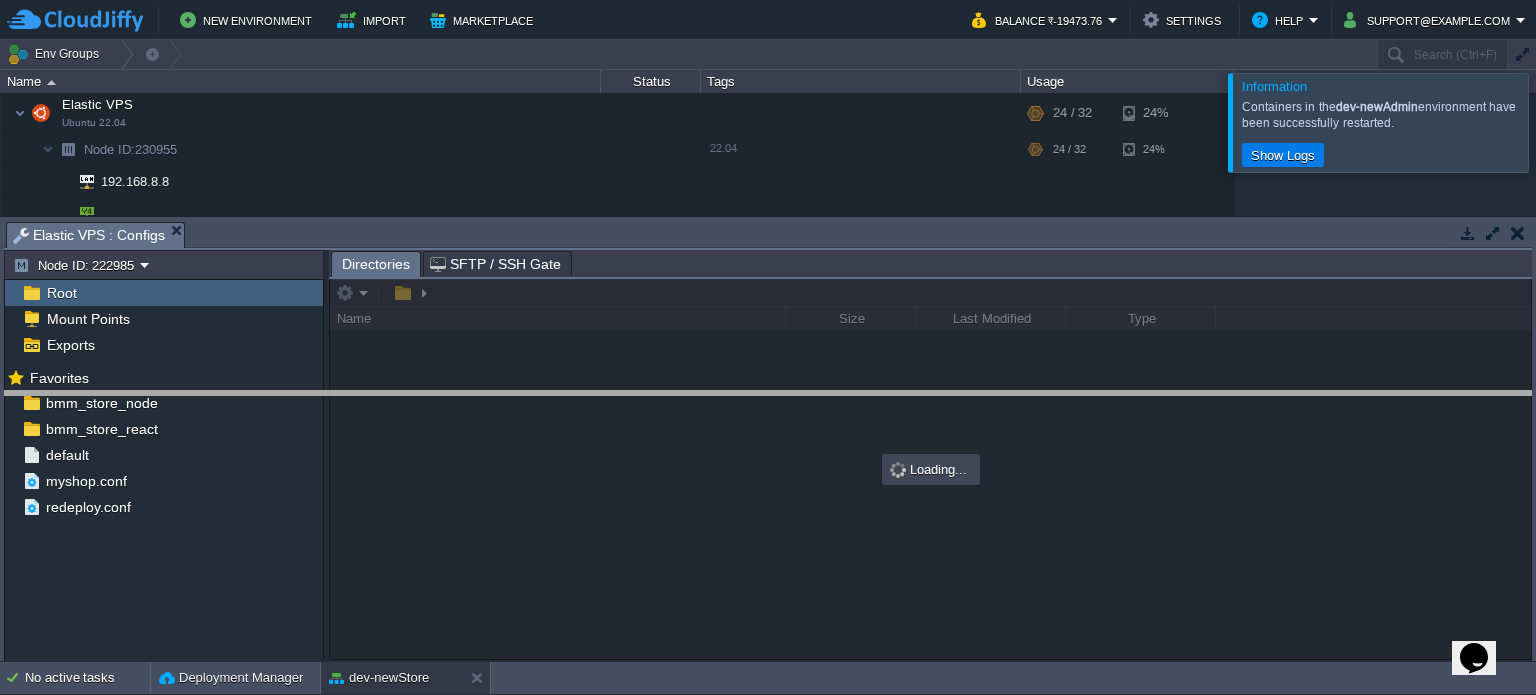 drag, startPoint x: 344, startPoint y: 227, endPoint x: 336, endPoint y: 396, distance: 169.18924 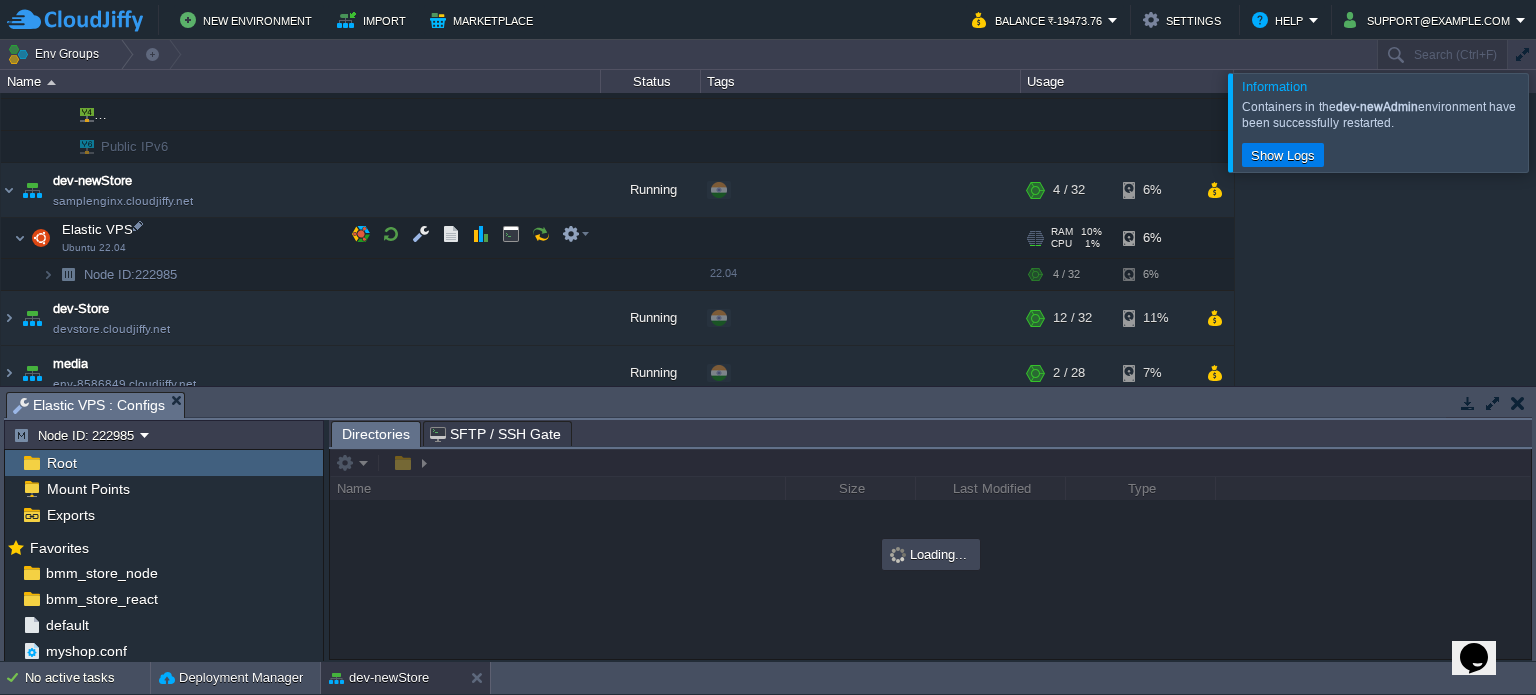 scroll, scrollTop: 580, scrollLeft: 0, axis: vertical 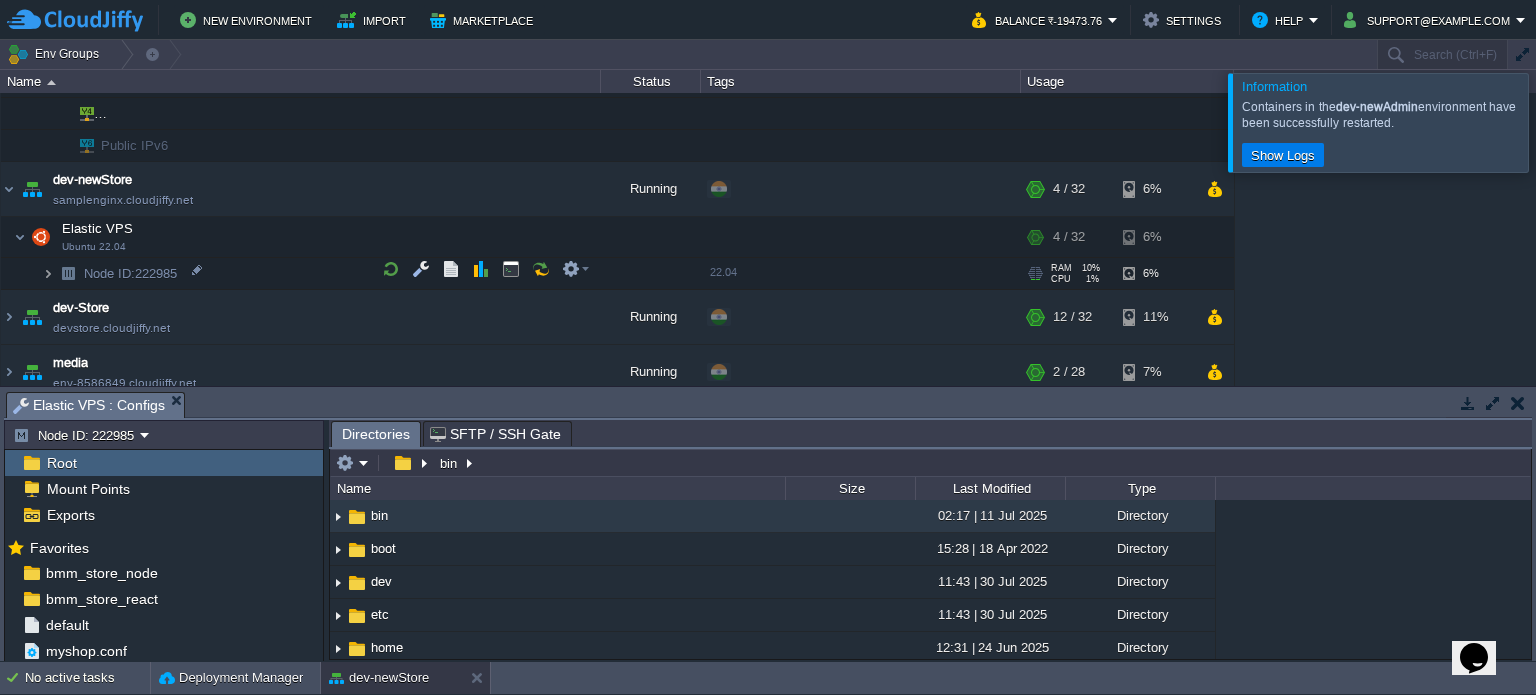 click at bounding box center [48, 273] 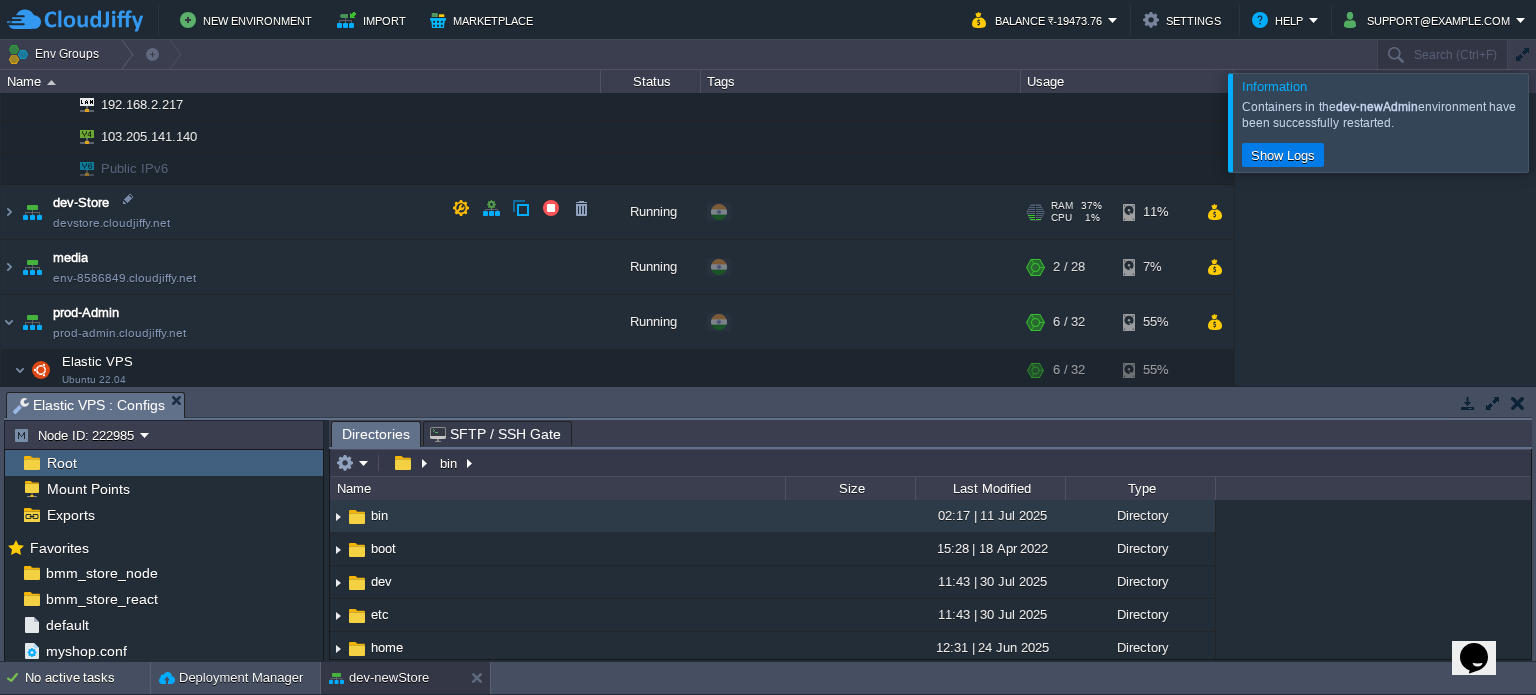 scroll, scrollTop: 680, scrollLeft: 0, axis: vertical 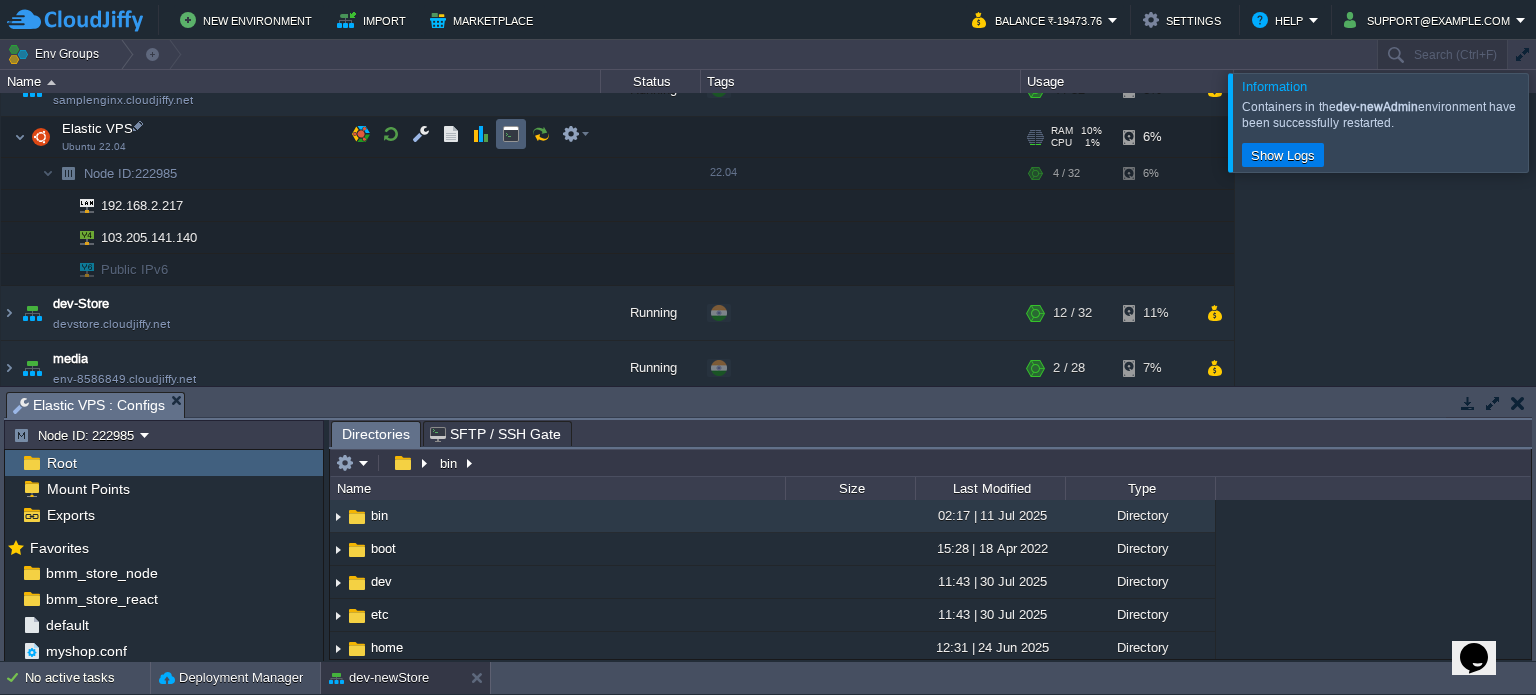 click at bounding box center (511, 134) 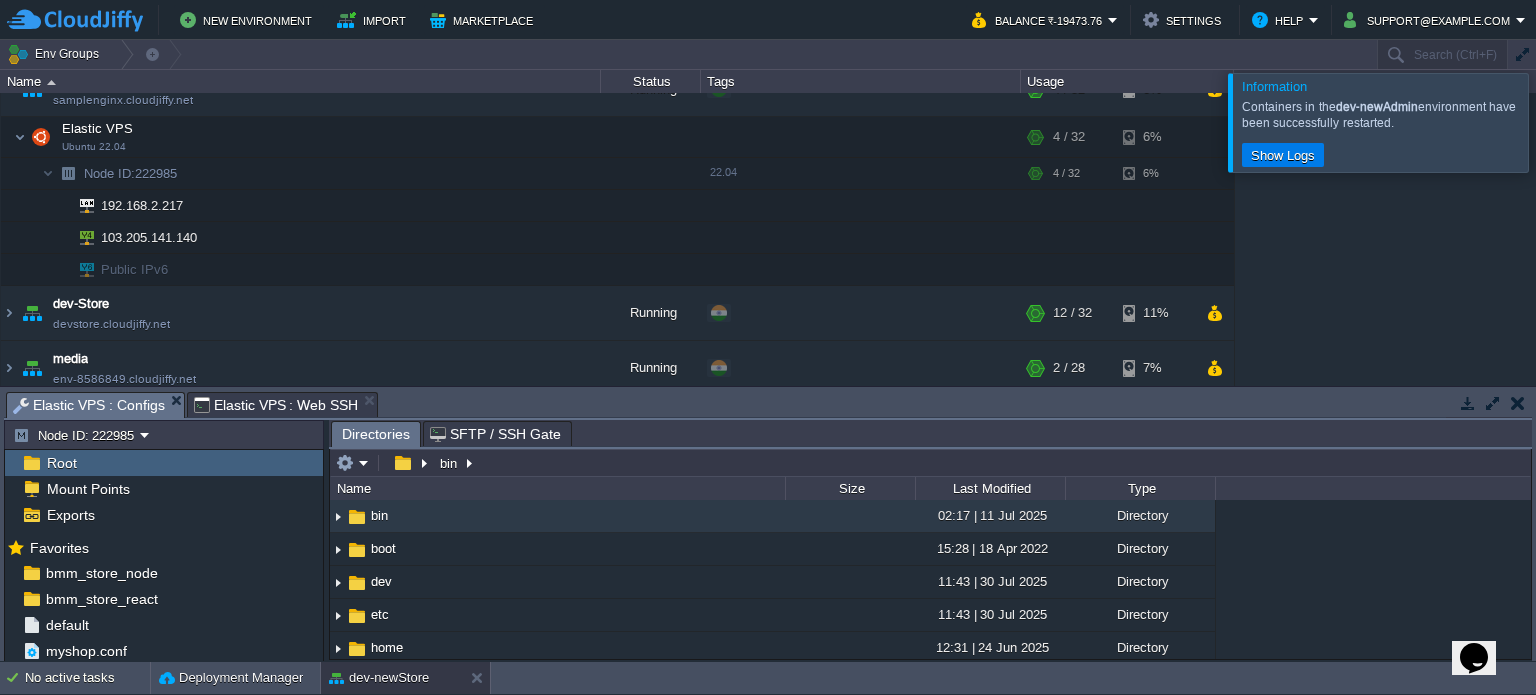 click on "Elastic VPS : Configs" at bounding box center (89, 405) 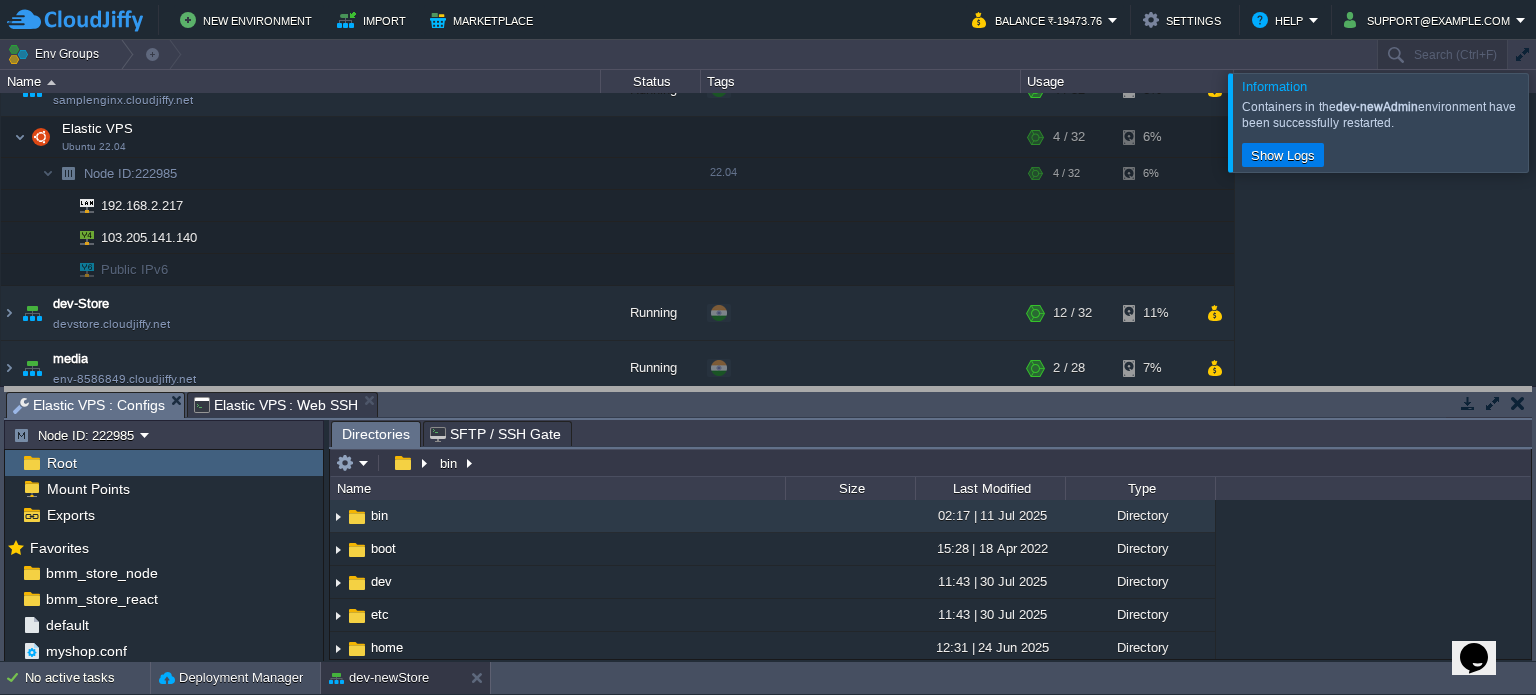 drag, startPoint x: 575, startPoint y: 402, endPoint x: 561, endPoint y: 199, distance: 203.4822 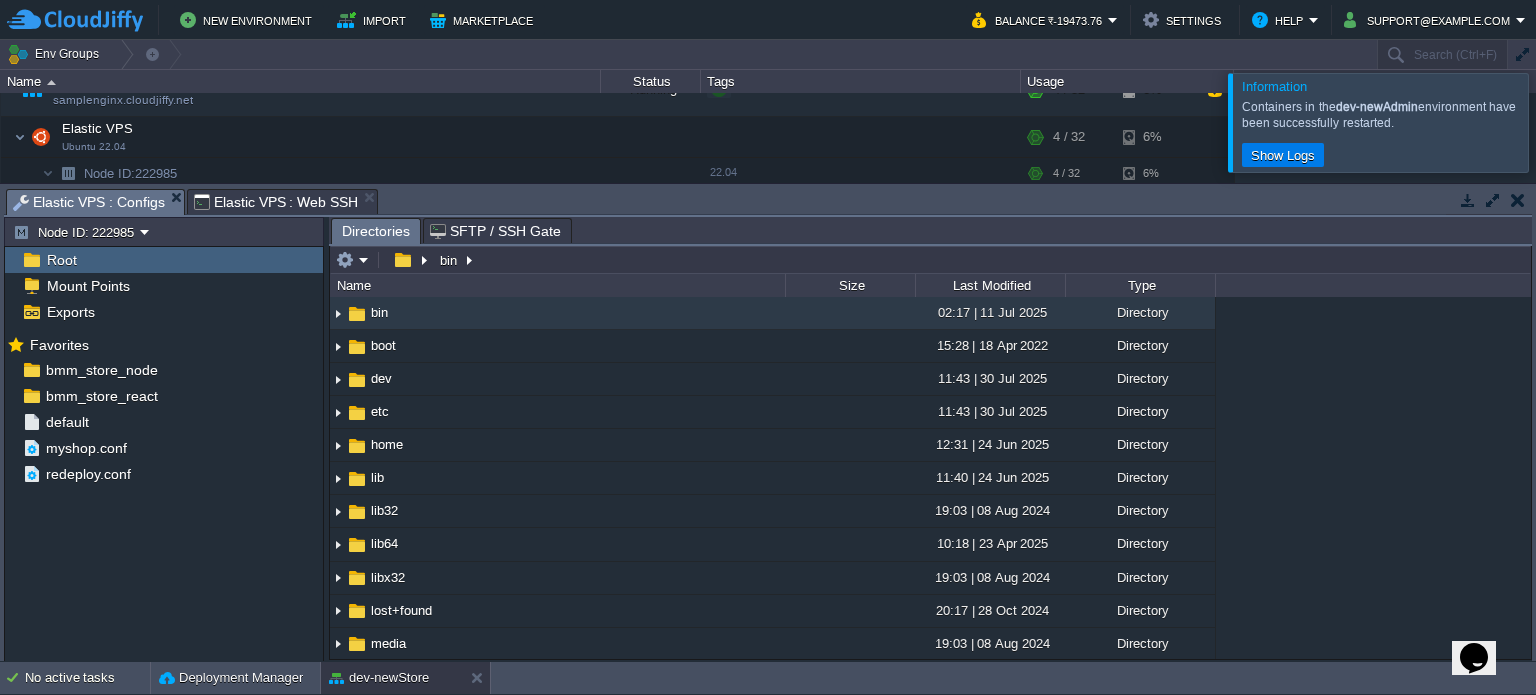 scroll, scrollTop: 0, scrollLeft: 0, axis: both 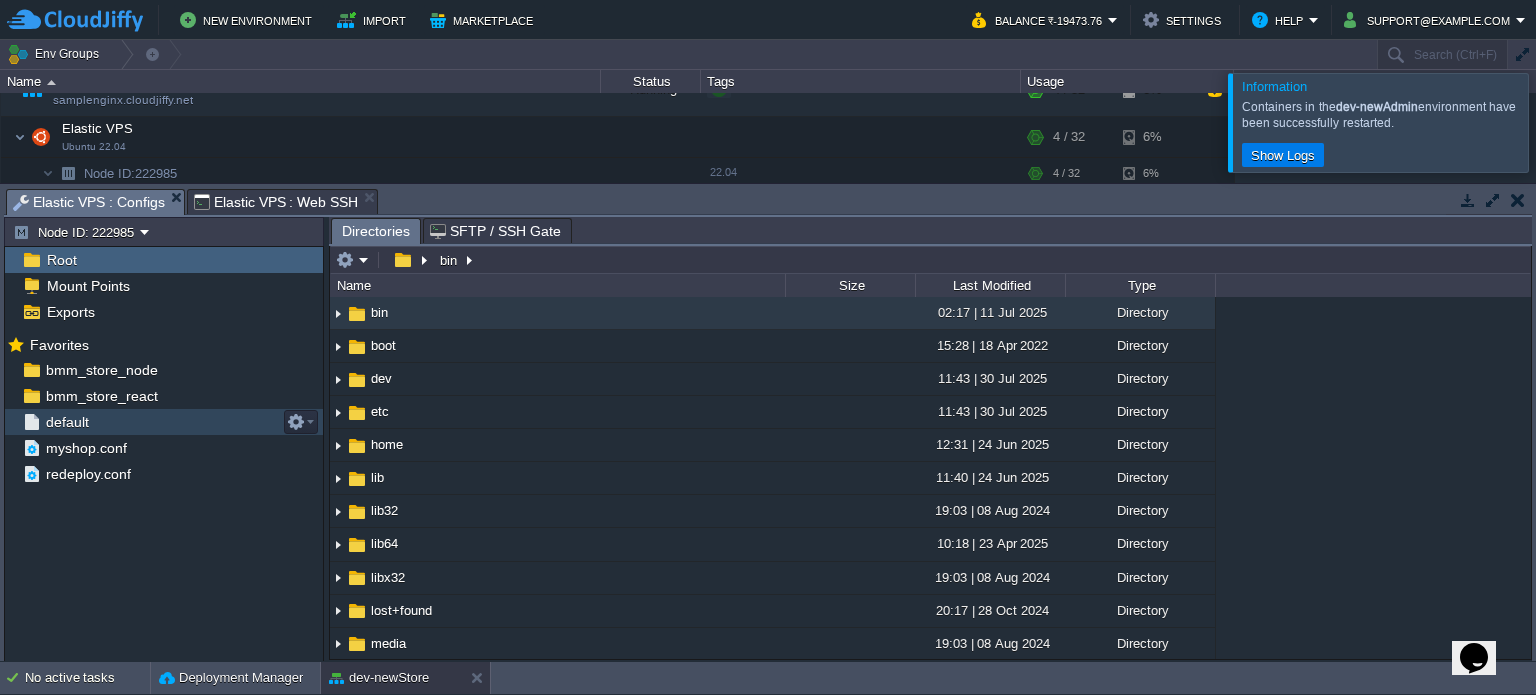 click on "default" at bounding box center [67, 422] 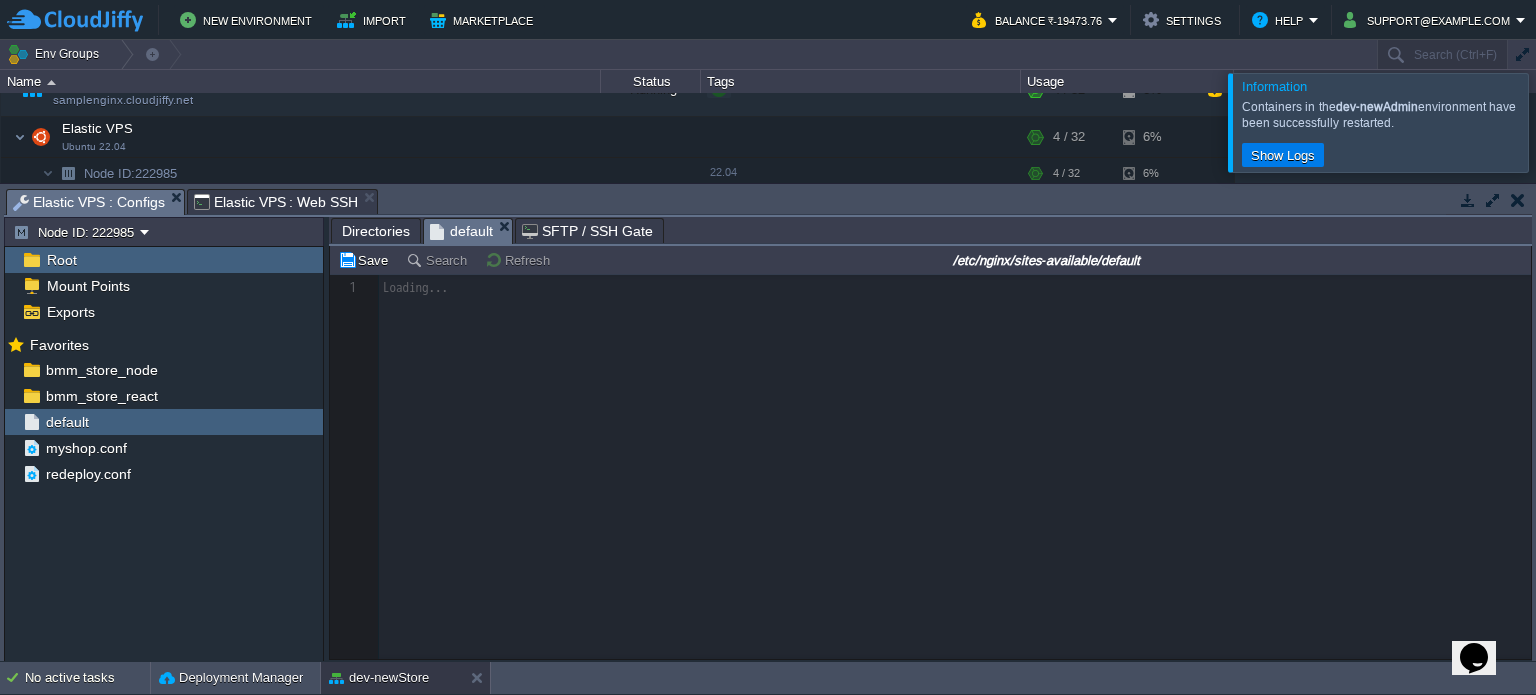 scroll, scrollTop: 6, scrollLeft: 0, axis: vertical 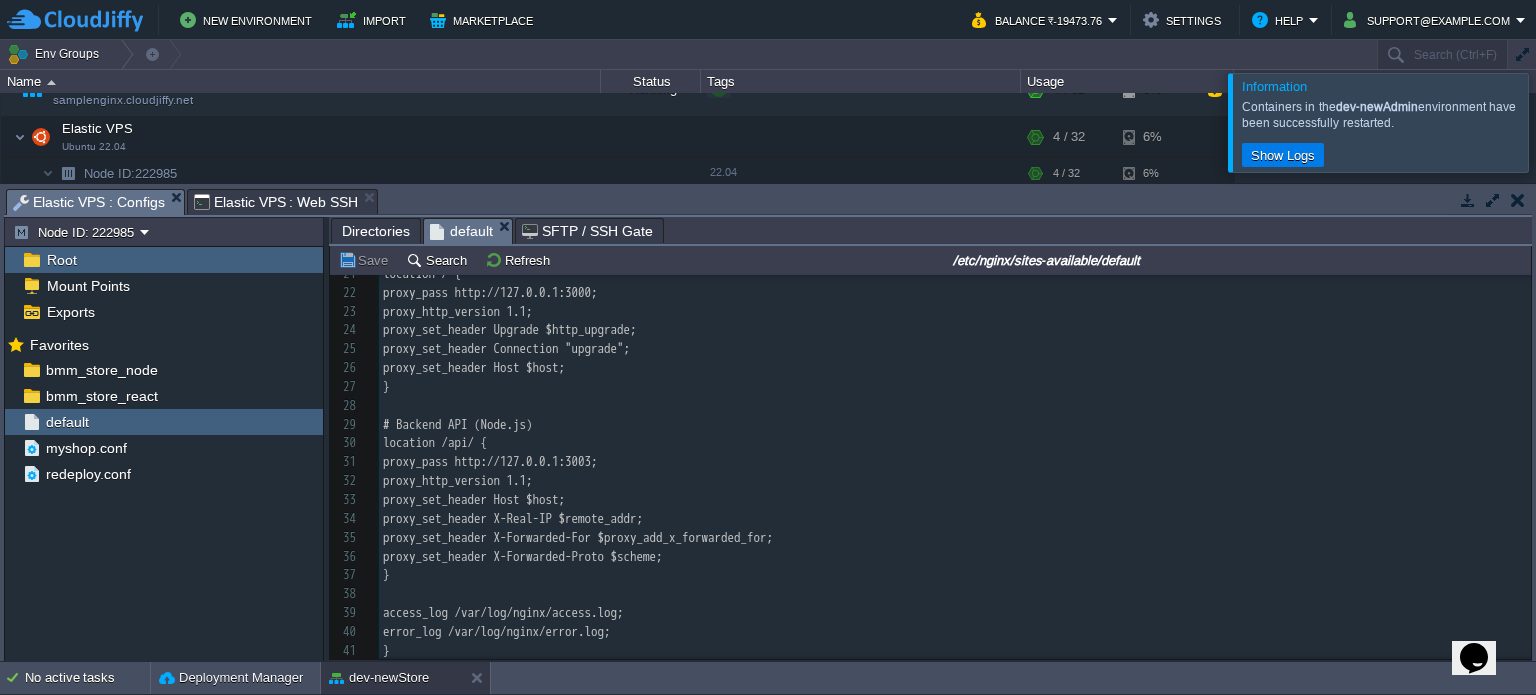 type on "#000000" 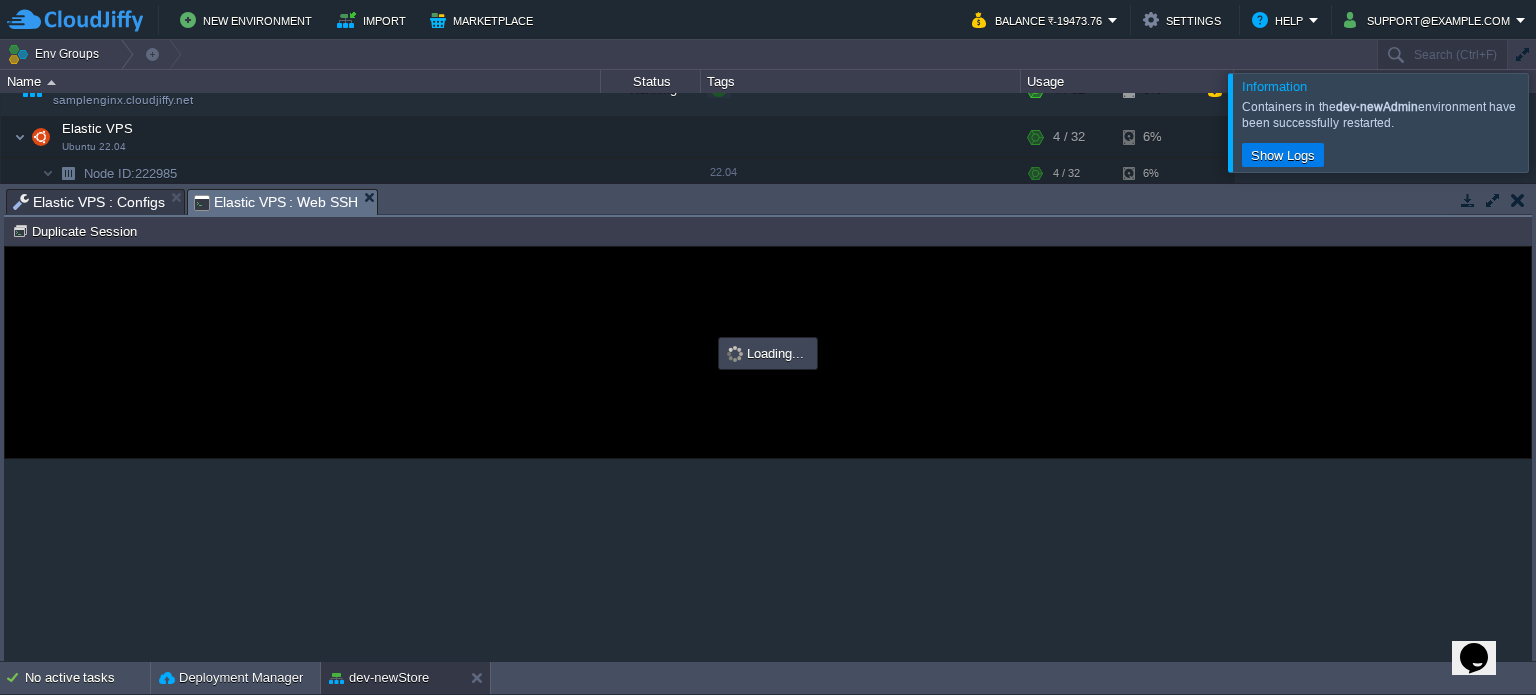 click on "Elastic VPS : Web SSH" at bounding box center [276, 202] 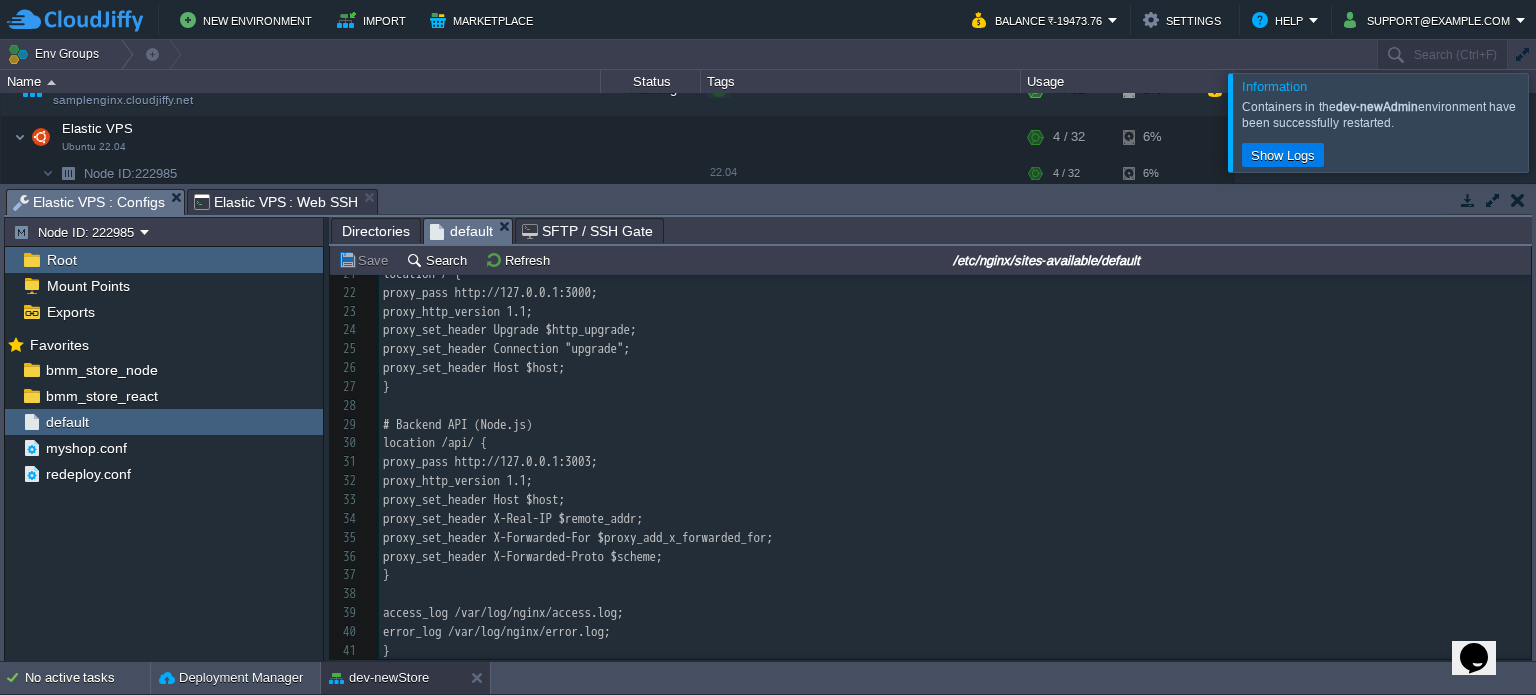click on "Elastic VPS : Configs" at bounding box center [89, 202] 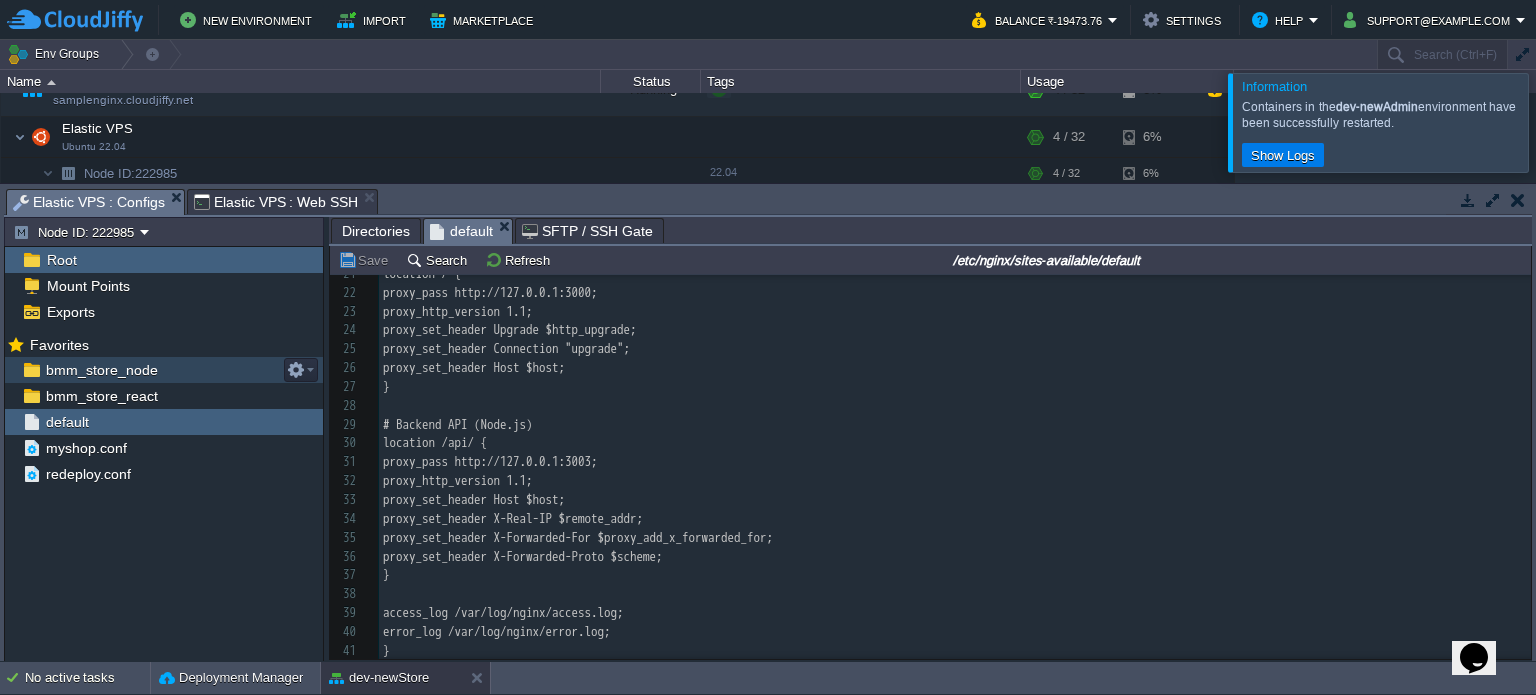click on "bmm_store_node" at bounding box center (101, 370) 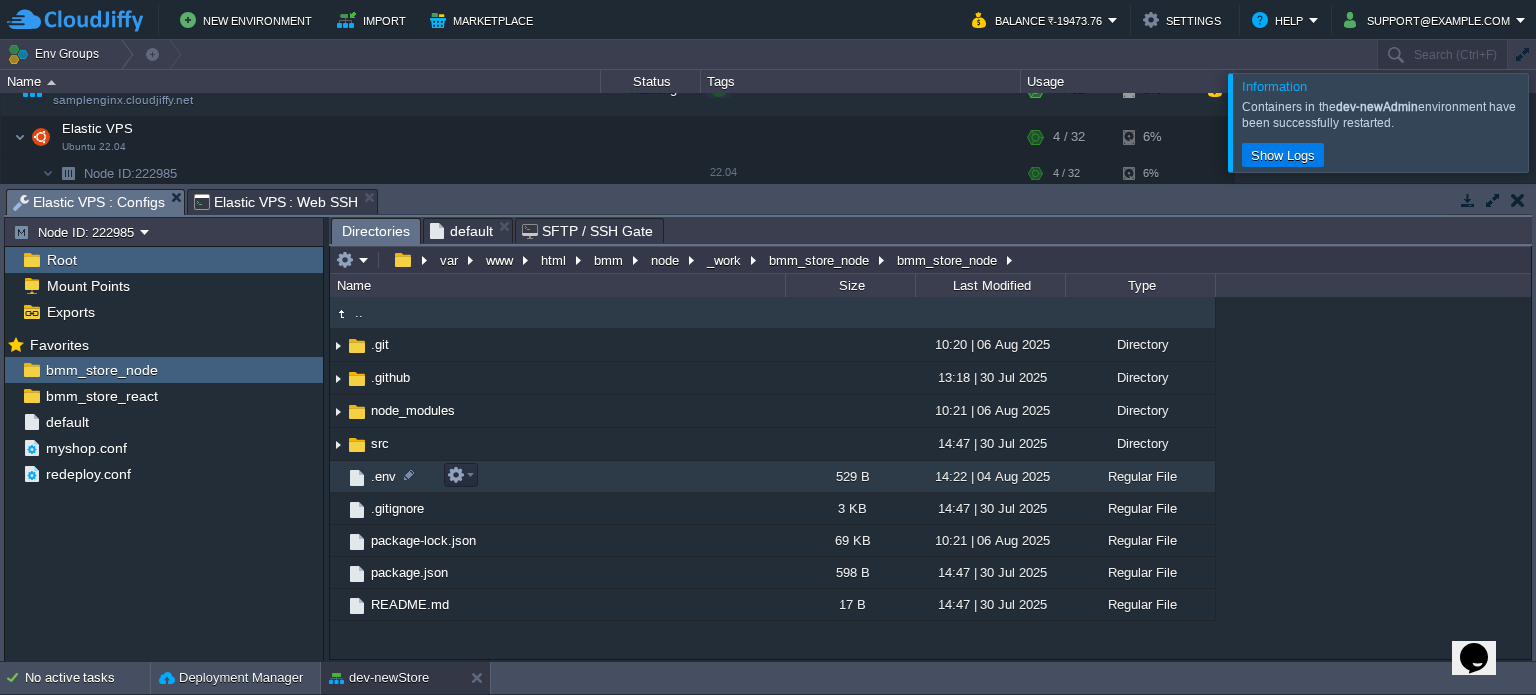 click on ".env" at bounding box center [383, 476] 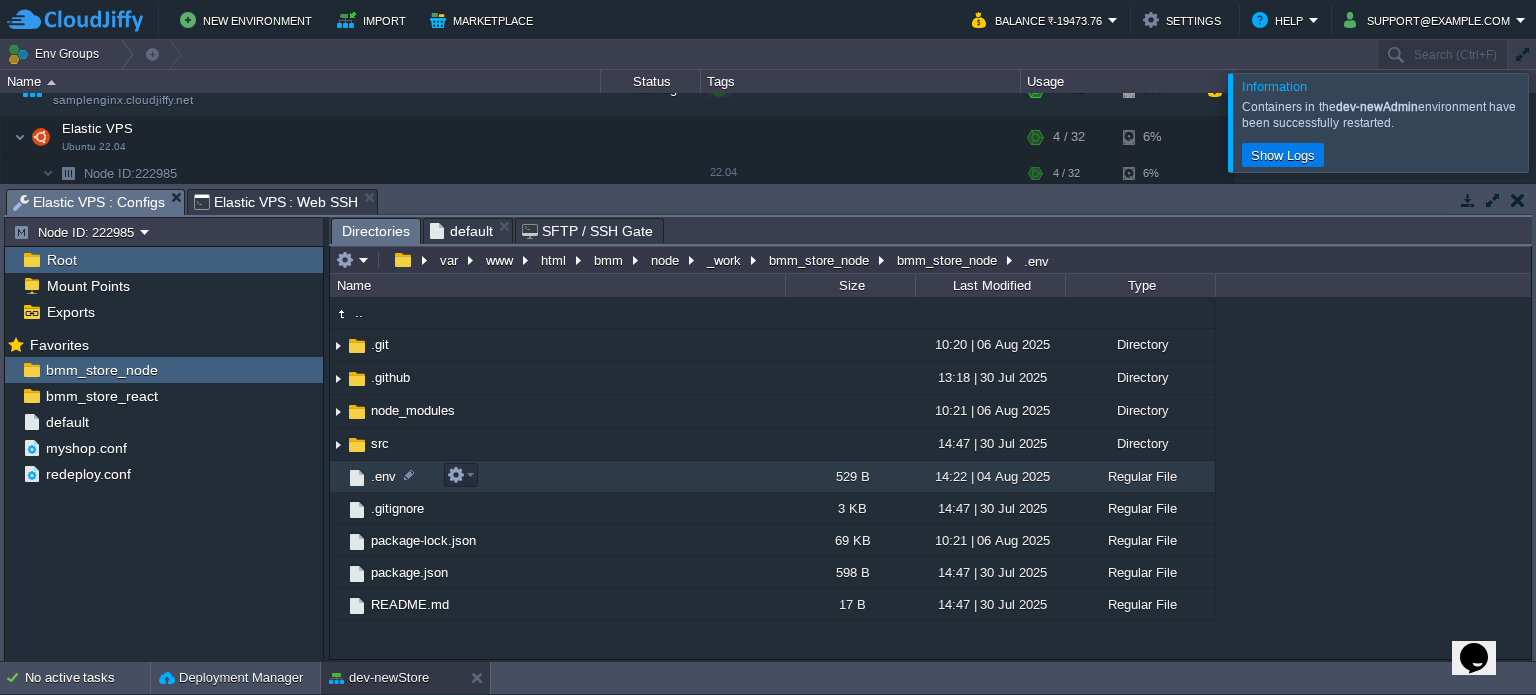 click on ".env" at bounding box center [383, 476] 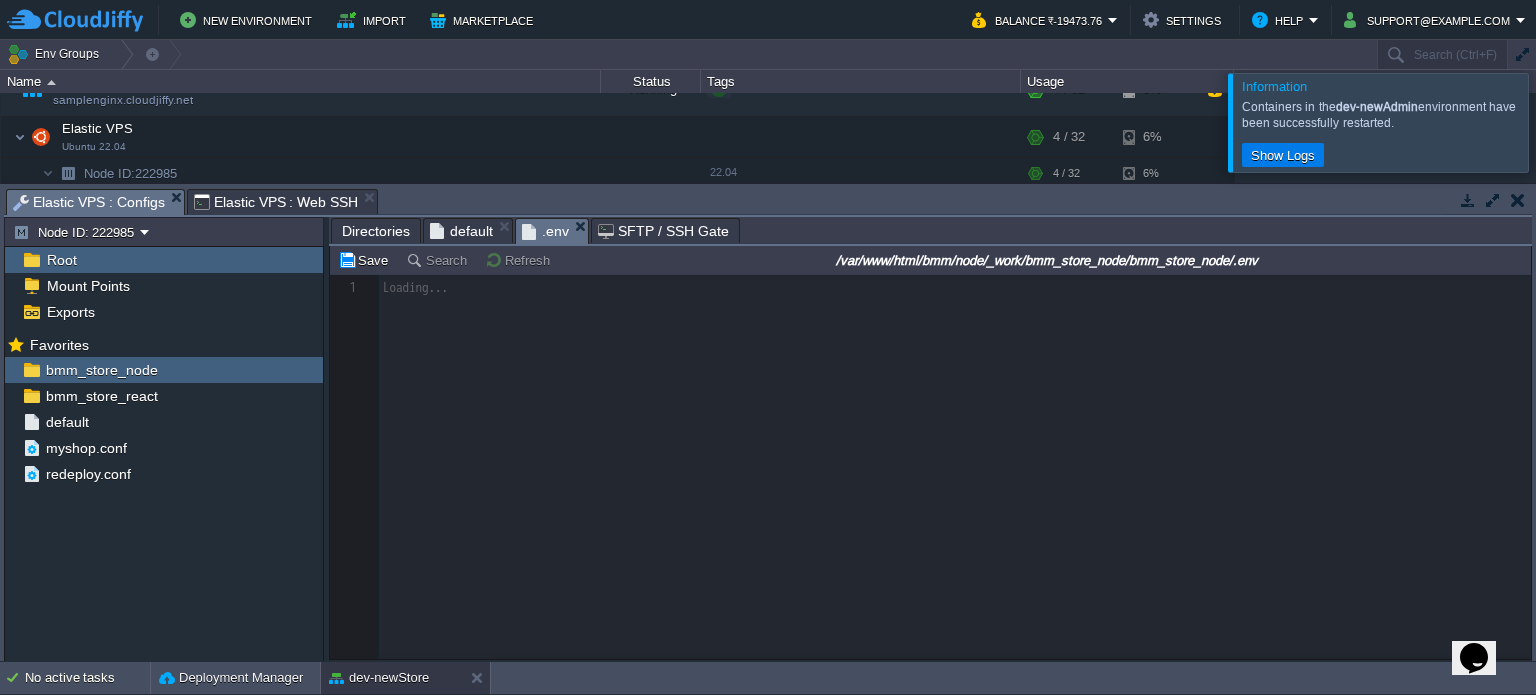 click on "Directories" at bounding box center (376, 231) 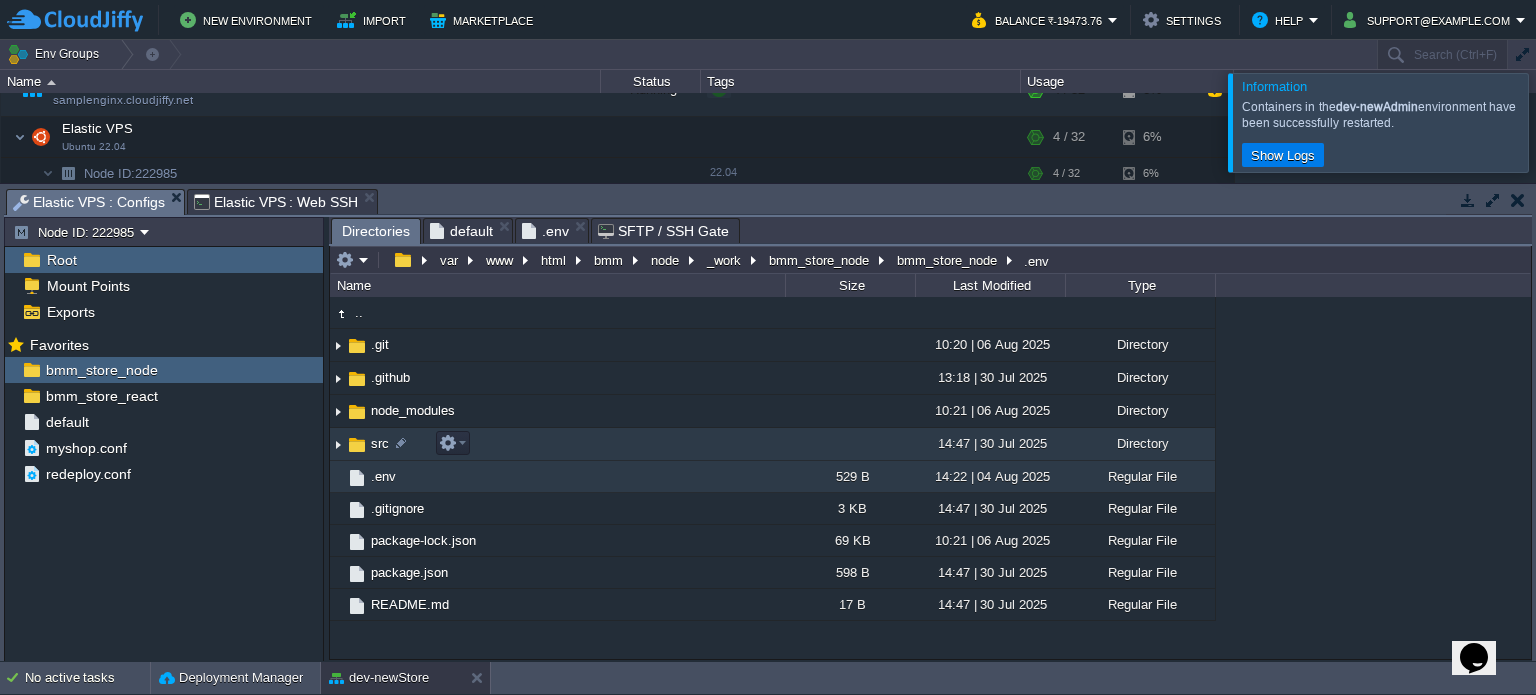 click at bounding box center (357, 445) 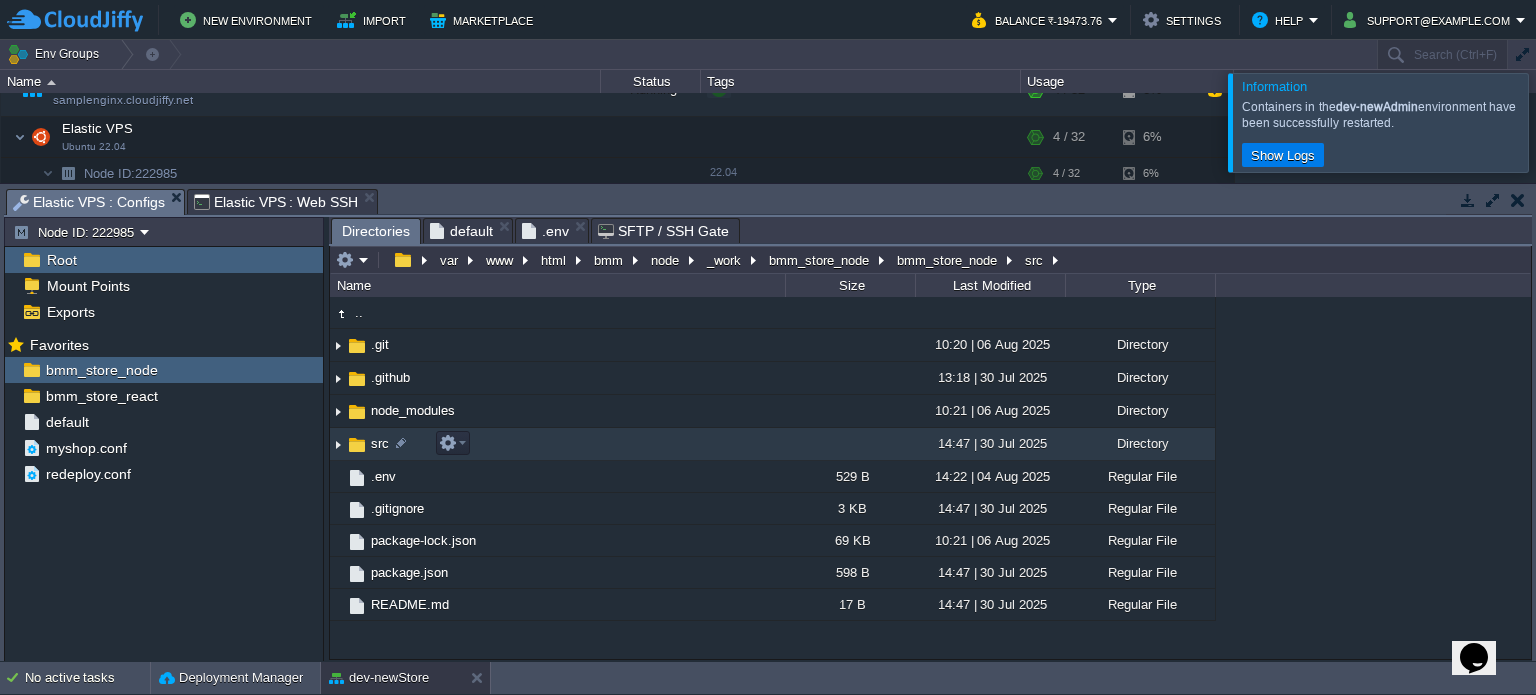 click on "src" at bounding box center [557, 444] 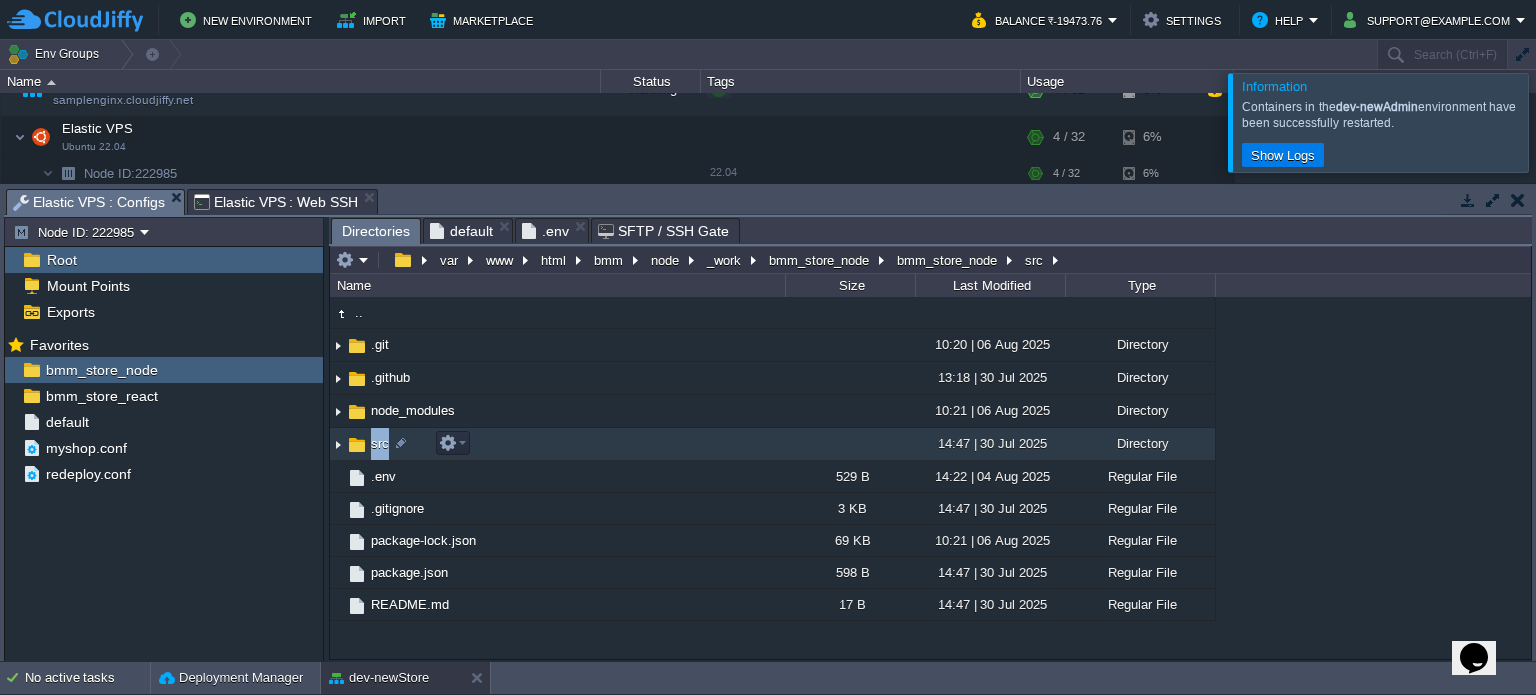 click on "src" at bounding box center (557, 444) 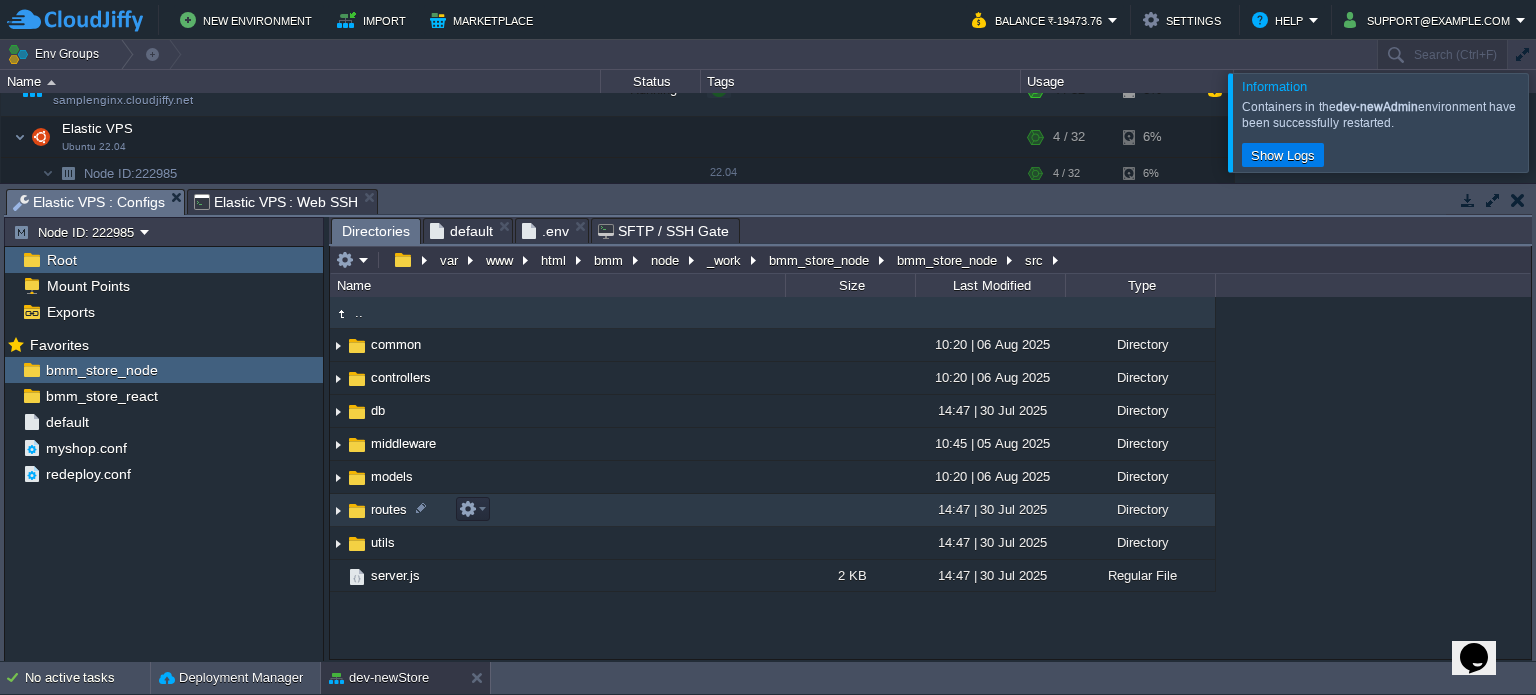 click on "routes" at bounding box center (389, 509) 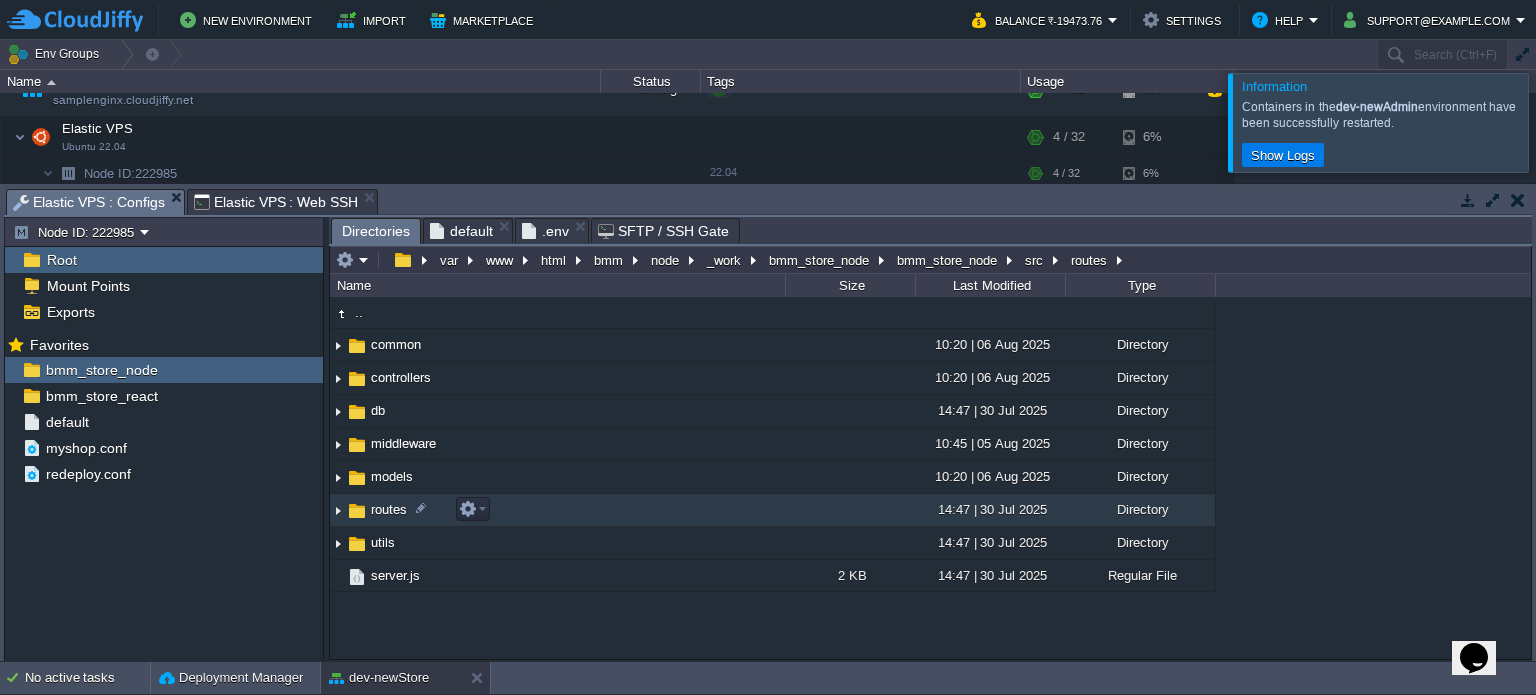 click on "routes" at bounding box center (389, 509) 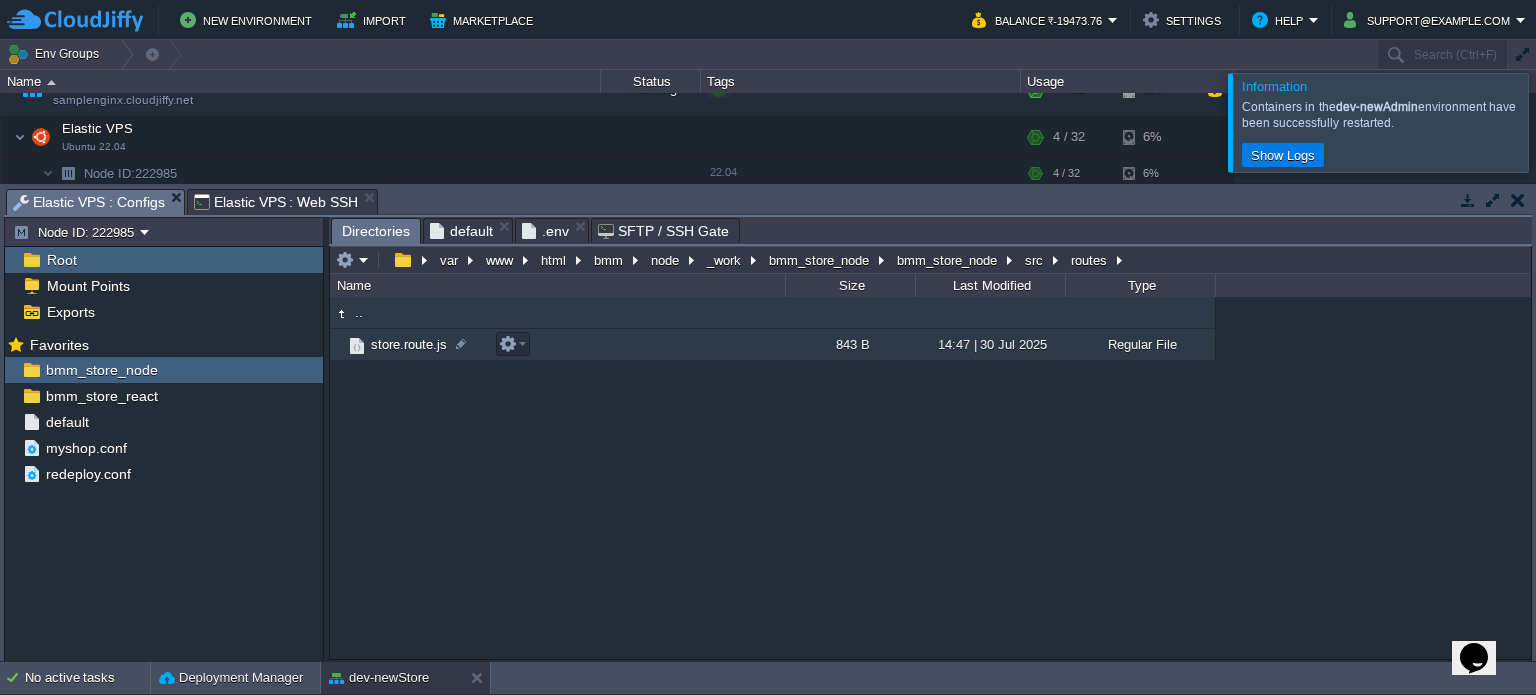 click on "store.route.js" at bounding box center [409, 344] 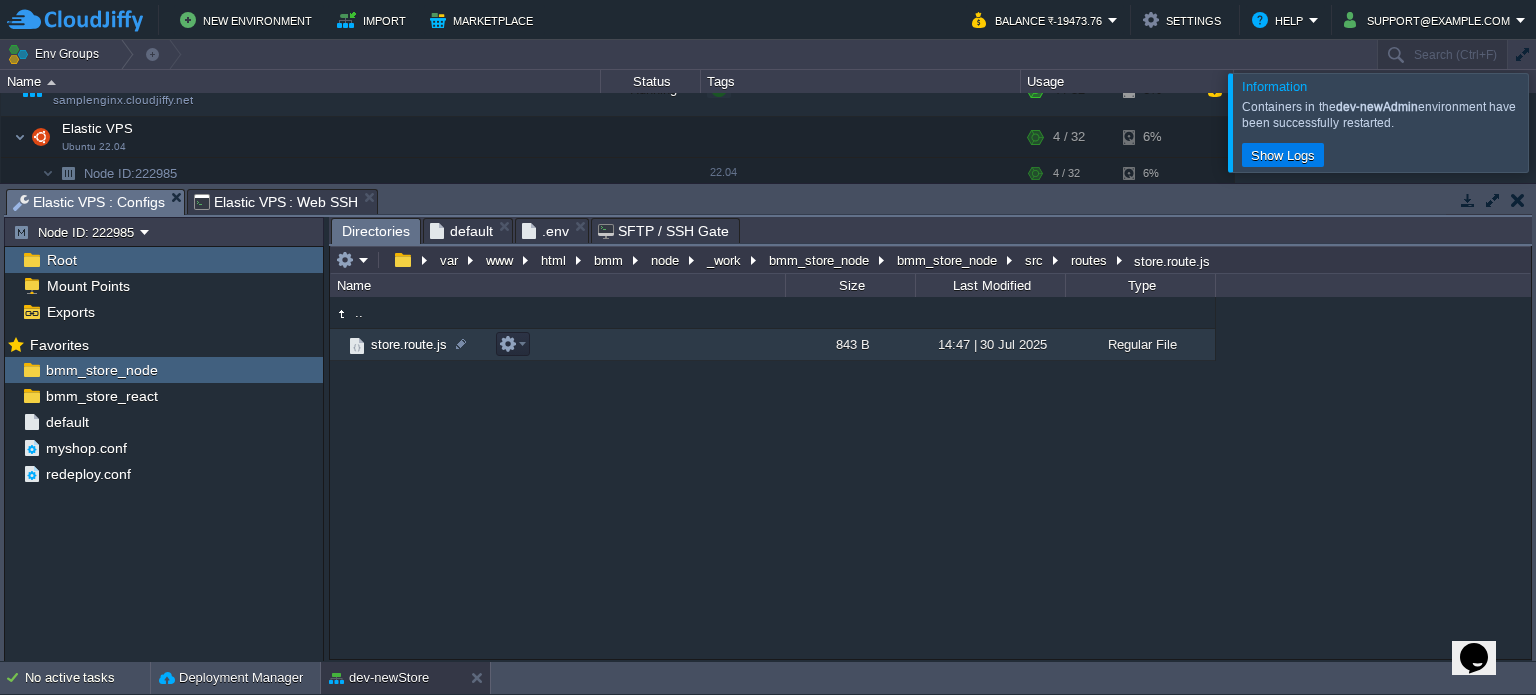 click on "store.route.js" at bounding box center [409, 344] 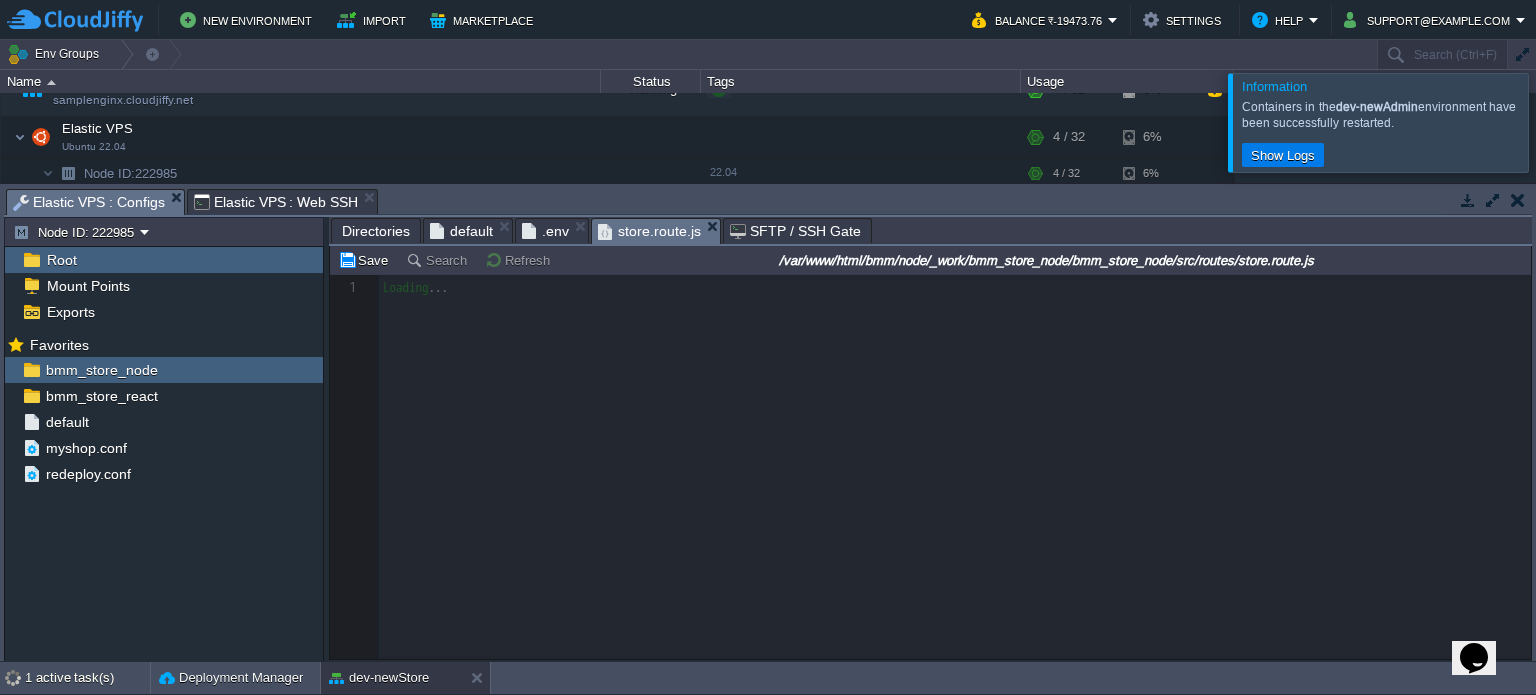 scroll, scrollTop: 6, scrollLeft: 0, axis: vertical 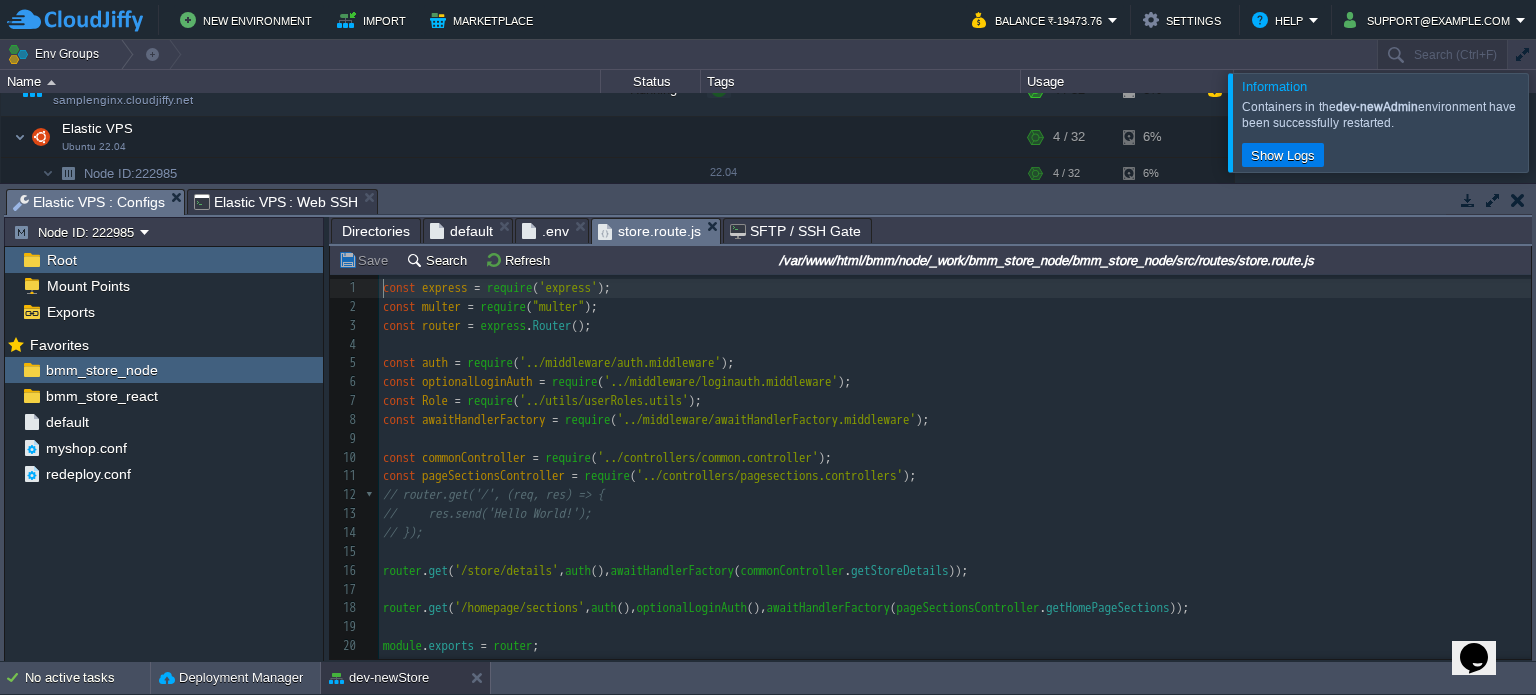 click on "20   1 const   express   =   require ( 'express' ); 2 const   multer   =   require ( "multer" ); 3 const   router   =   express . Router (); 4 ​ 5 const   auth   =   require ( '../middleware/auth.middleware' ); 6 const   optionalLoginAuth   =   require ( '../middleware/loginauth.middleware' ); 7 const   Role   =   require ( '../utils/userRoles.utils' ); 8 const   awaitHandlerFactory   =   require ( '../middleware/awaitHandlerFactory.middleware' ); 9 ​ 10 const   commonController   =   require ( '../controllers/common.controller' ); 11 const   pageSectionsController   =   require ( '../controllers/pagesections.controllers' ); 12 // router.get('/', (req, res) => { 13 //     res.send('Hello World!'); 14 // }); 15 ​ 16 router . get ( '/store/details' , auth (),  awaitHandlerFactory ( commonController . getStoreDetails )); 17 ​ 18 router . get ( '/homepage/sections' , auth (),  optionalLoginAuth (),  awaitHandlerFactory ( pageSectionsController . getHomePageSections )); 19 ​ 20 module . exports   =" at bounding box center (958, 467) 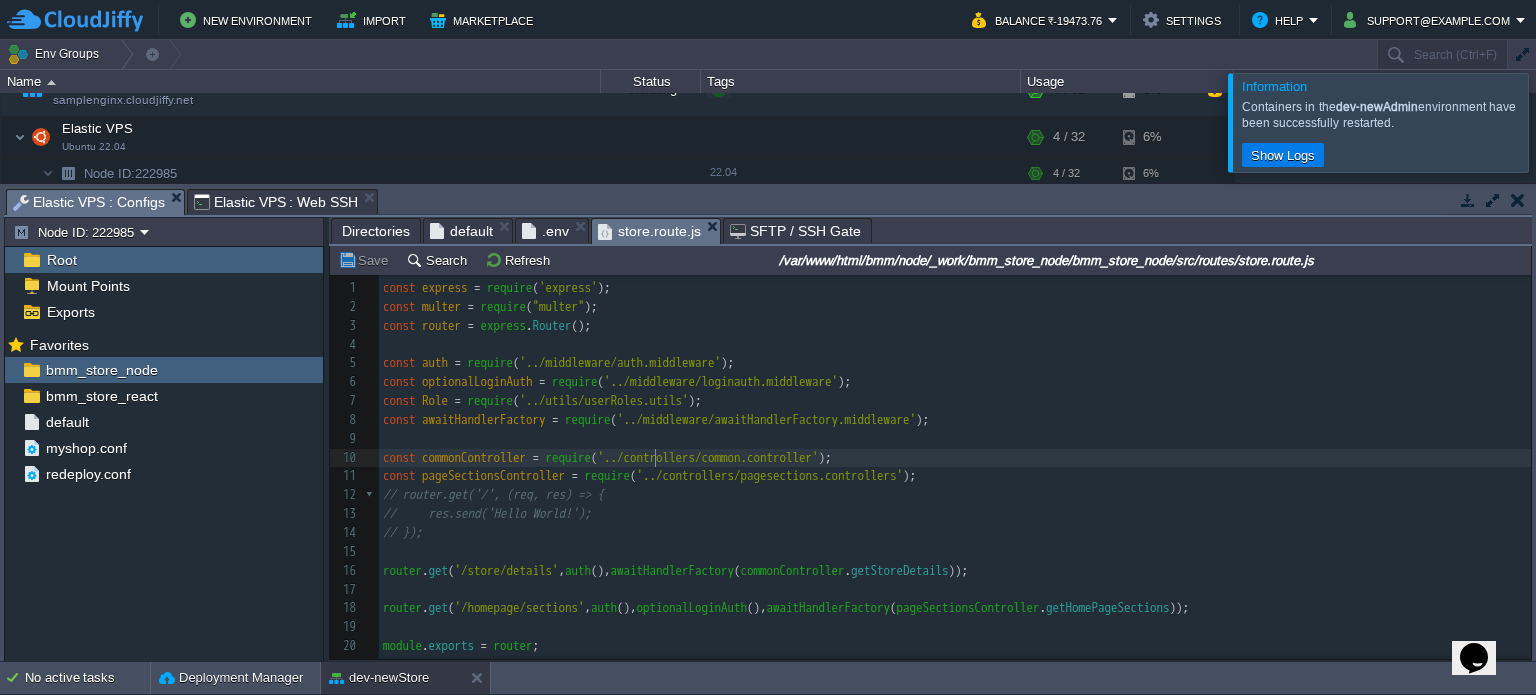 scroll, scrollTop: 0, scrollLeft: 0, axis: both 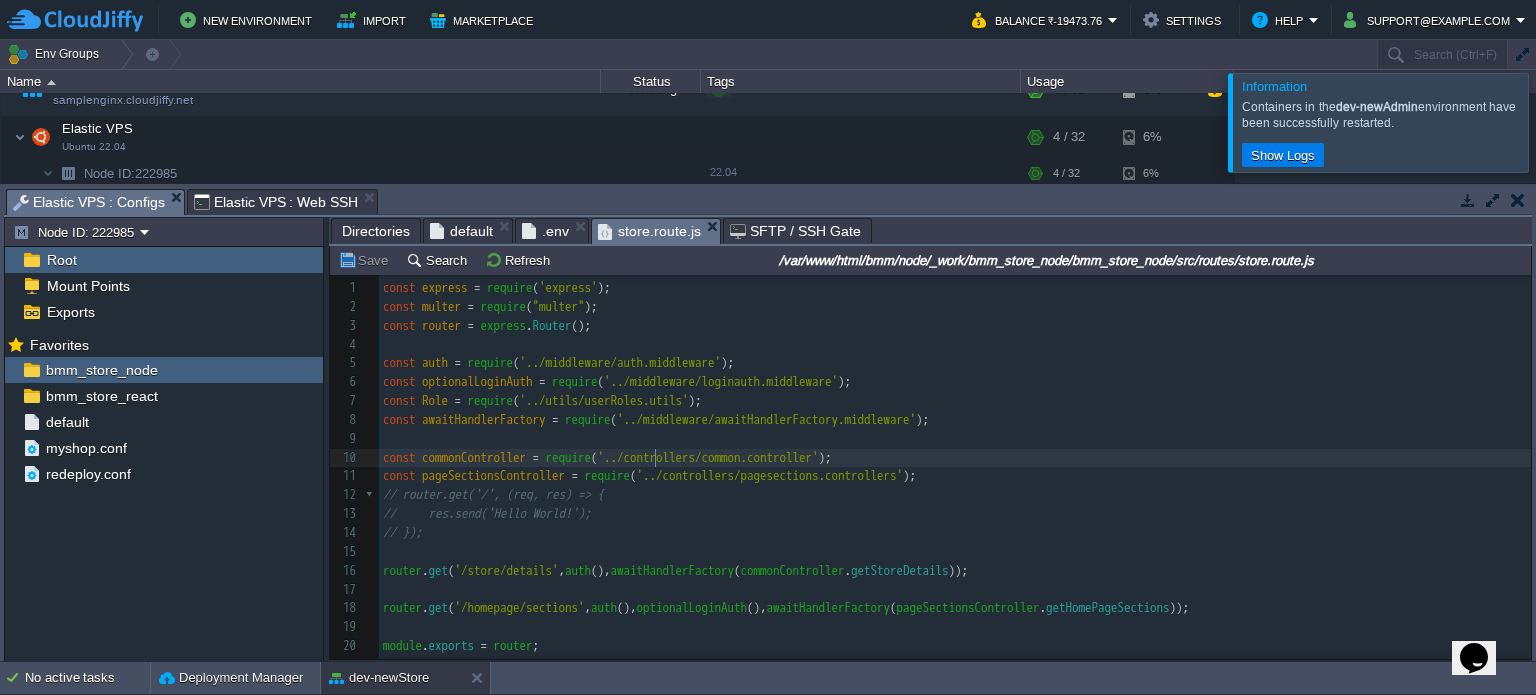click on "20   1 const   express   =   require ( 'express' ); 2 const   multer   =   require ( "multer" ); 3 const   router   =   express . Router (); 4 ​ 5 const   auth   =   require ( '../middleware/auth.middleware' ); 6 const   optionalLoginAuth   =   require ( '../middleware/loginauth.middleware' ); 7 const   Role   =   require ( '../utils/userRoles.utils' ); 8 const   awaitHandlerFactory   =   require ( '../middleware/awaitHandlerFactory.middleware' ); 9 ​ 10 const   commonController   =   require ( '../controllers/common.controller' ); 11 const   pageSectionsController   =   require ( '../controllers/pagesections.controllers' ); 12 // router.get('/', (req, res) => { 13 //     res.send('Hello World!'); 14 // }); 15 ​ 16 router . get ( '/store/details' , auth (),  awaitHandlerFactory ( commonController . getStoreDetails )); 17 ​ 18 router . get ( '/homepage/sections' , auth (),  optionalLoginAuth (),  awaitHandlerFactory ( pageSectionsController . getHomePageSections )); 19 ​ 20 module . exports   =" at bounding box center [958, 467] 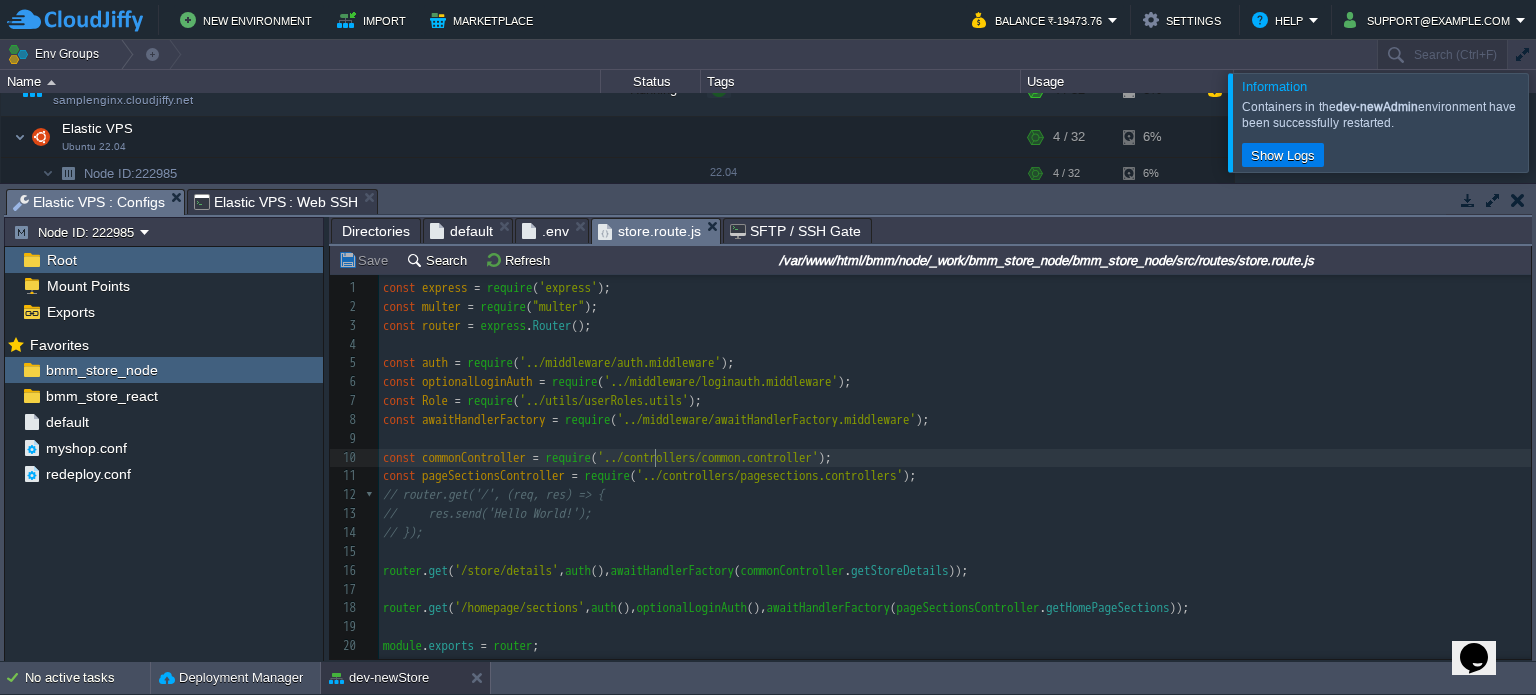 type on "homepage" 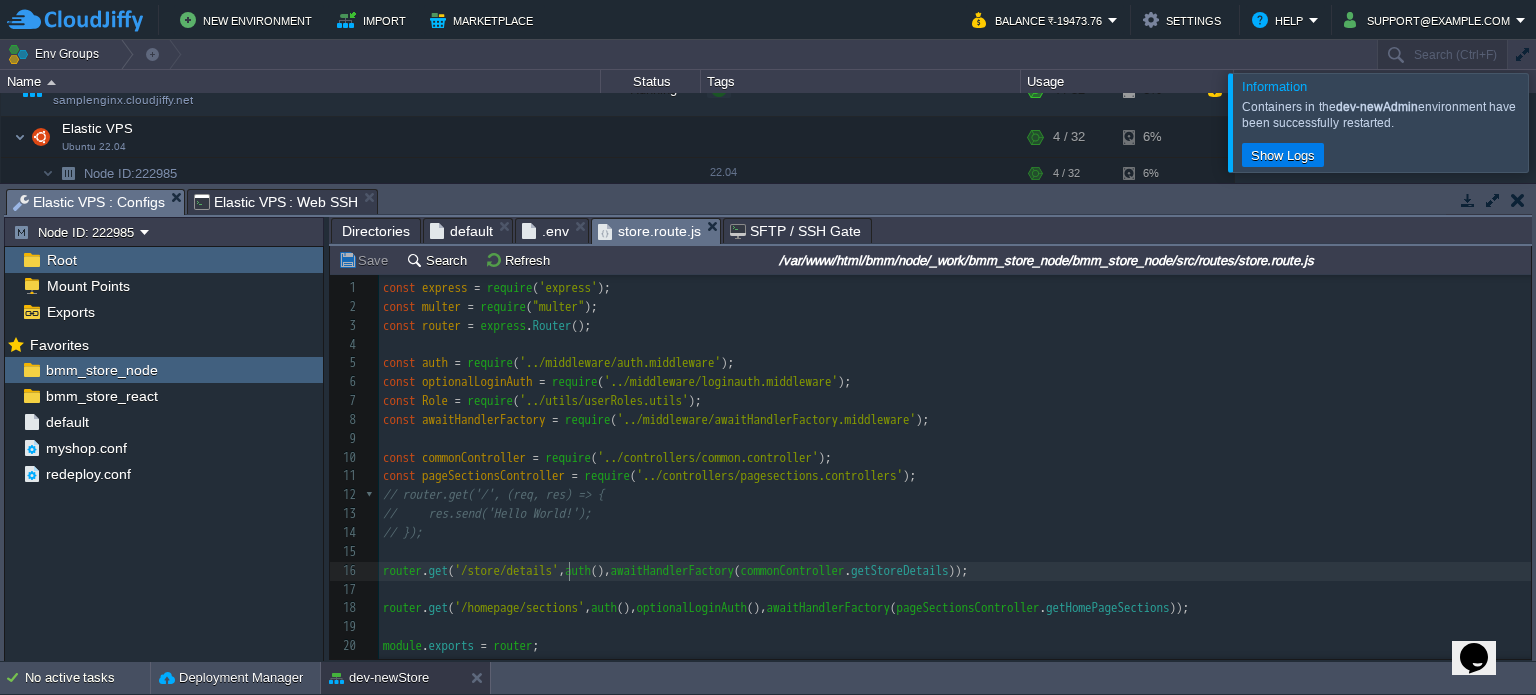click on "x   1 const   express   =   require ( 'express' ); 2 const   multer   =   require ( "multer" ); 3 const   router   =   express . Router (); 4 ​ 5 const   auth   =   require ( '../middleware/auth.middleware' ); 6 const   optionalLoginAuth   =   require ( '../middleware/loginauth.middleware' ); 7 const   Role   =   require ( '../utils/userRoles.utils' ); 8 const   awaitHandlerFactory   =   require ( '../middleware/awaitHandlerFactory.middleware' ); 9 ​ 10 const   commonController   =   require ( '../controllers/common.controller' ); 11 const   pageSectionsController   =   require ( '../controllers/pagesections.controllers' ); 12 // router.get('/', (req, res) => { 13 //     res.send('Hello World!'); 14 // }); 15 ​ 16 router . get ( '/store/details' , auth (),  awaitHandlerFactory ( commonController . getStoreDetails )); 17 ​ 18 router . get ( '/homepage/sections' , auth (),  optionalLoginAuth (),  awaitHandlerFactory ( pageSectionsController . getHomePageSections )); 19 ​ 20 module . exports   =   ;" at bounding box center [958, 467] 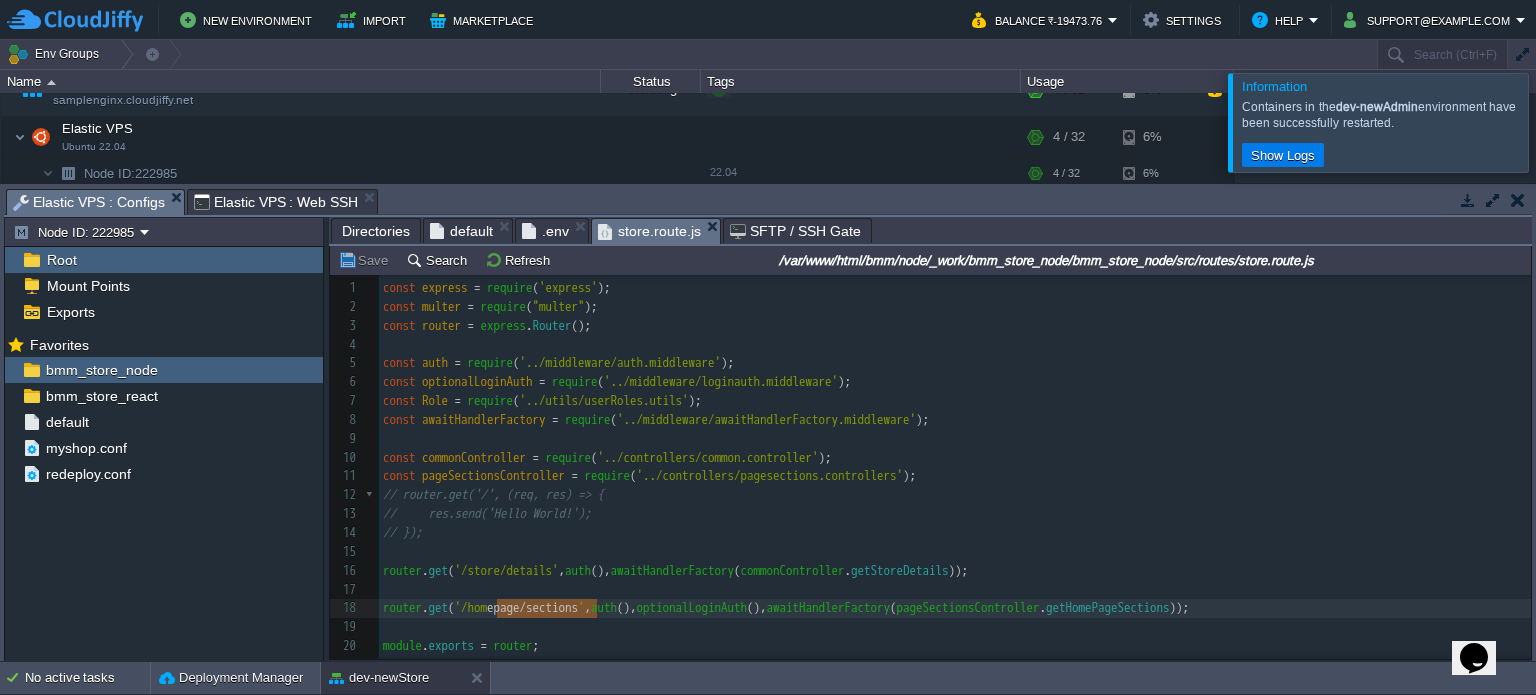 type on "homepage/sections" 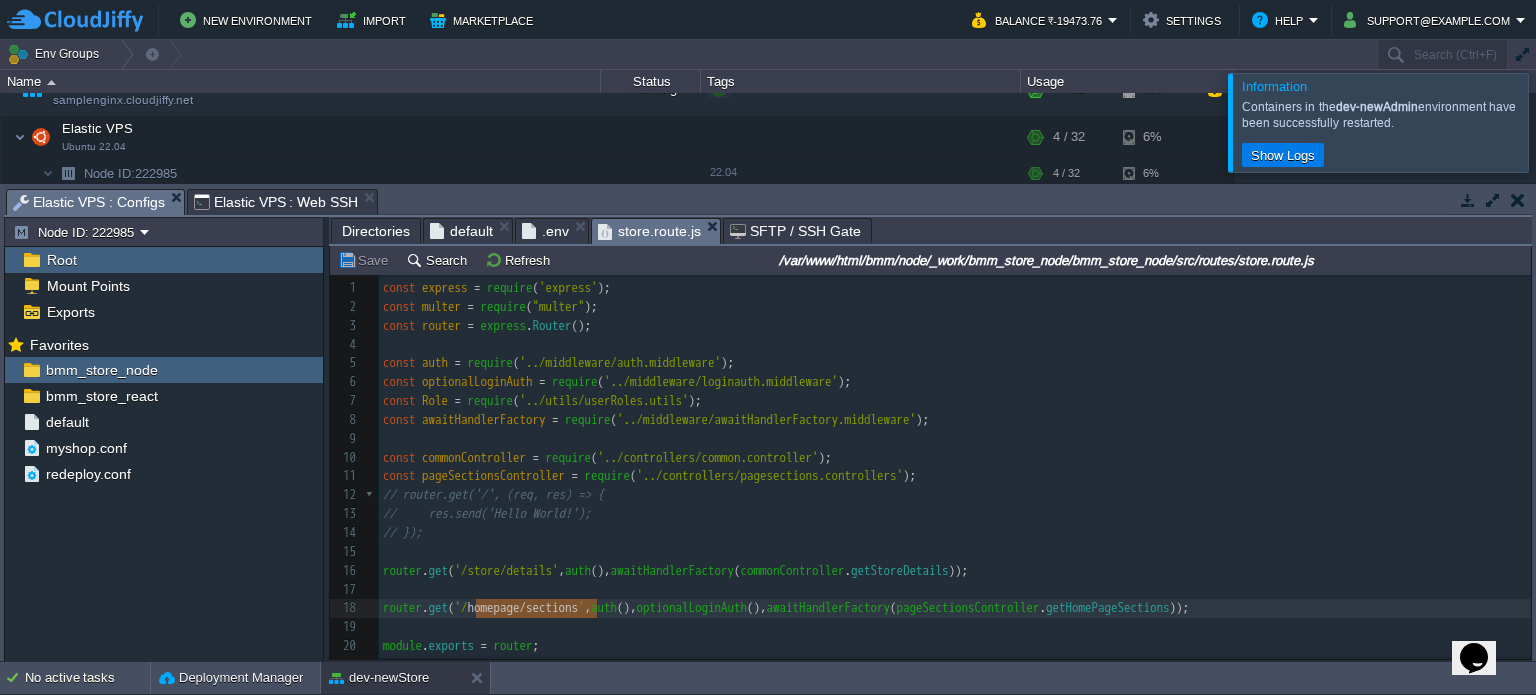 drag, startPoint x: 596, startPoint y: 610, endPoint x: 492, endPoint y: 611, distance: 104.00481 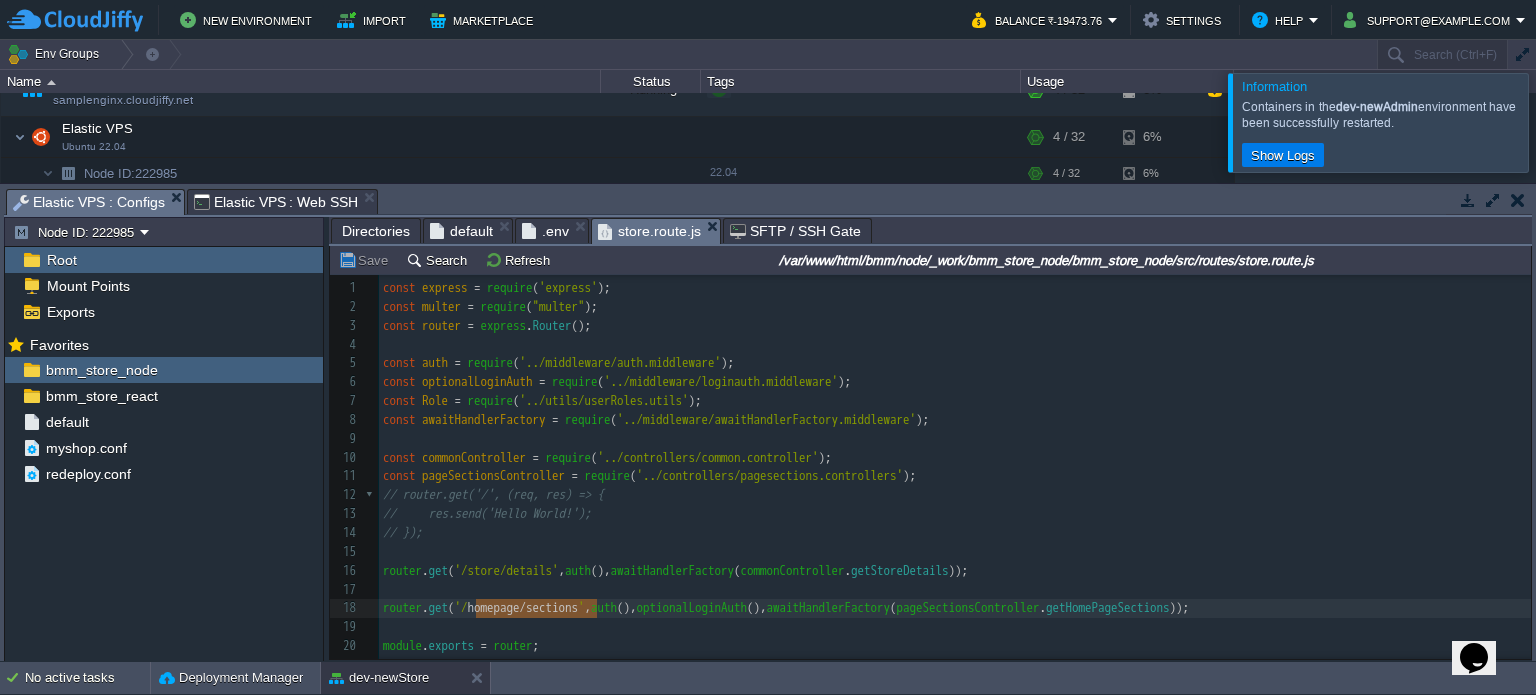 type 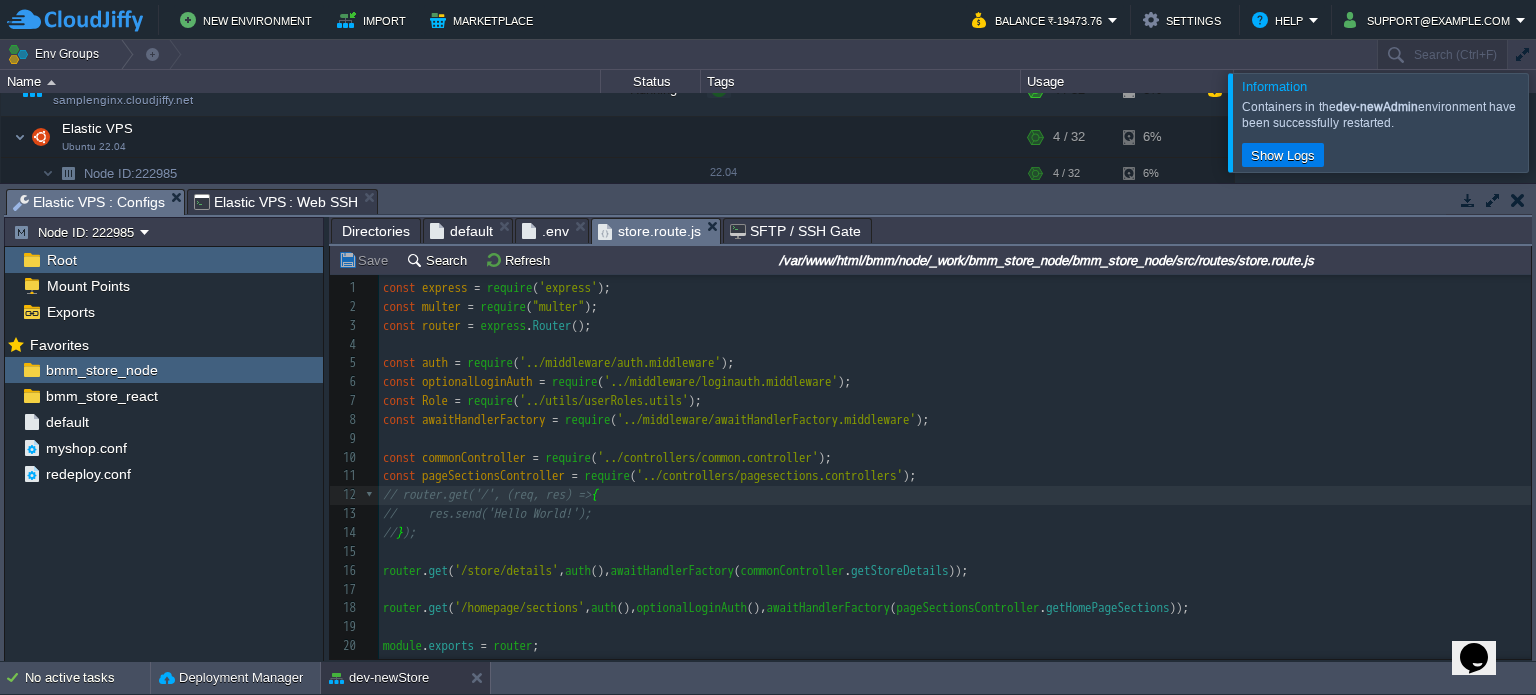 click on "// router.get('/', (req, res) =>  {" at bounding box center (958, 495) 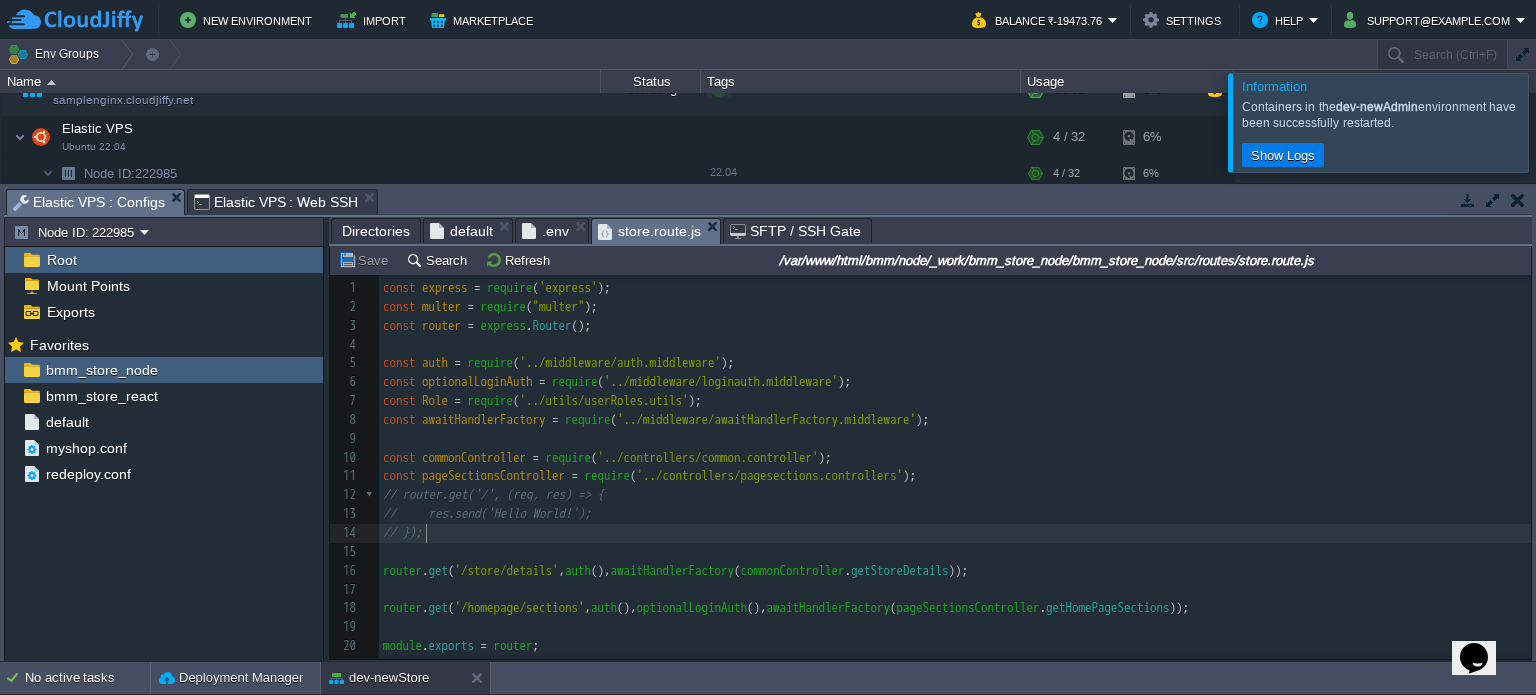 click on "const   pageSectionsController   =   require ( '../controllers/pagesections.controllers' );" at bounding box center (958, 476) 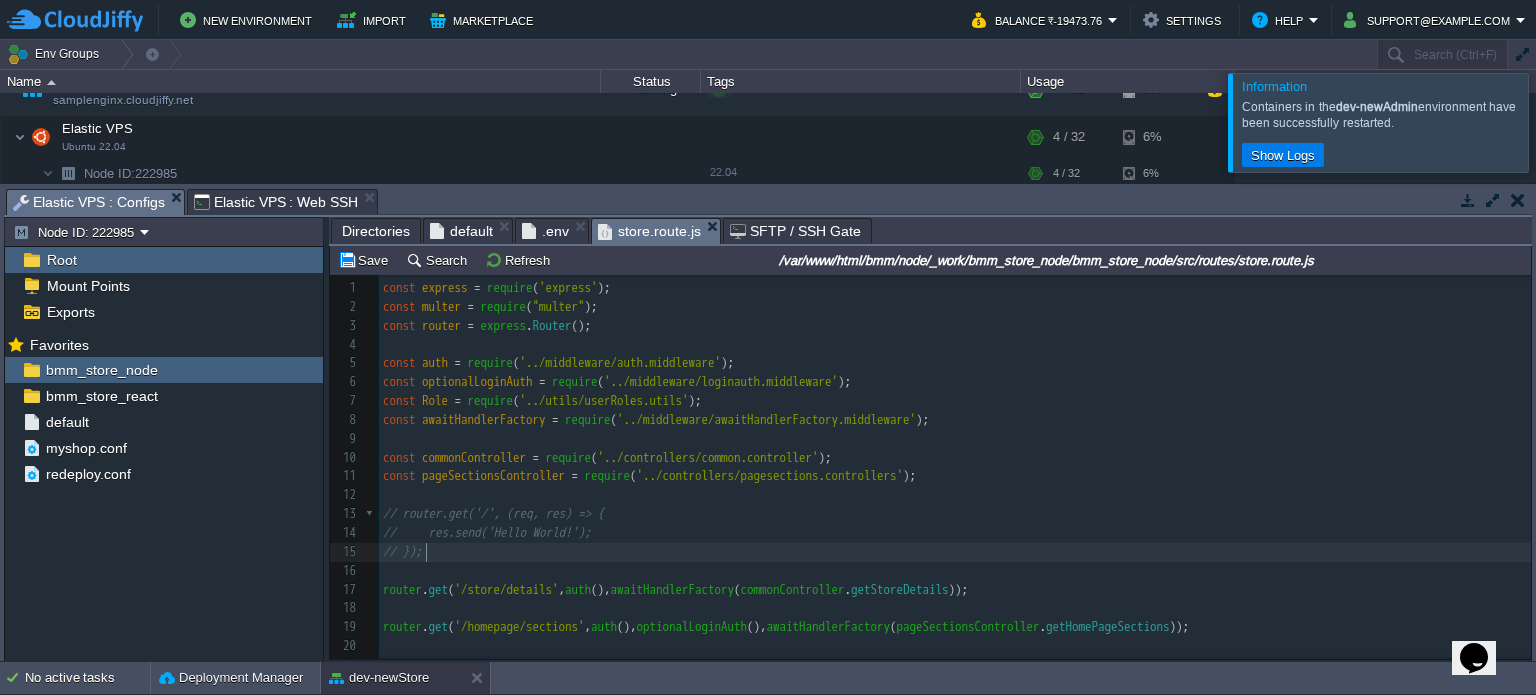 click on "// });" at bounding box center (955, 552) 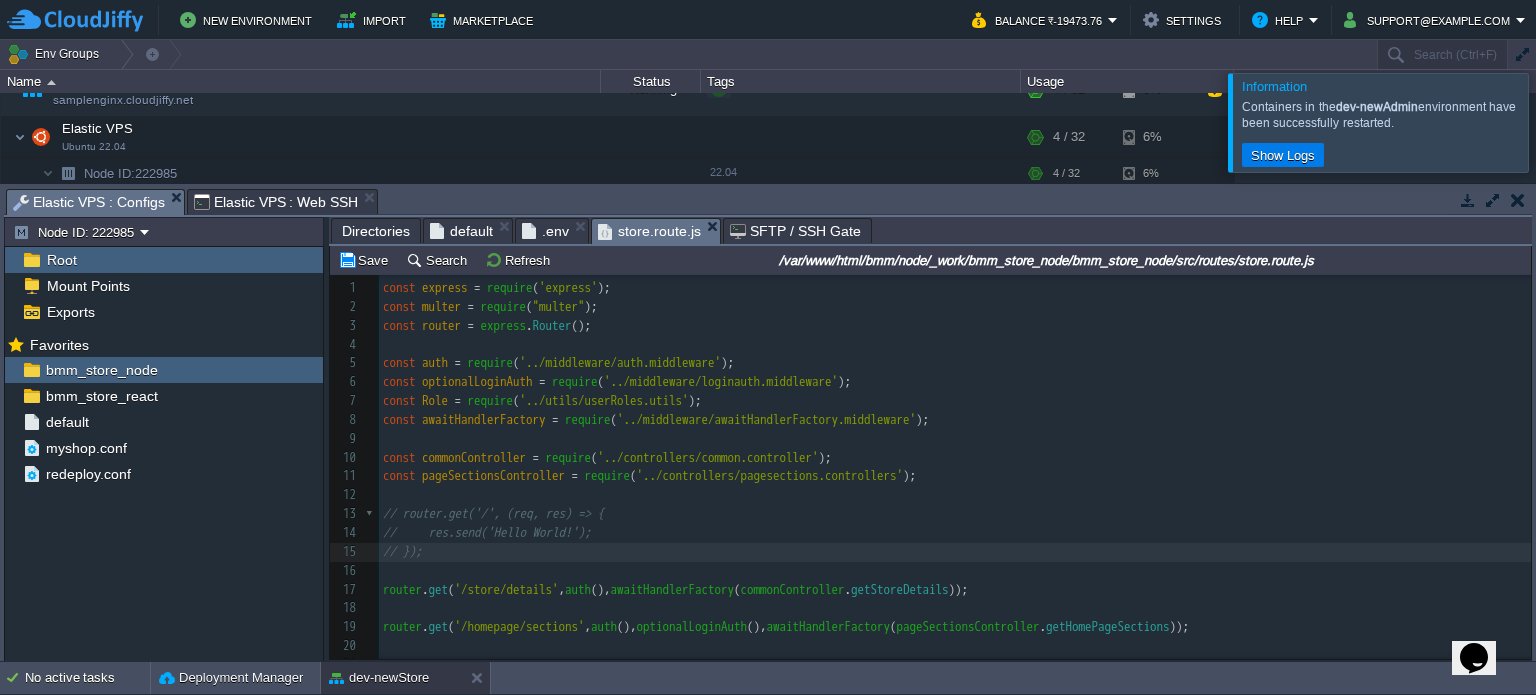 scroll, scrollTop: 16, scrollLeft: 0, axis: vertical 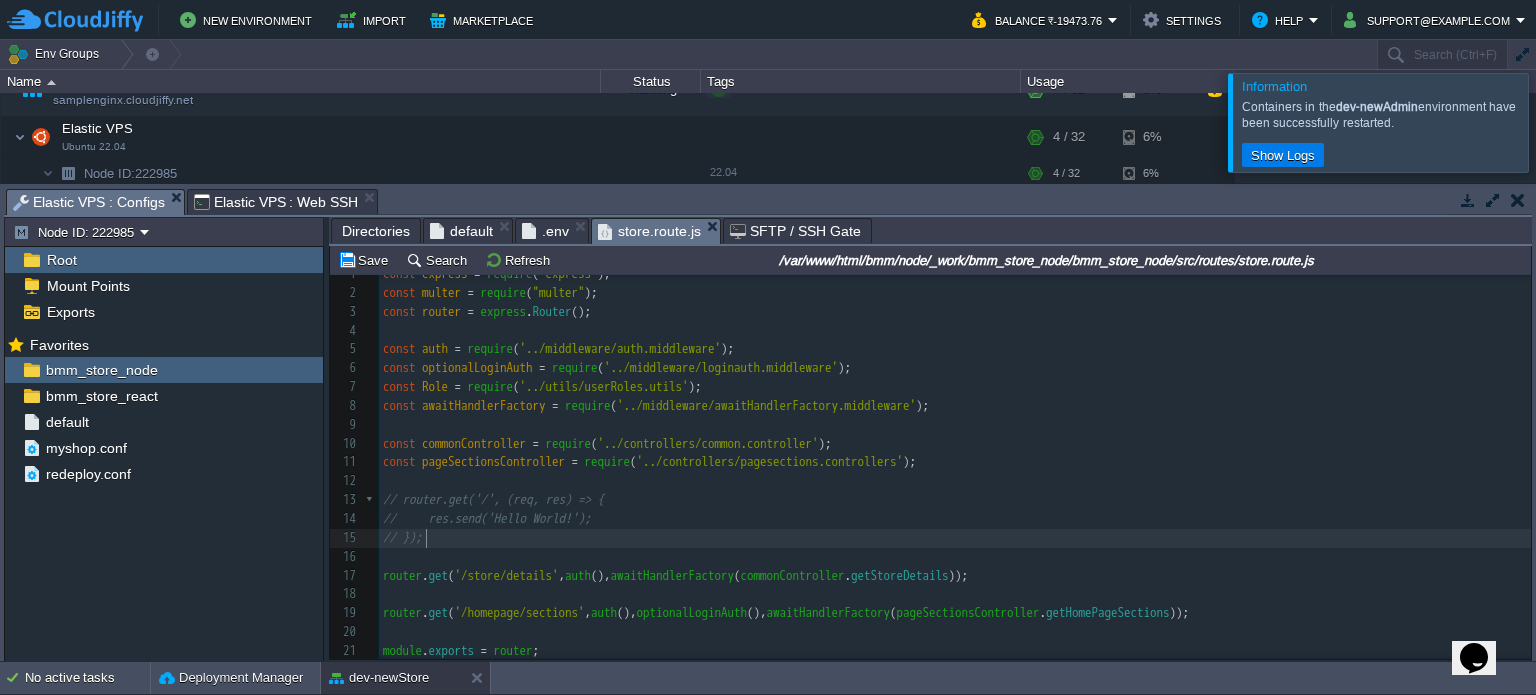 click on "​" at bounding box center (955, 557) 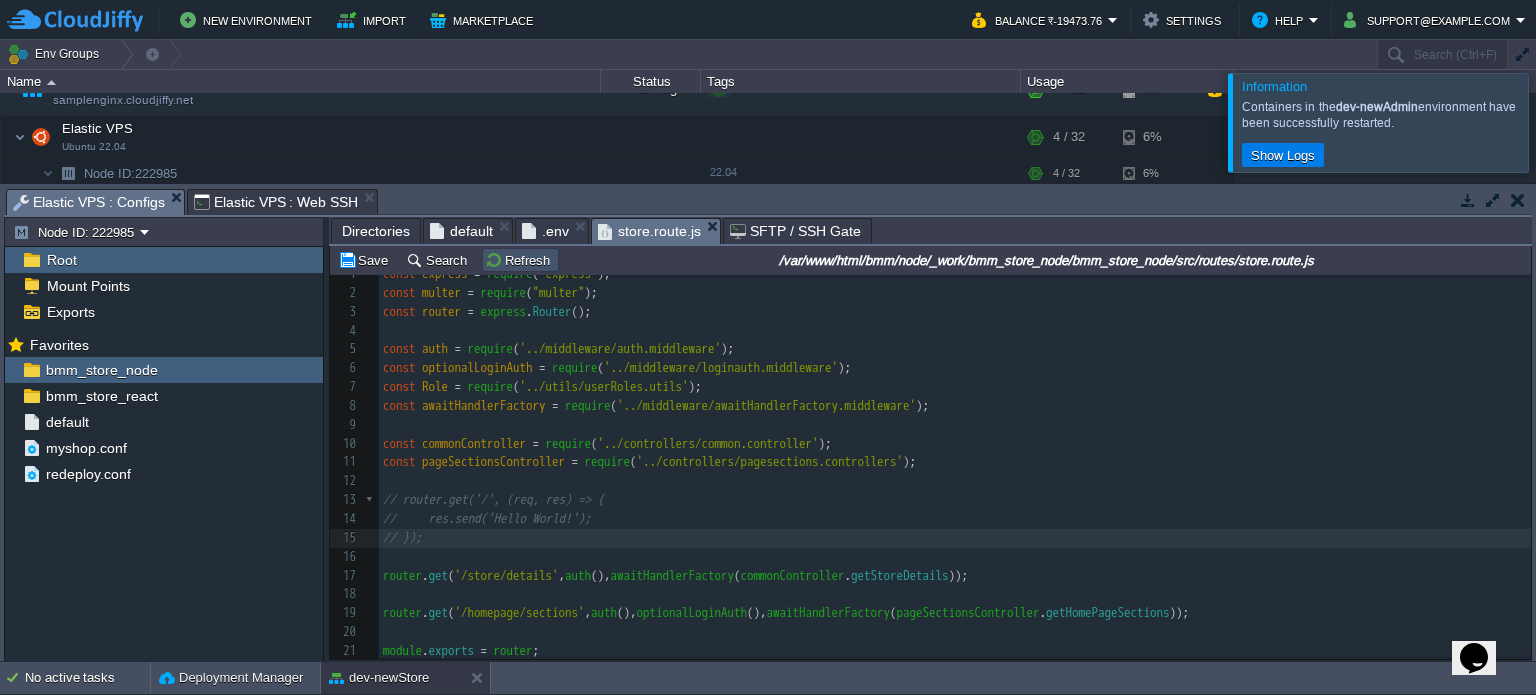click on "Refresh" at bounding box center (520, 260) 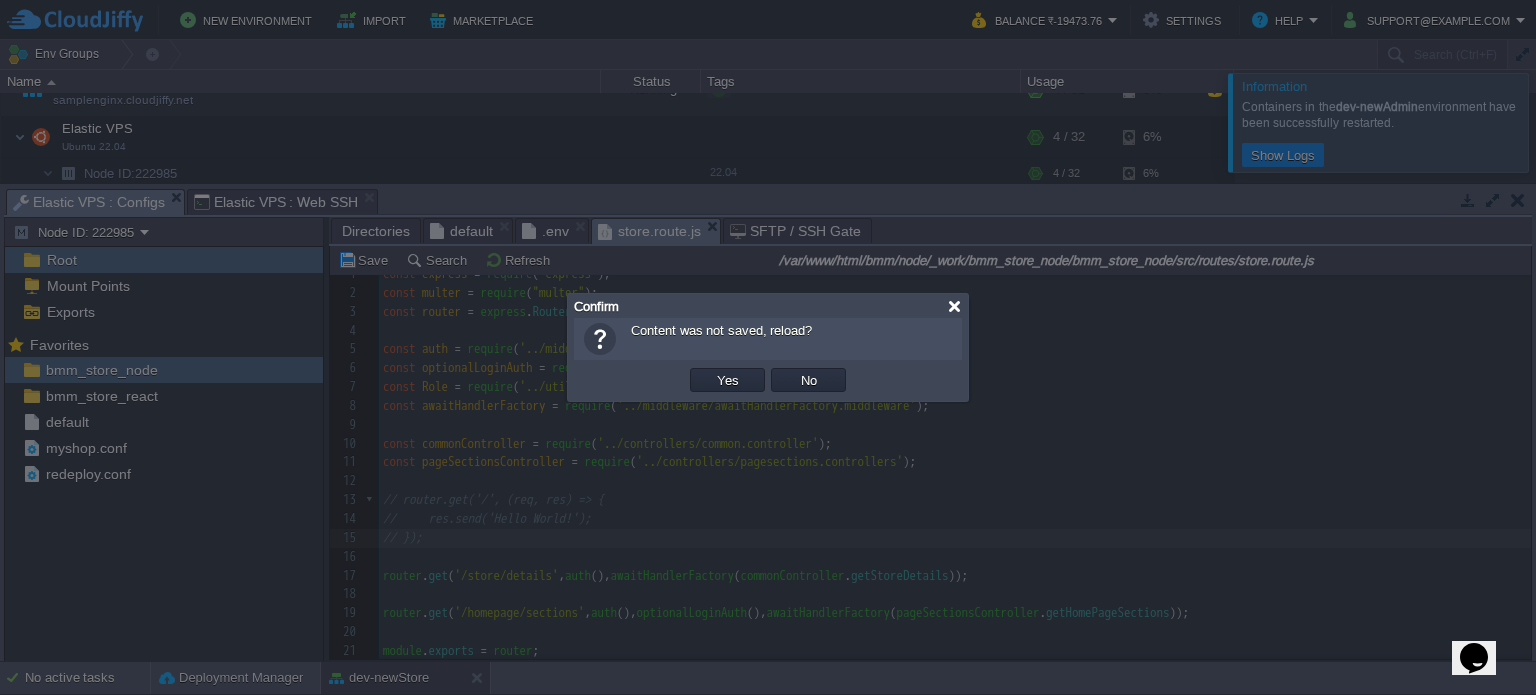 click at bounding box center (954, 306) 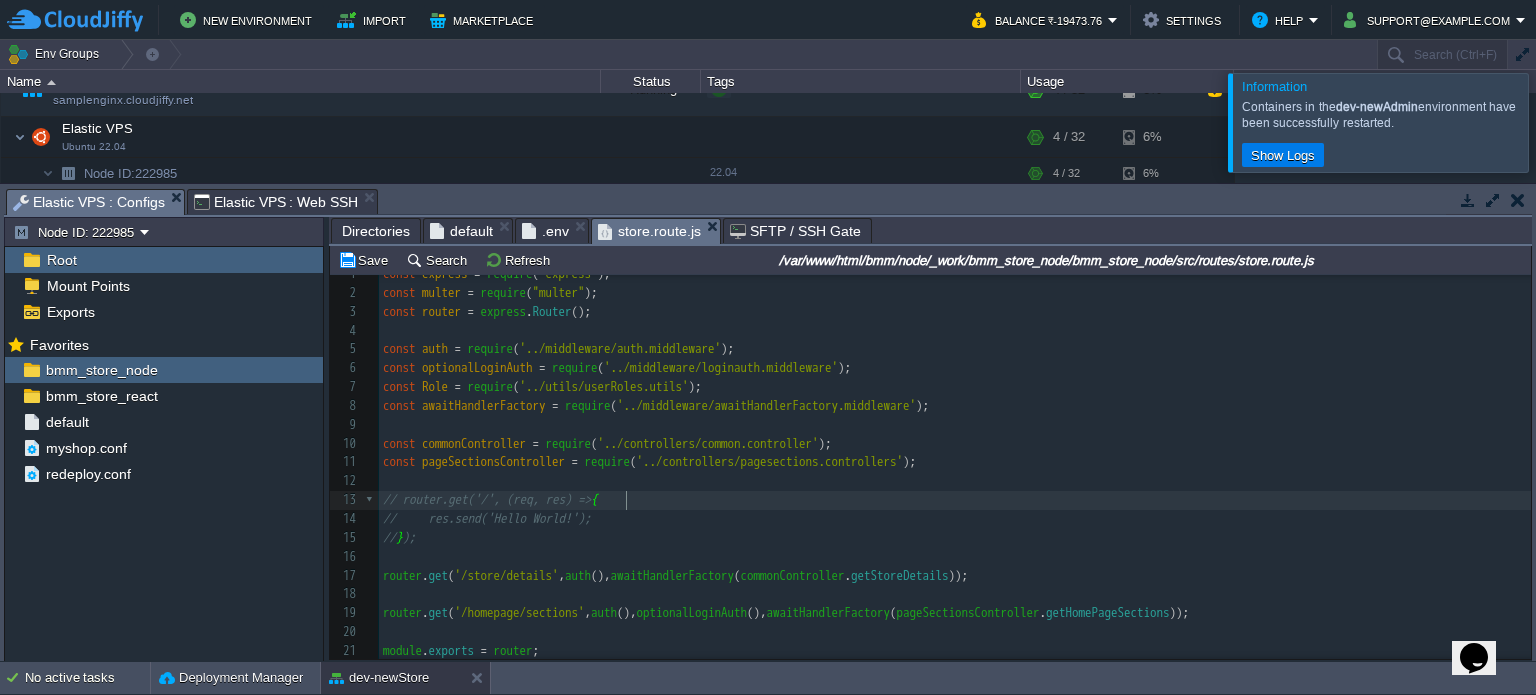click at bounding box center (1560, 122) 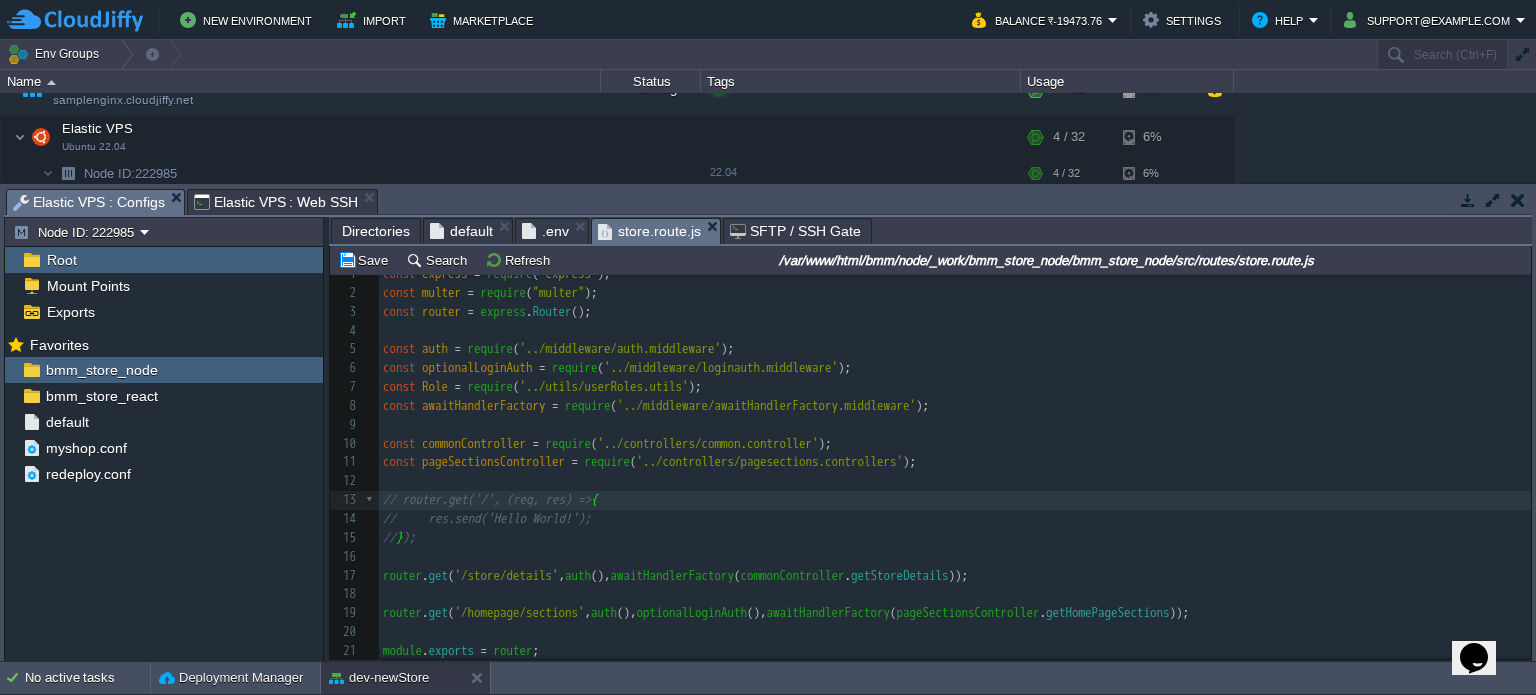 click on "​" at bounding box center [955, 481] 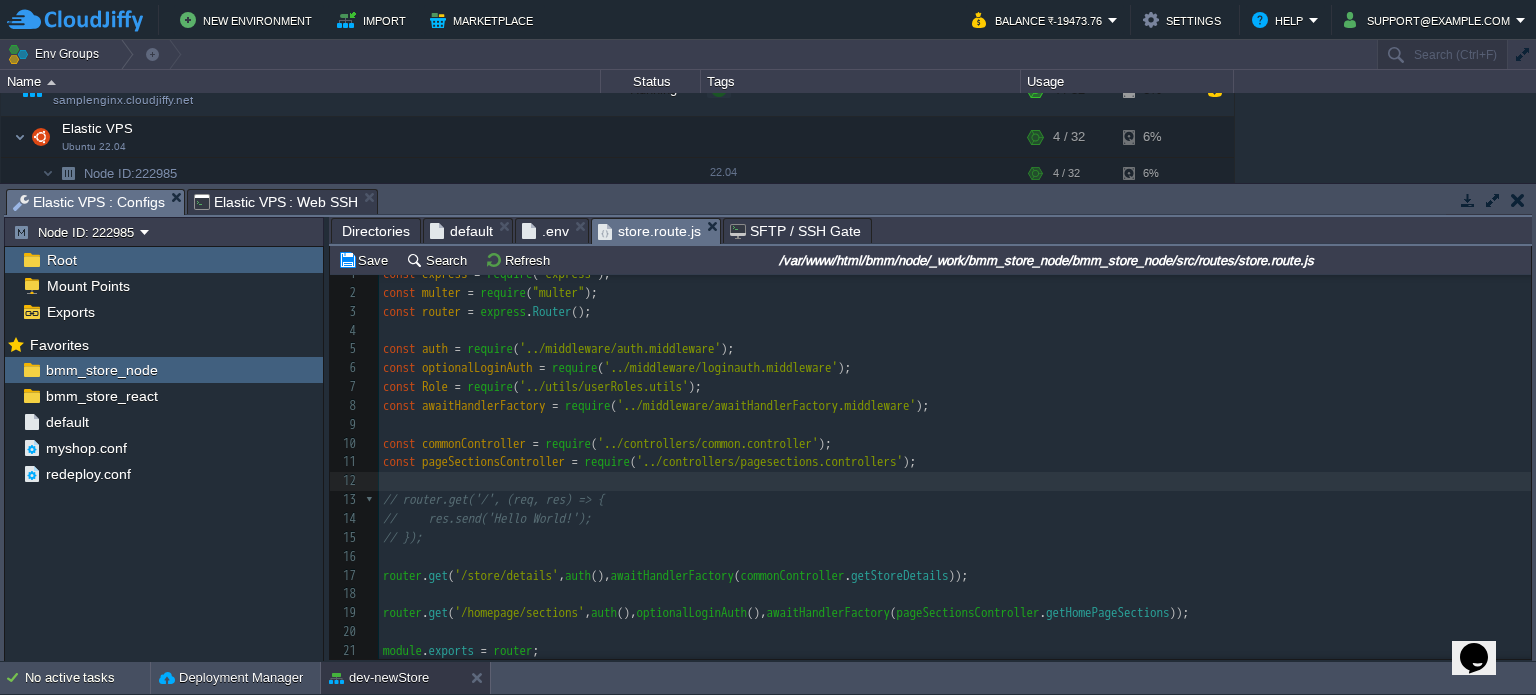 click on "require" at bounding box center (569, 443) 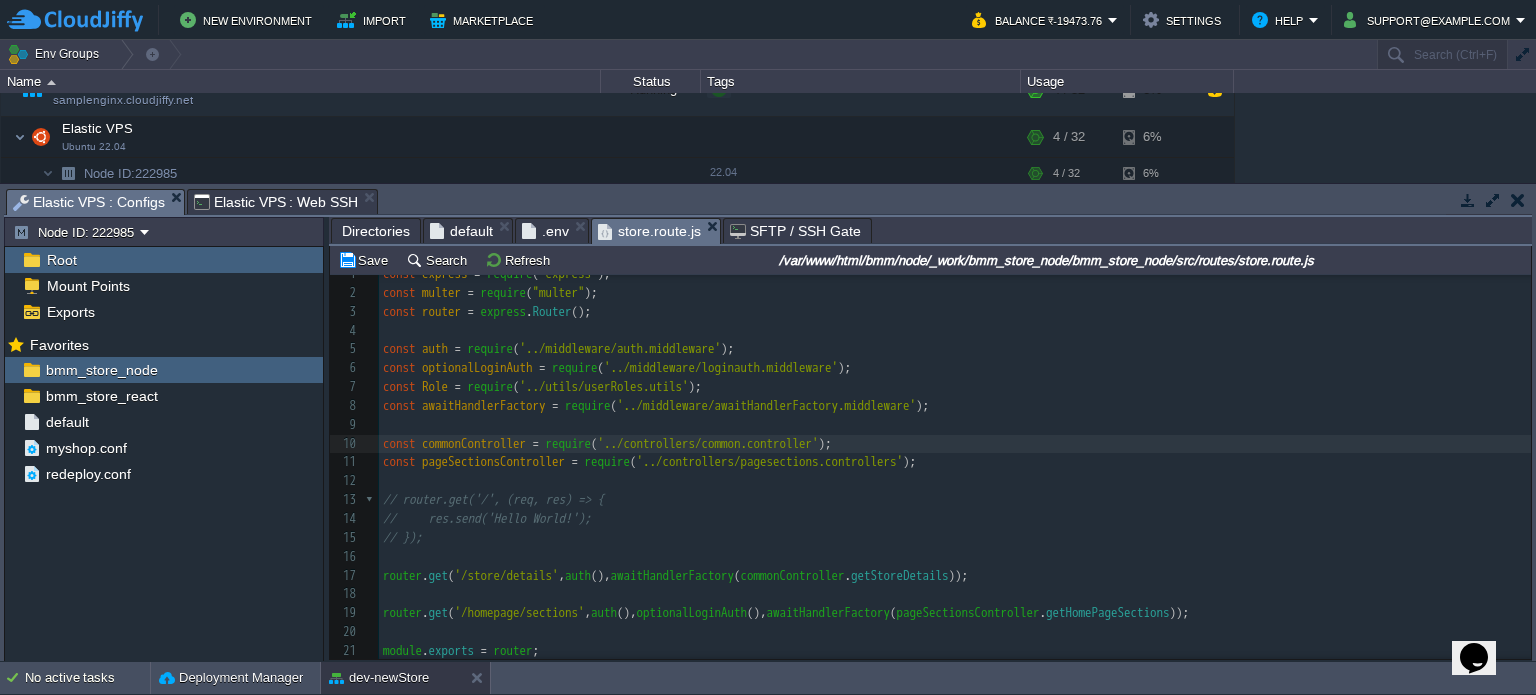 scroll, scrollTop: 0, scrollLeft: 0, axis: both 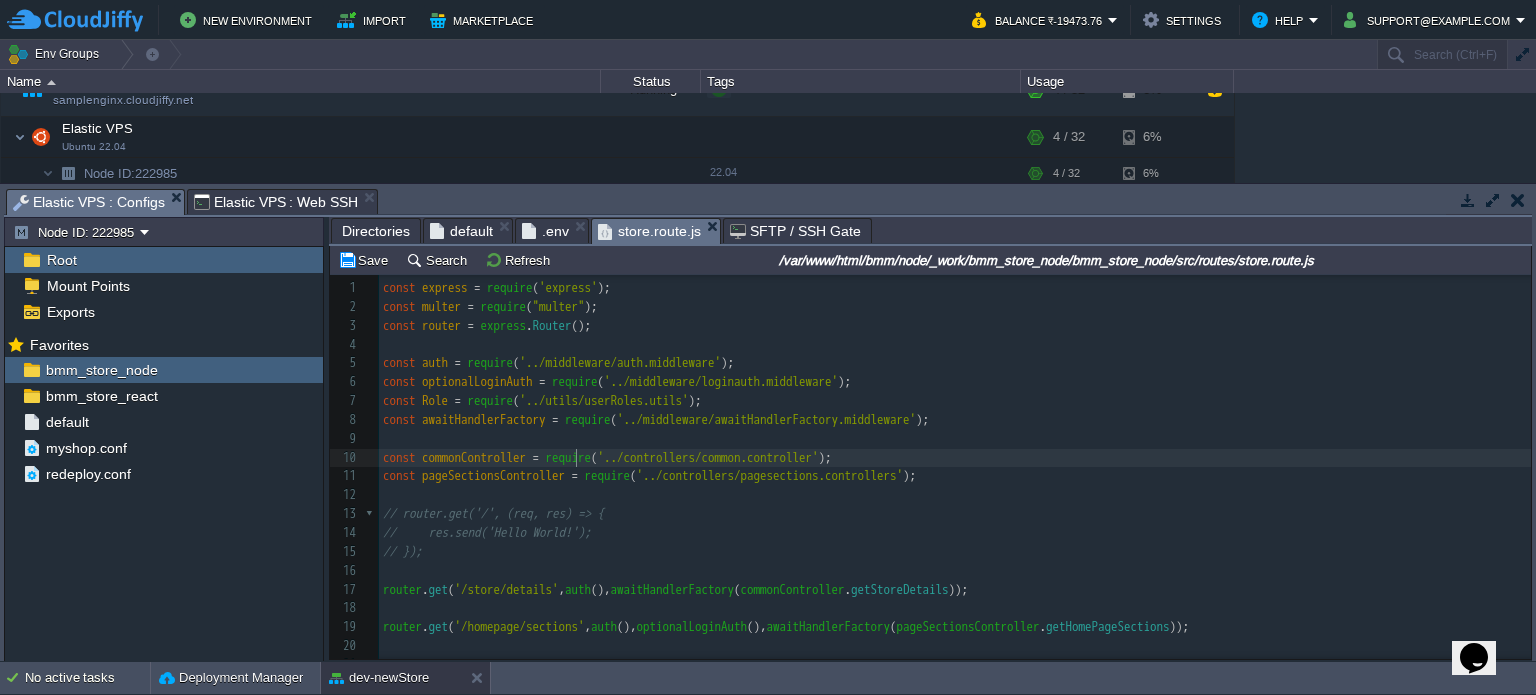 click on "Elastic VPS : Web SSH" at bounding box center [276, 202] 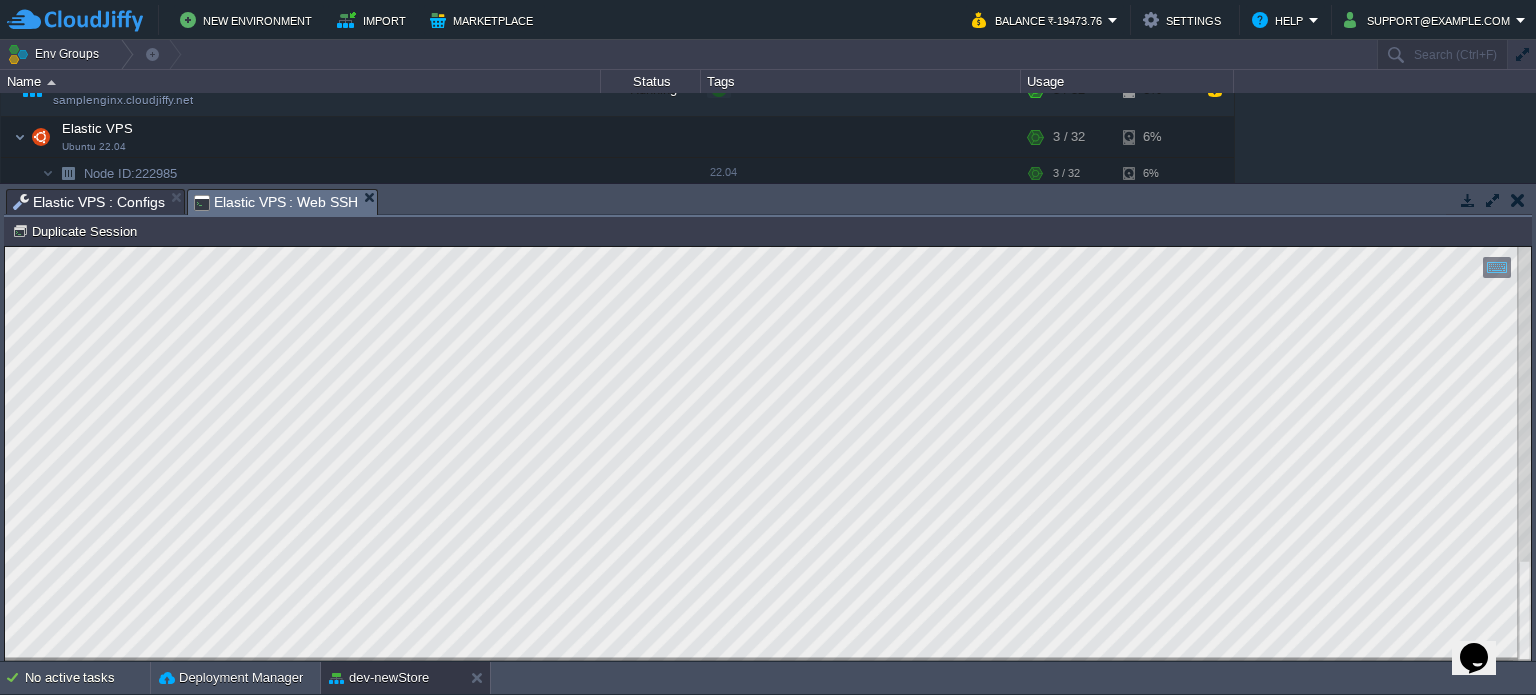 click on "Elastic VPS : Configs" at bounding box center [89, 202] 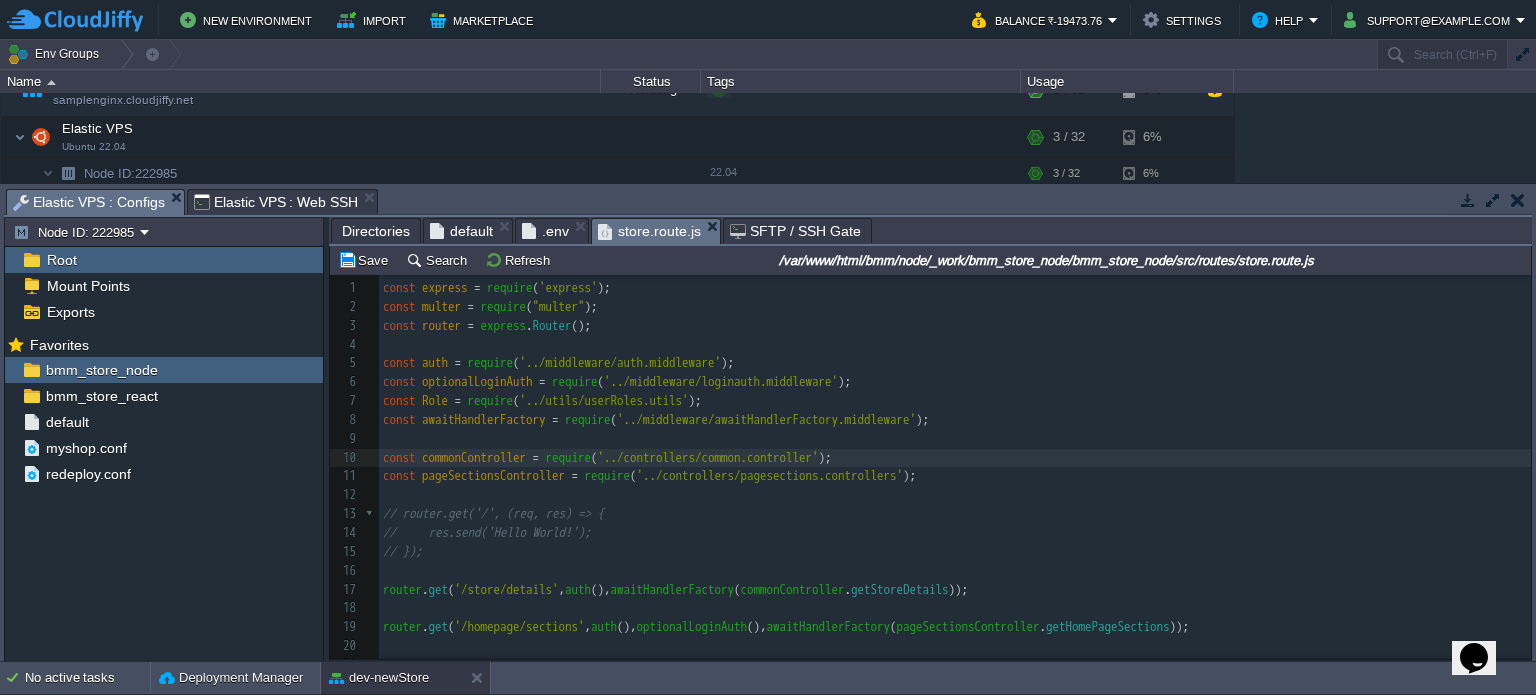 click on "default" at bounding box center [461, 231] 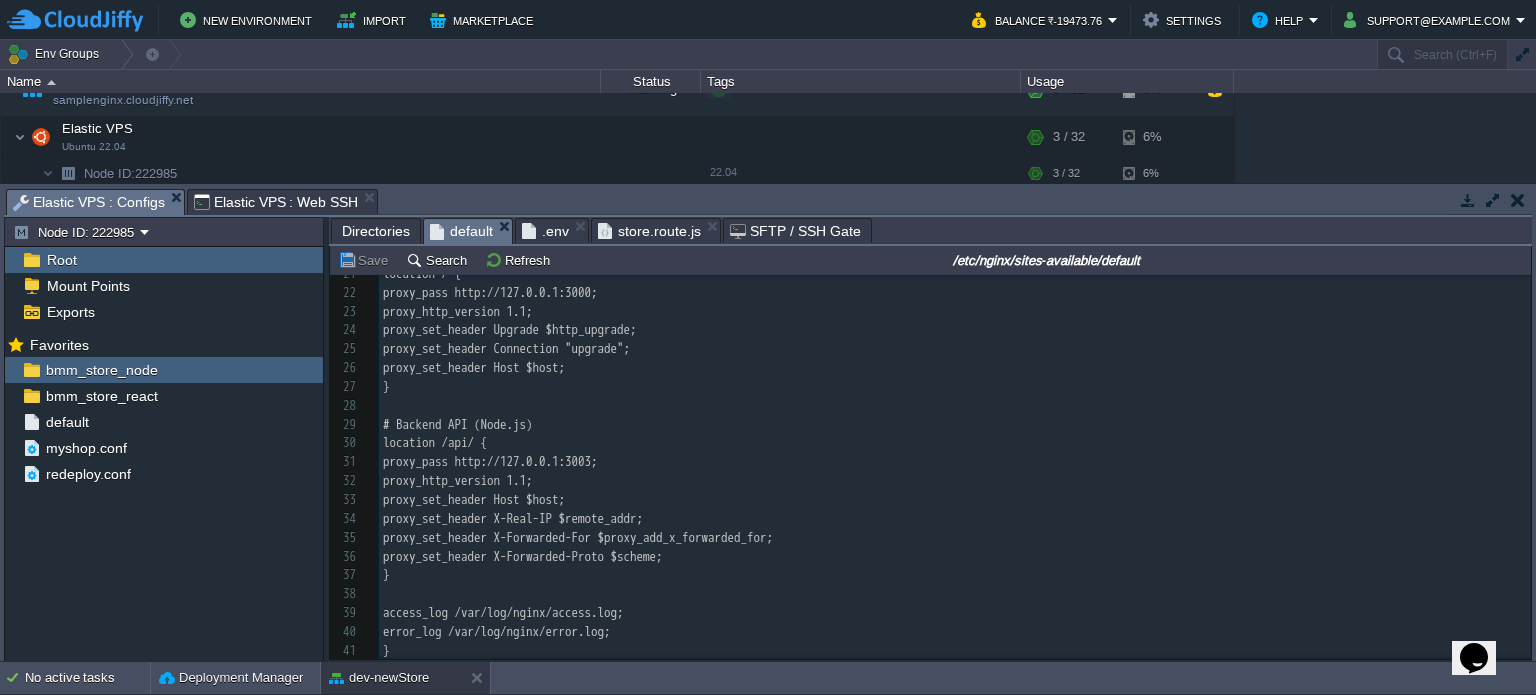 scroll, scrollTop: 324, scrollLeft: 0, axis: vertical 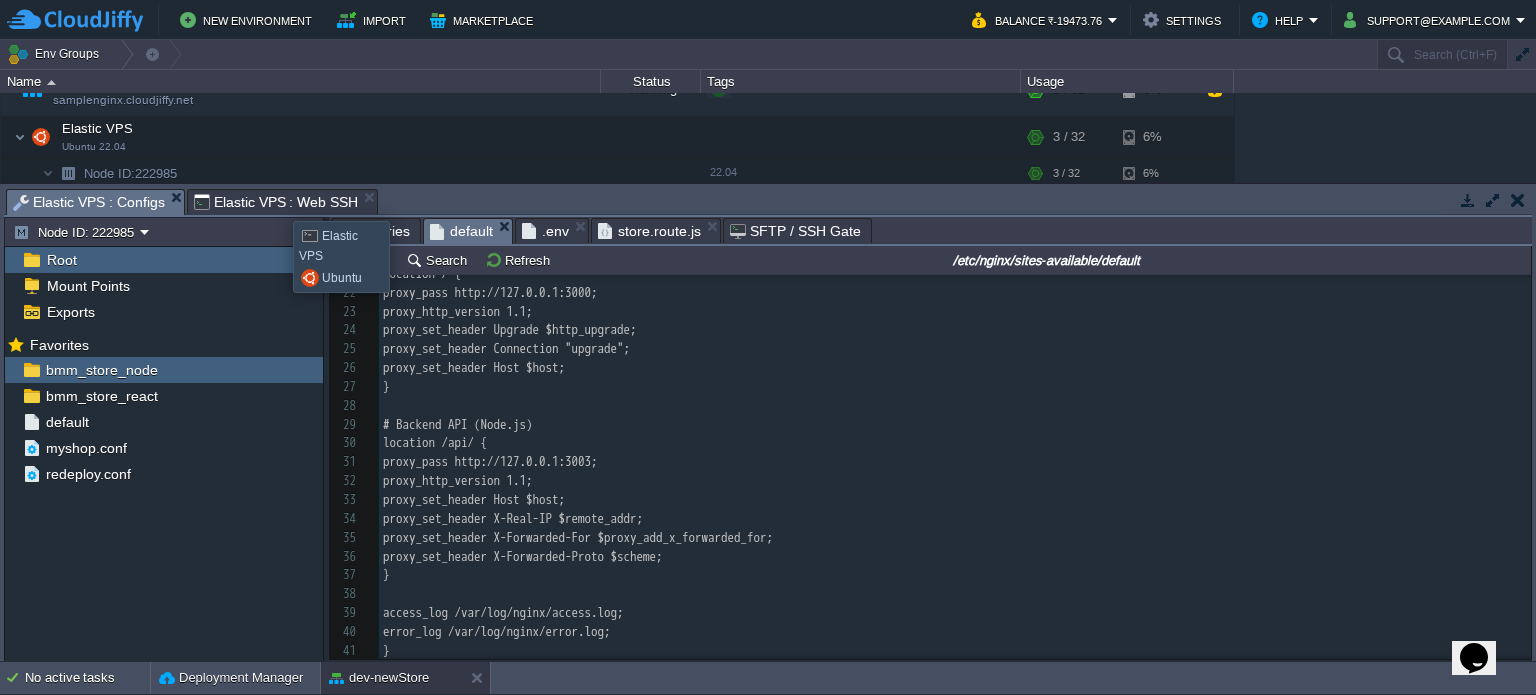 click on "Elastic VPS : Web SSH" at bounding box center (276, 202) 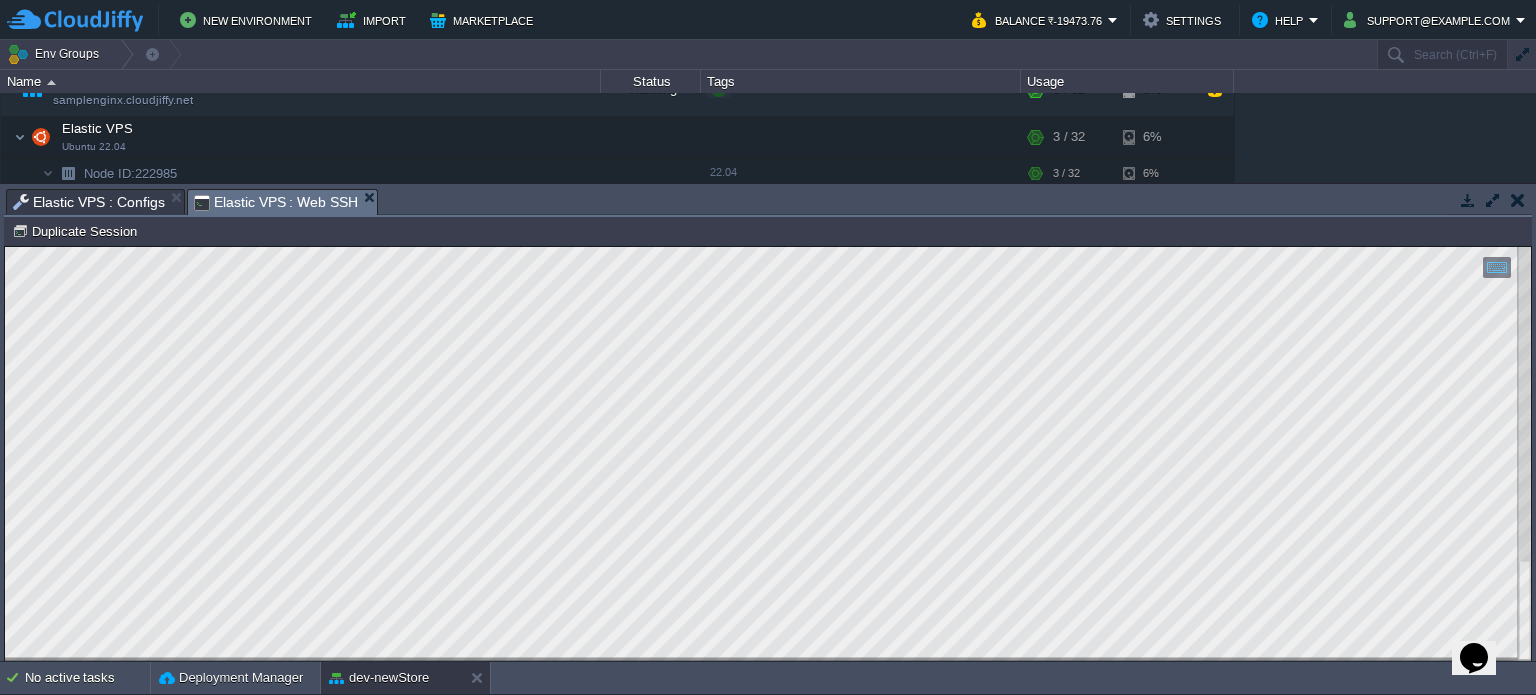 click on "Elastic VPS : Configs" at bounding box center (89, 202) 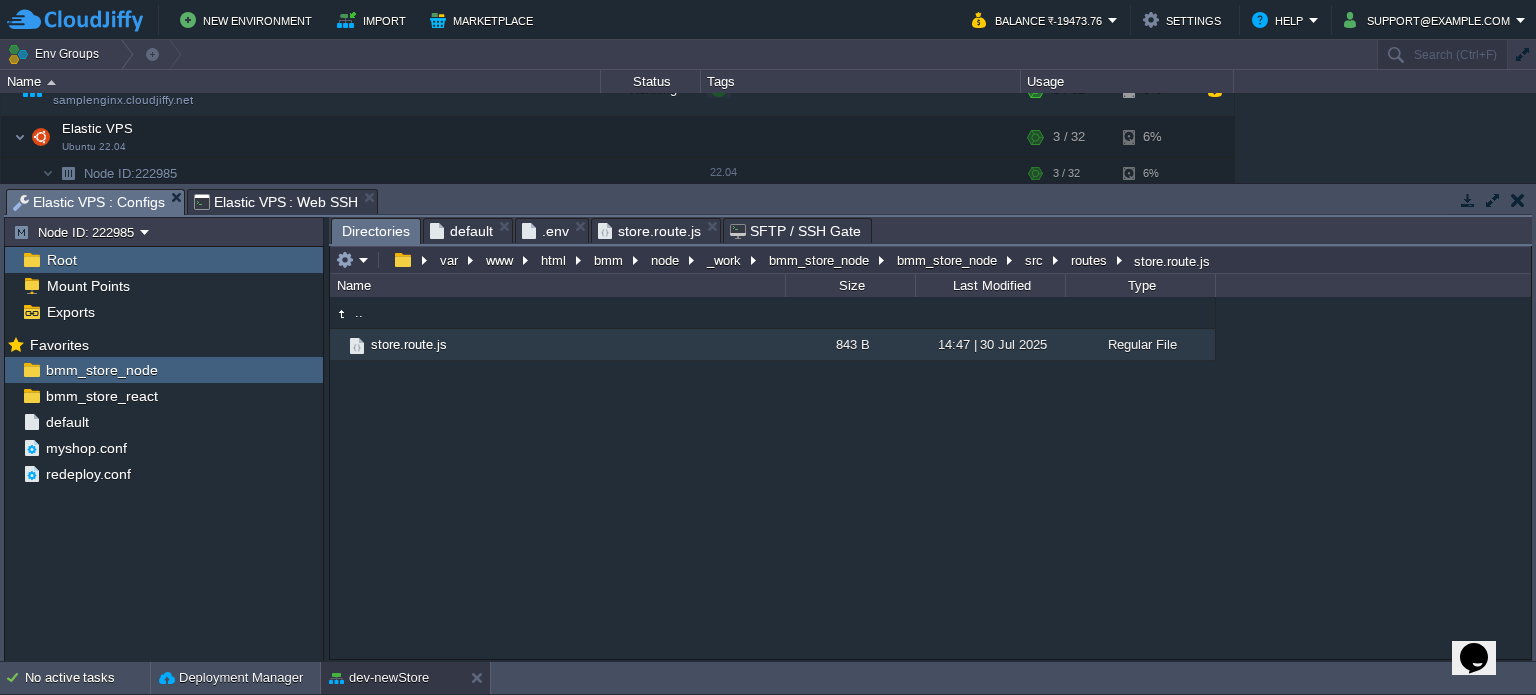 click on "Directories" at bounding box center (376, 231) 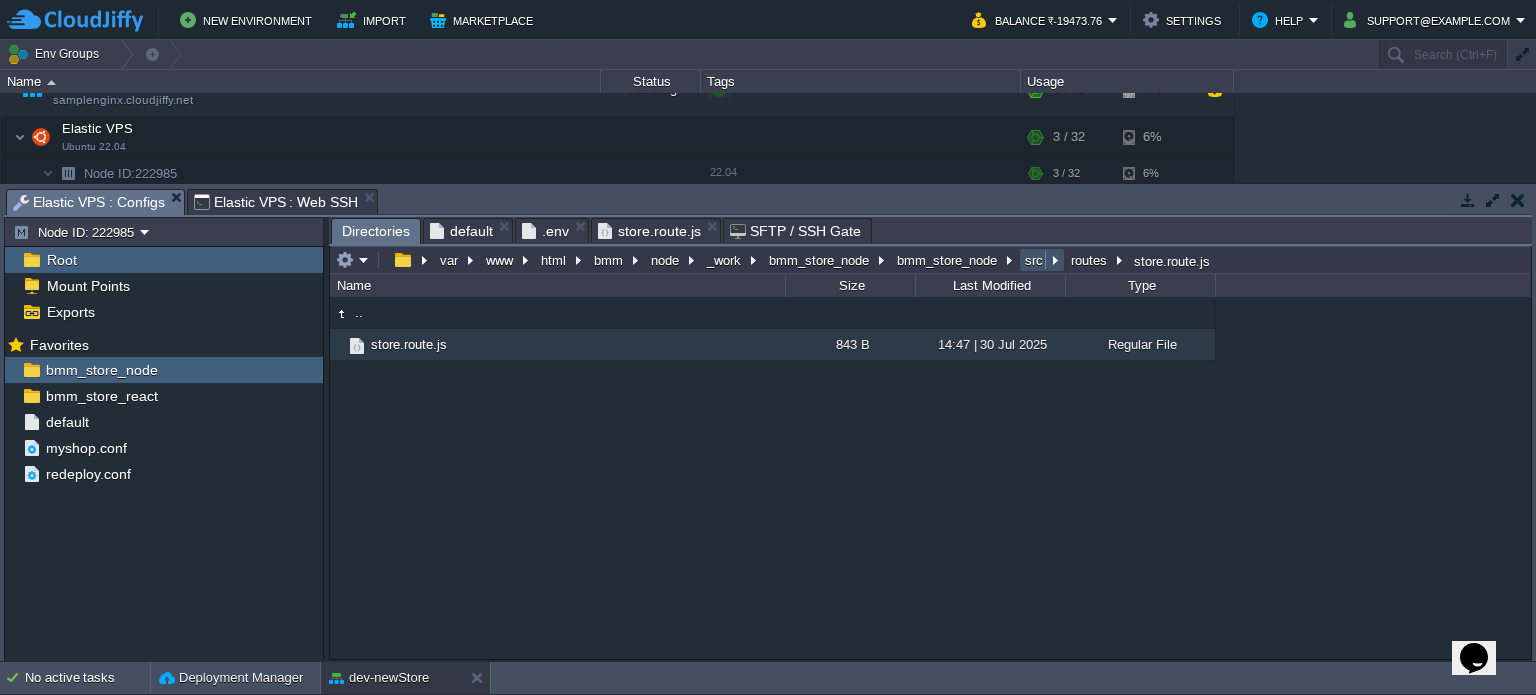 click on "src" at bounding box center (1035, 260) 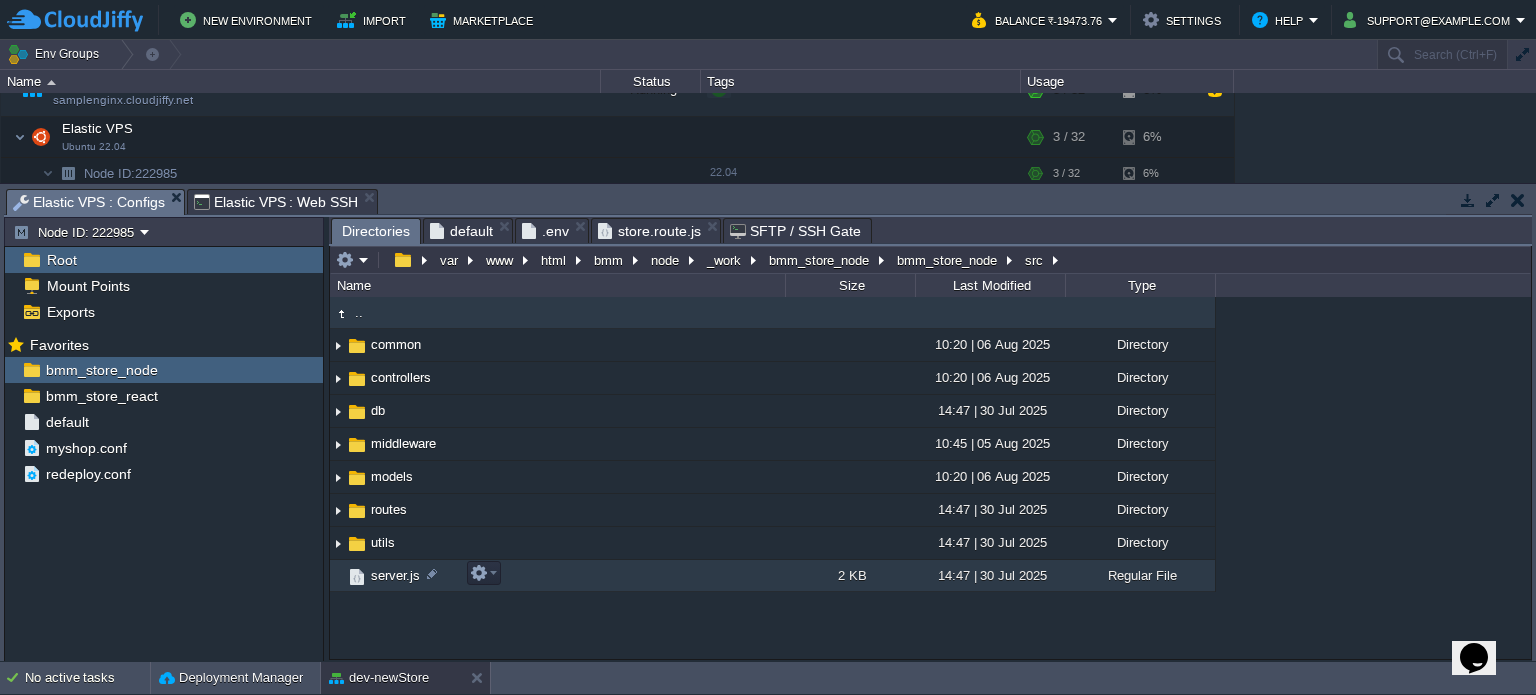 click on "server.js" at bounding box center (395, 575) 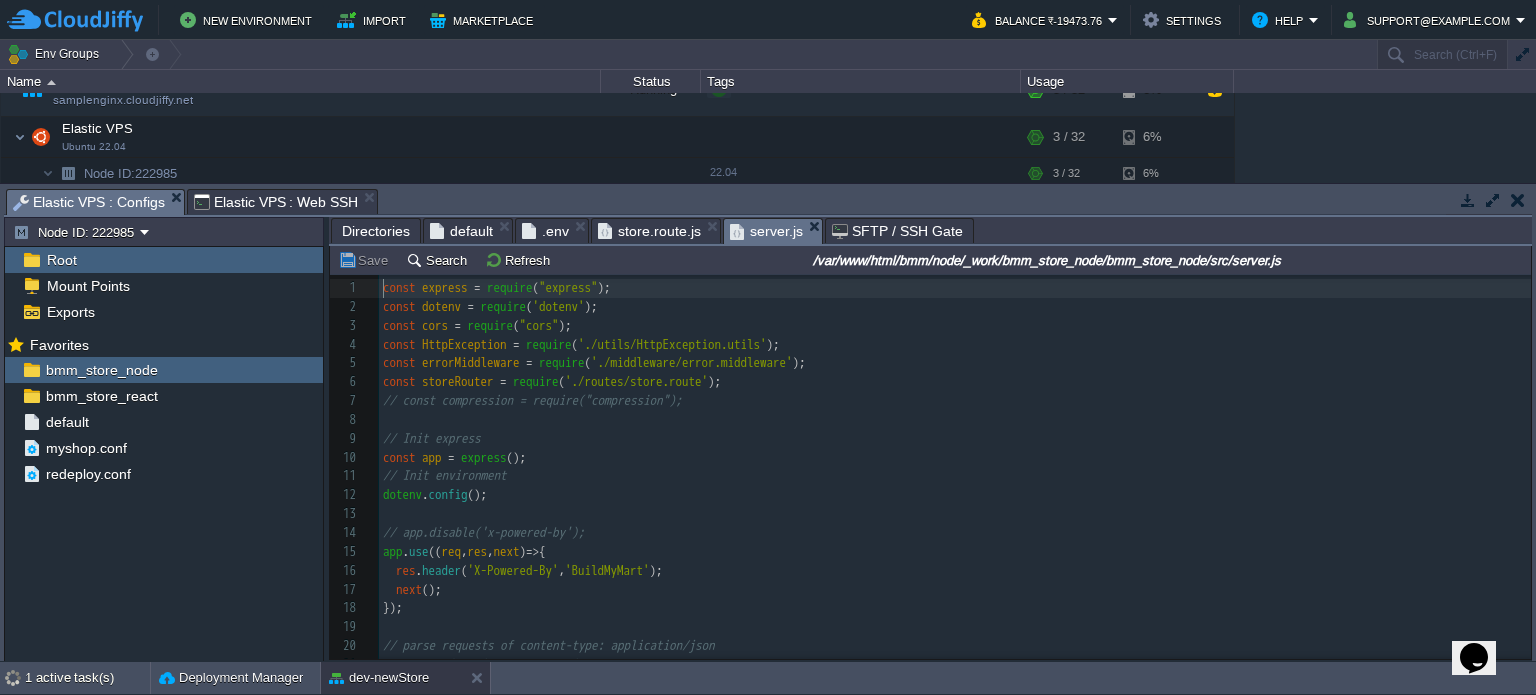 scroll, scrollTop: 6, scrollLeft: 0, axis: vertical 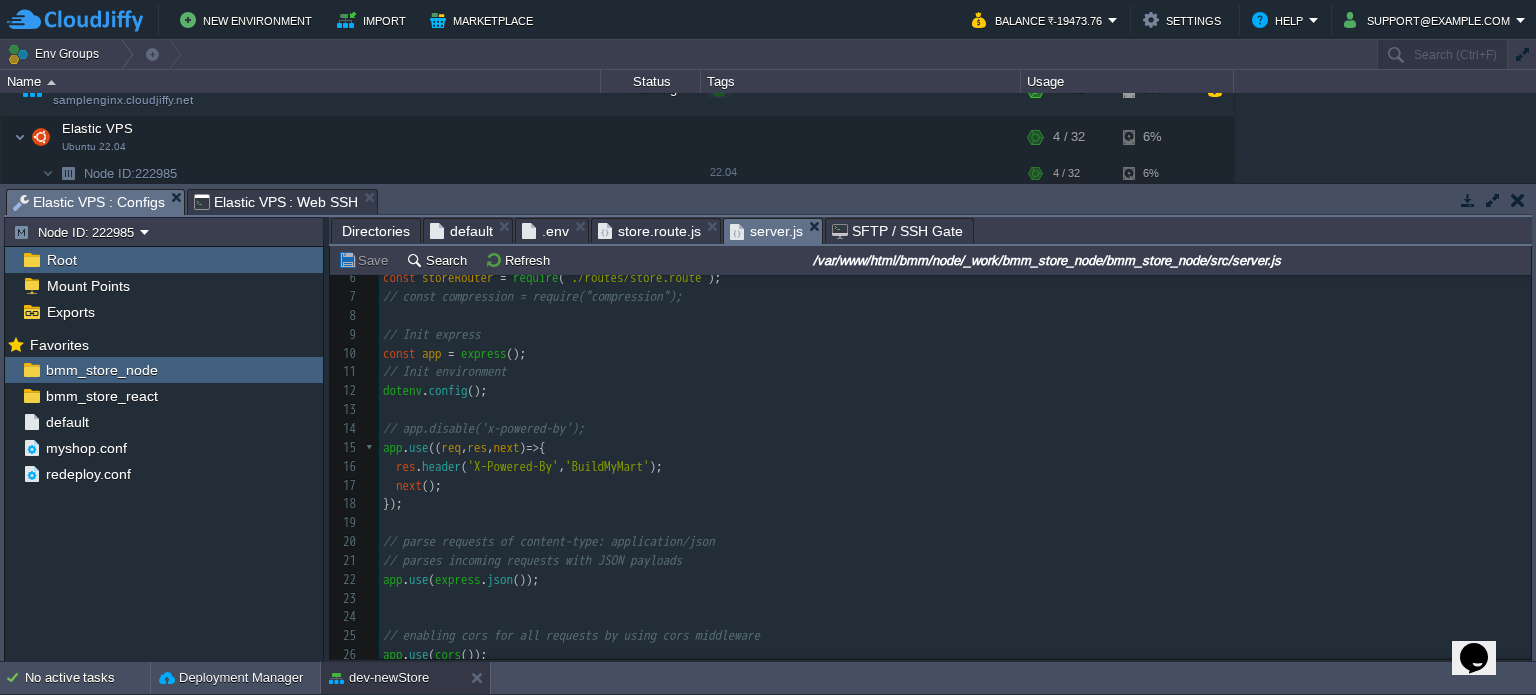 click on "Elastic VPS : Web SSH" at bounding box center [276, 202] 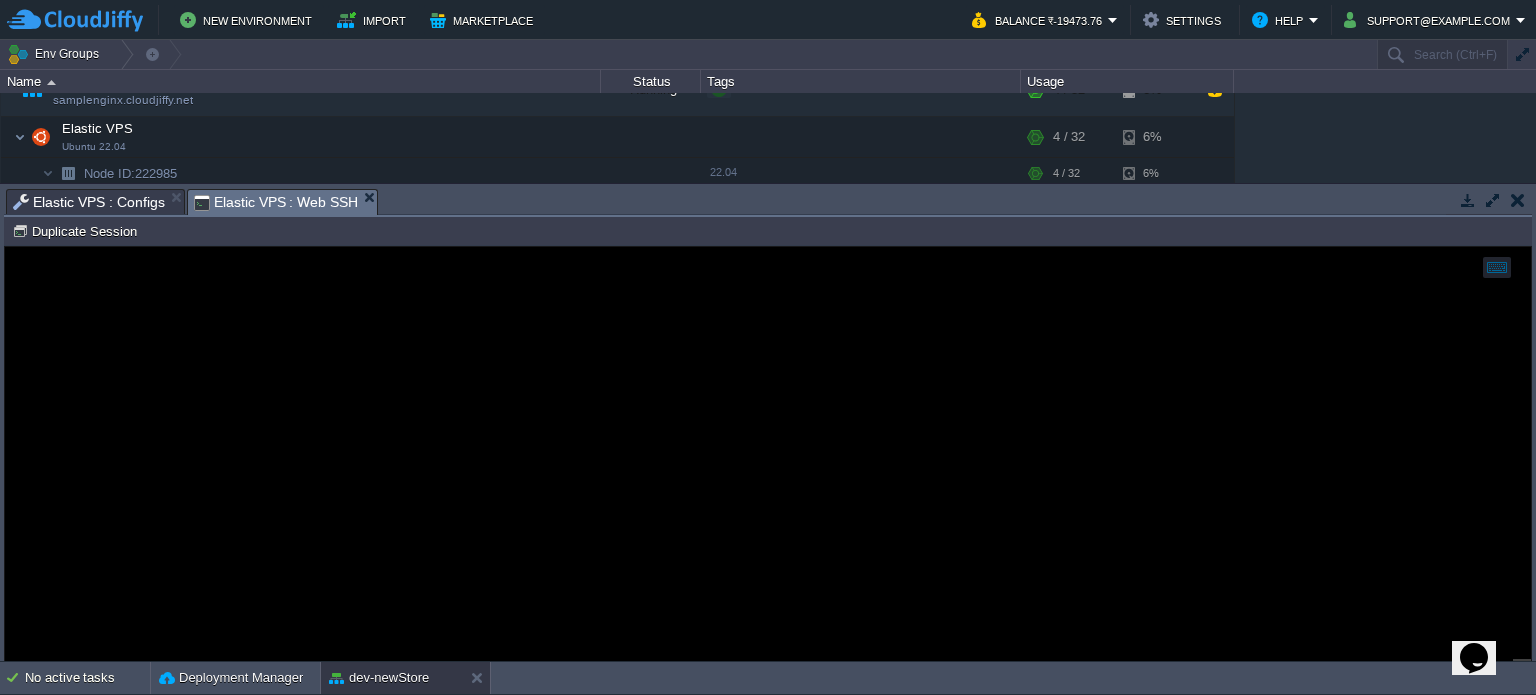 click on "Elastic VPS : Configs" at bounding box center (89, 202) 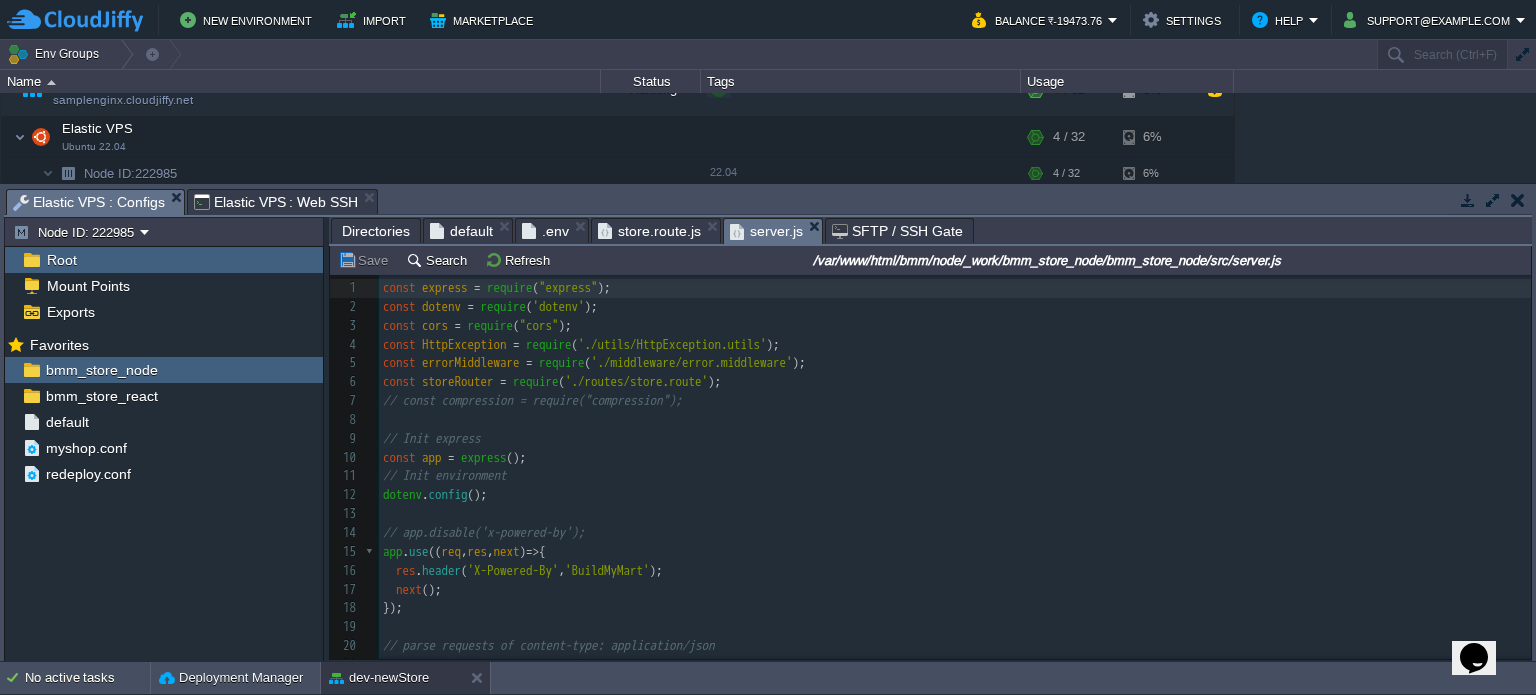 scroll, scrollTop: 66, scrollLeft: 0, axis: vertical 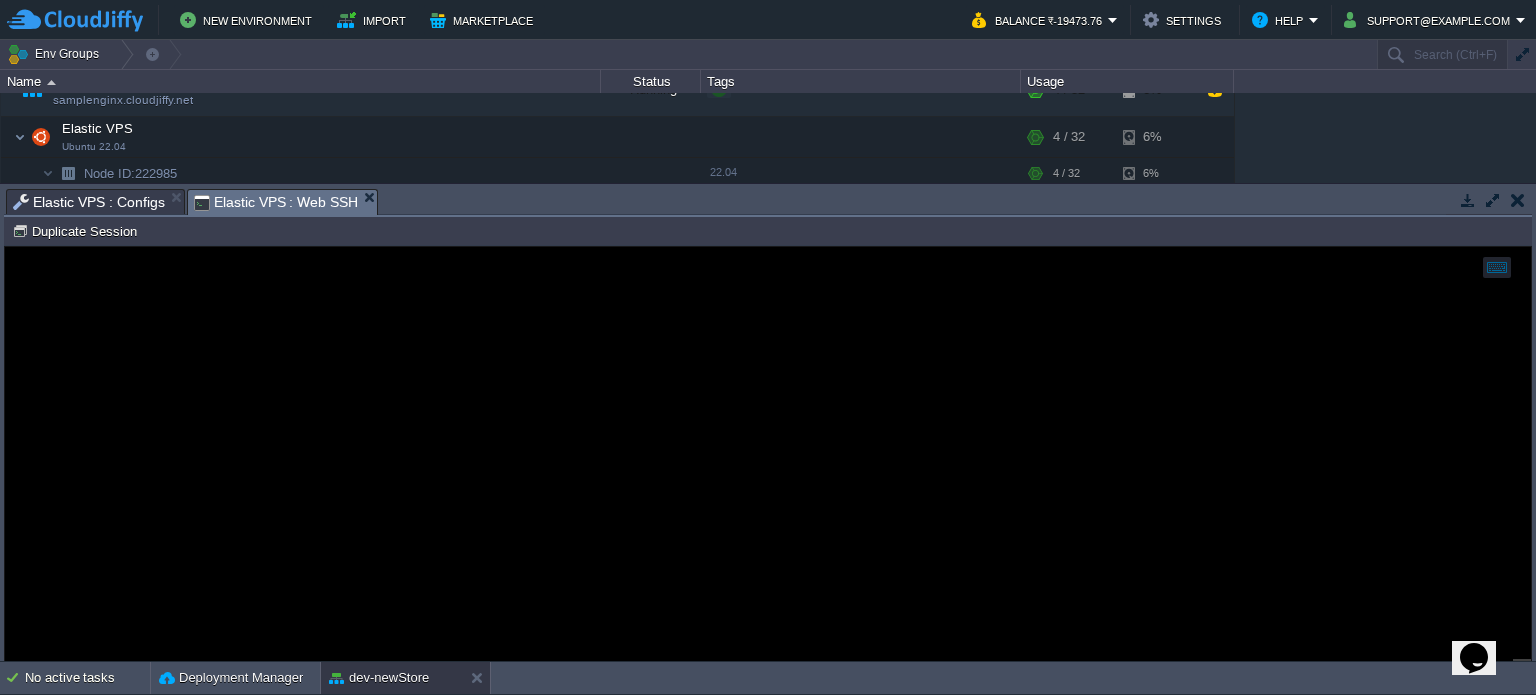 click on "Elastic VPS : Web SSH" at bounding box center (276, 202) 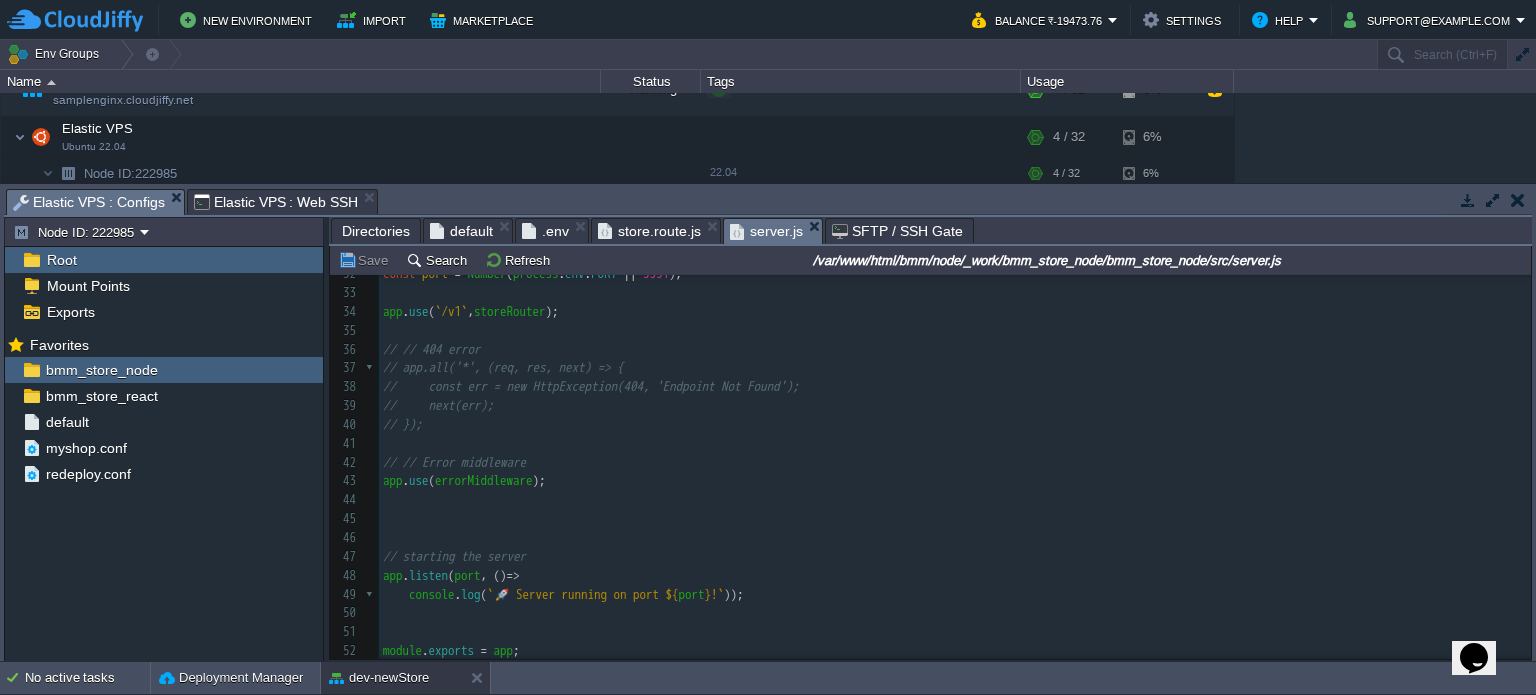 click on "​" at bounding box center [955, 500] 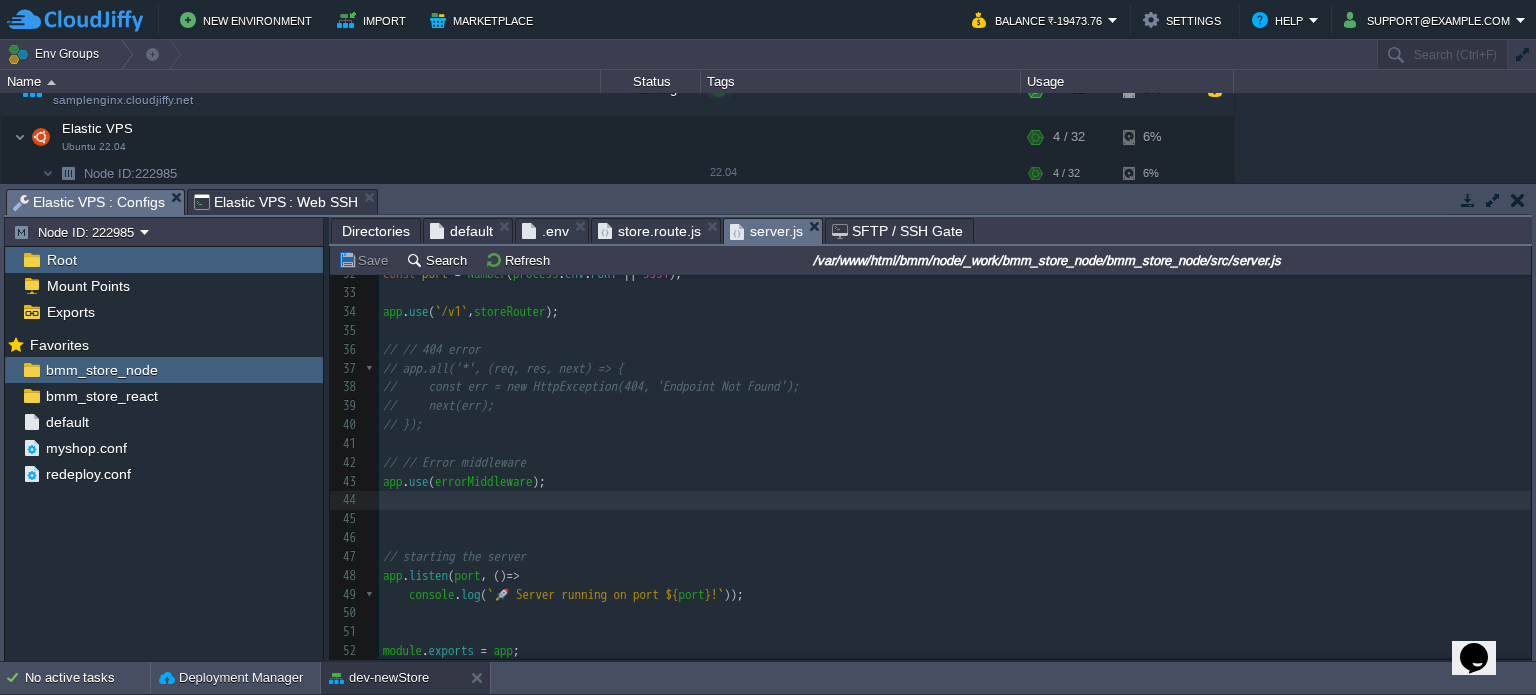 scroll, scrollTop: 0, scrollLeft: 0, axis: both 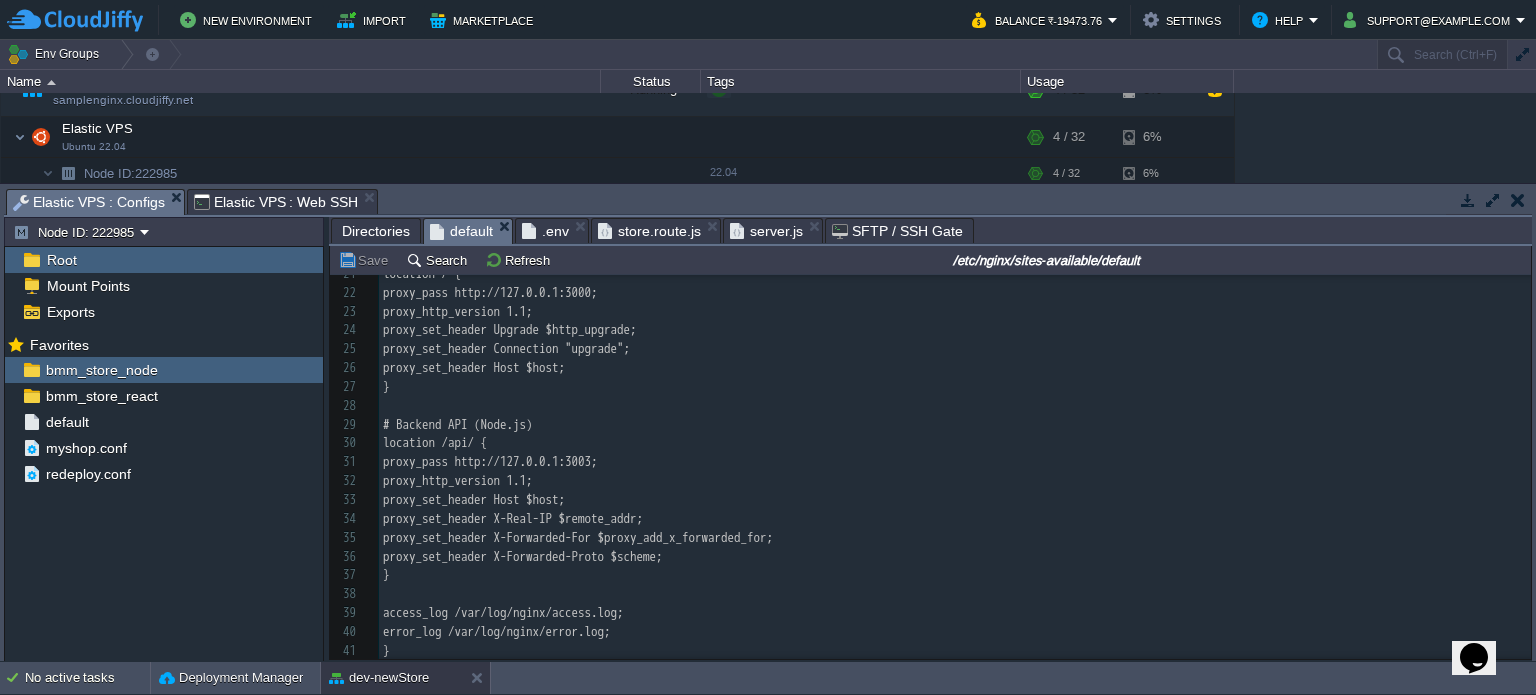 click on "default" at bounding box center (461, 231) 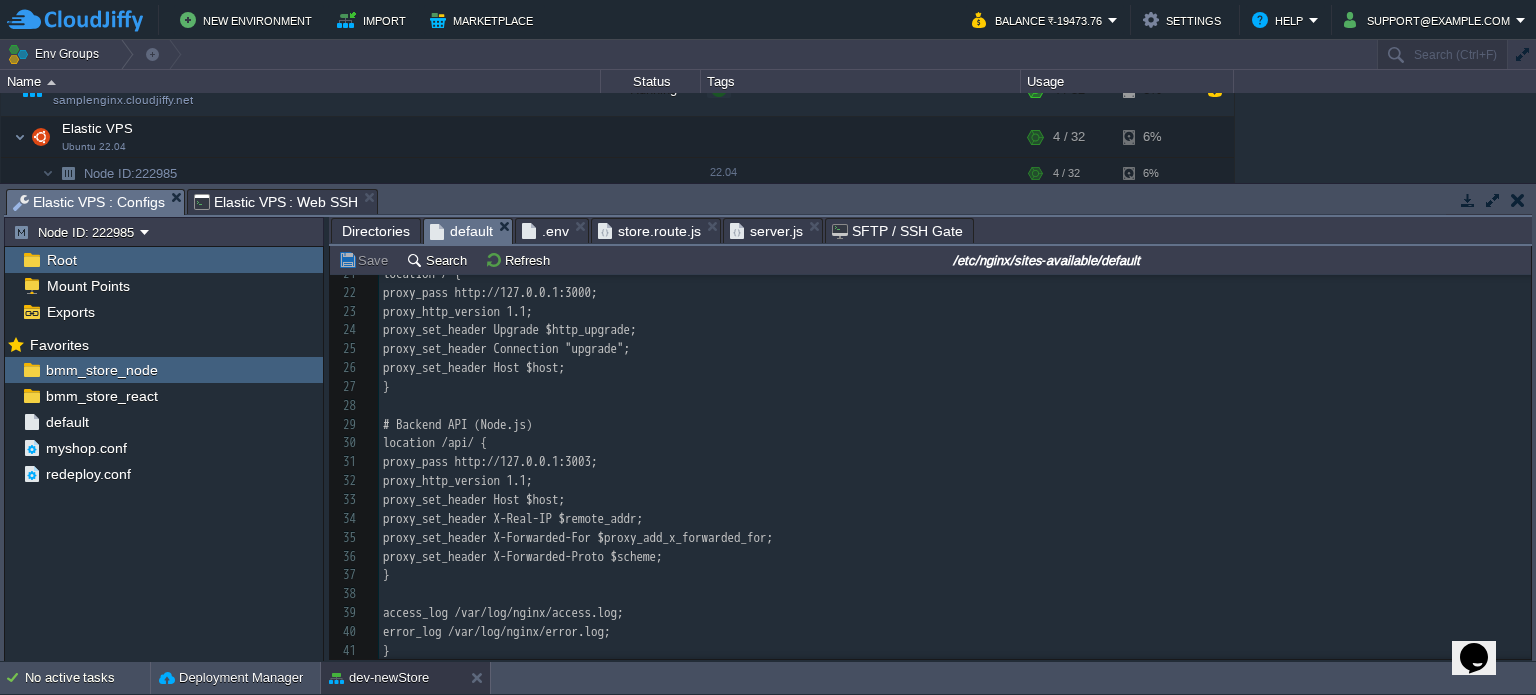 click on "41   1 # Redirect HTTP to HTTPS 2 server { 3     listen 80; 4     server_name thebuildmymart.in *.thebuildmymart.in; 5     return 301 https://$host$request_uri; 6 } 7 ​ 8 # HTTPS Proxy 9 server { 10     listen 443 ssl; 11     server_name thebuildmymart.in *.thebuildmymart.in; 12 ​ 13     ssl_certificate     /var/www/certs/thebuildmymart.crt; 14     ssl_certificate_key /var/www/certs/server.key; 15     ssl_trusted_certificate /var/www/certs/__thebuildmymart_in.ca-bundle; 16 ​ 17     ssl_protocols TLSv1.2 TLSv1.3; 18     ssl_prefer_server_ciphers on; 19 ​ 20     # Frontend (Next.js Dev Server) 21     location / { 22         proxy_pass http://127.0.0.1:3000; 23         proxy_http_version 1.1; 24         proxy_set_header Upgrade $http_upgrade; 25         proxy_set_header Connection "upgrade"; 26         proxy_set_header Host $host; 27     } 28 ​ 29     # Backend API (Node.js) 30     location /api/ { 31         proxy_pass http://127.0.0.1:3003; 32 33 34 35 36 37     }" at bounding box center (955, 274) 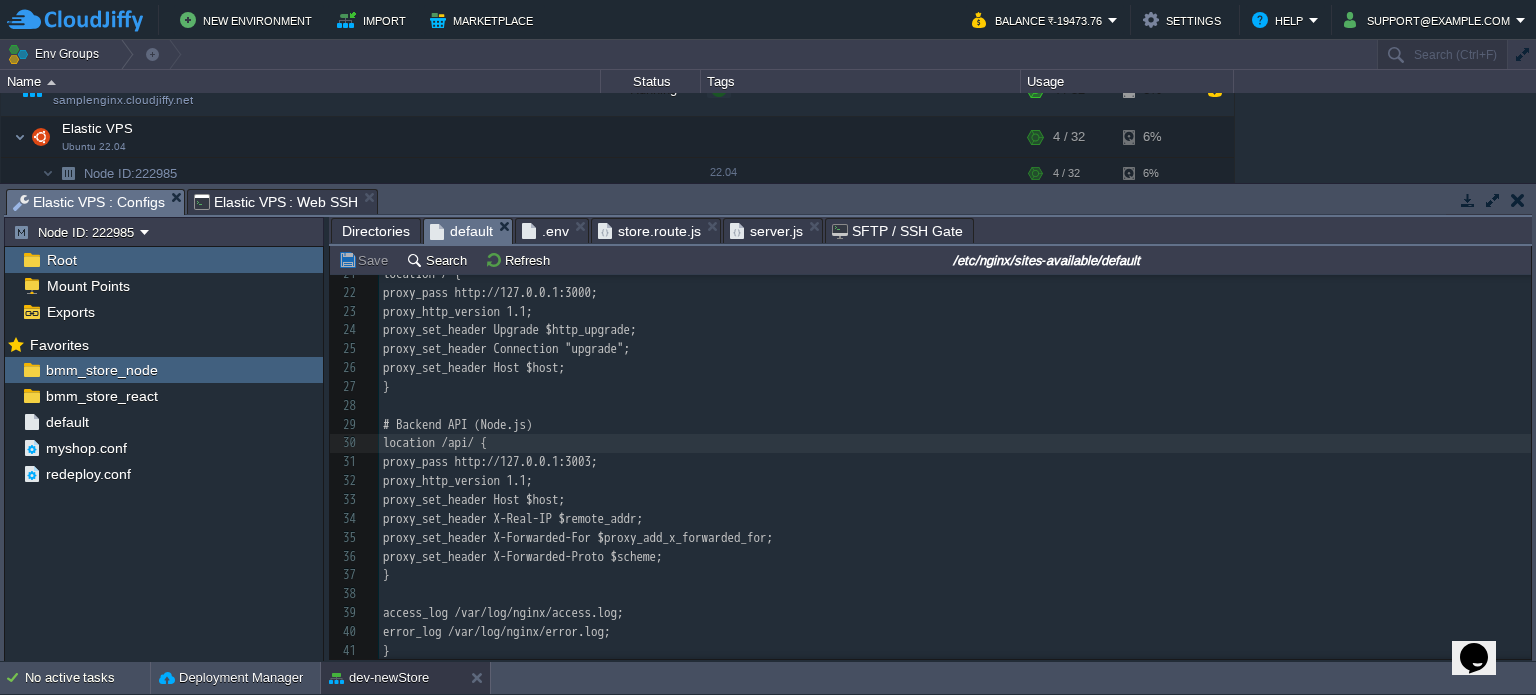click on "41   1 # Redirect HTTP to HTTPS 2 server { 3     listen 80; 4     server_name thebuildmymart.in *.thebuildmymart.in; 5     return 301 https://$host$request_uri; 6 } 7 ​ 8 # HTTPS Proxy 9 server { 10     listen 443 ssl; 11     server_name thebuildmymart.in *.thebuildmymart.in; 12 ​ 13     ssl_certificate     /var/www/certs/thebuildmymart.crt; 14     ssl_certificate_key /var/www/certs/server.key; 15     ssl_trusted_certificate /var/www/certs/__thebuildmymart_in.ca-bundle; 16 ​ 17     ssl_protocols TLSv1.2 TLSv1.3; 18     ssl_prefer_server_ciphers on; 19 ​ 20     # Frontend (Next.js Dev Server) 21     location / { 22         proxy_pass http://127.0.0.1:3000; 23         proxy_http_version 1.1; 24         proxy_set_header Upgrade $http_upgrade; 25         proxy_set_header Connection "upgrade"; 26         proxy_set_header Host $host; 27     } 28 ​ 29     # Backend API (Node.js) 30     location /api/ { 31         proxy_pass http://127.0.0.1:3003; 32 33 34 35 36 37     }" at bounding box center (955, 274) 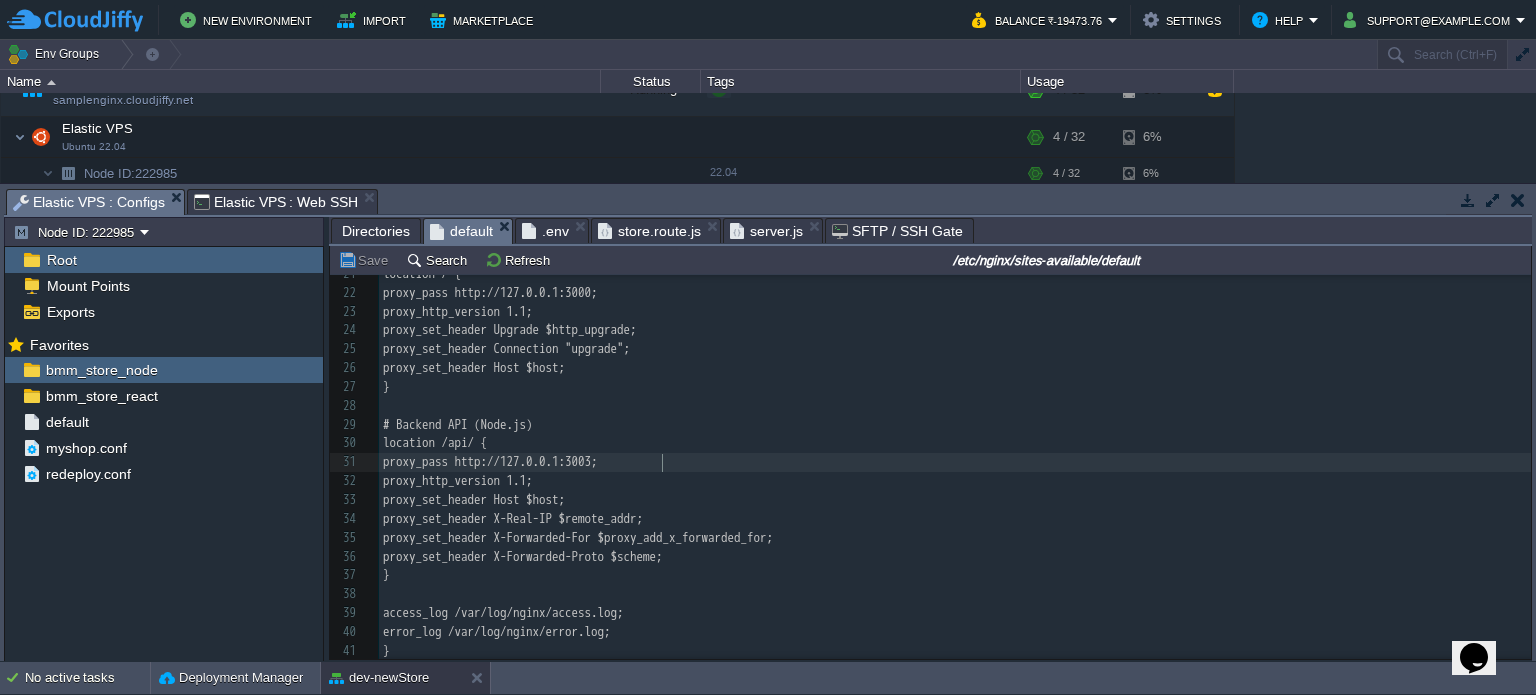 type on "3003" 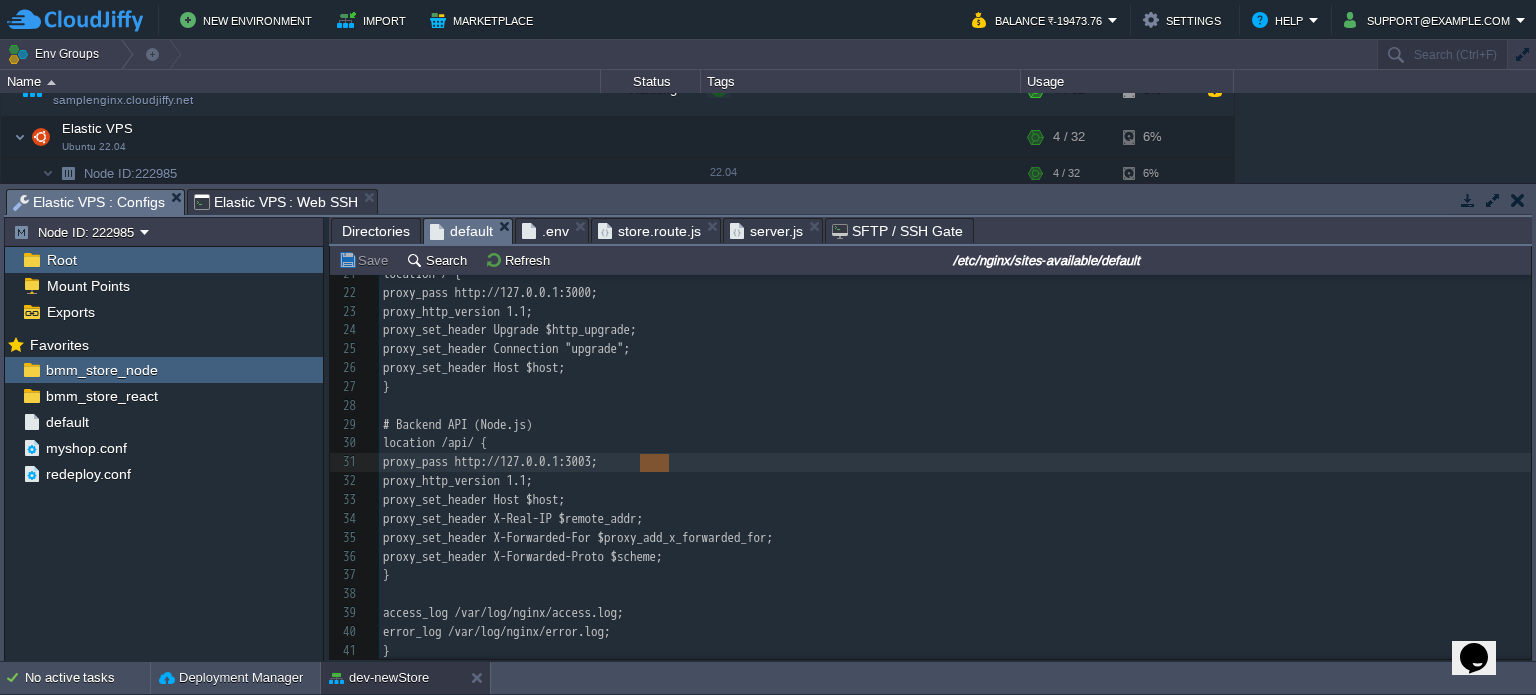 scroll, scrollTop: 296, scrollLeft: 0, axis: vertical 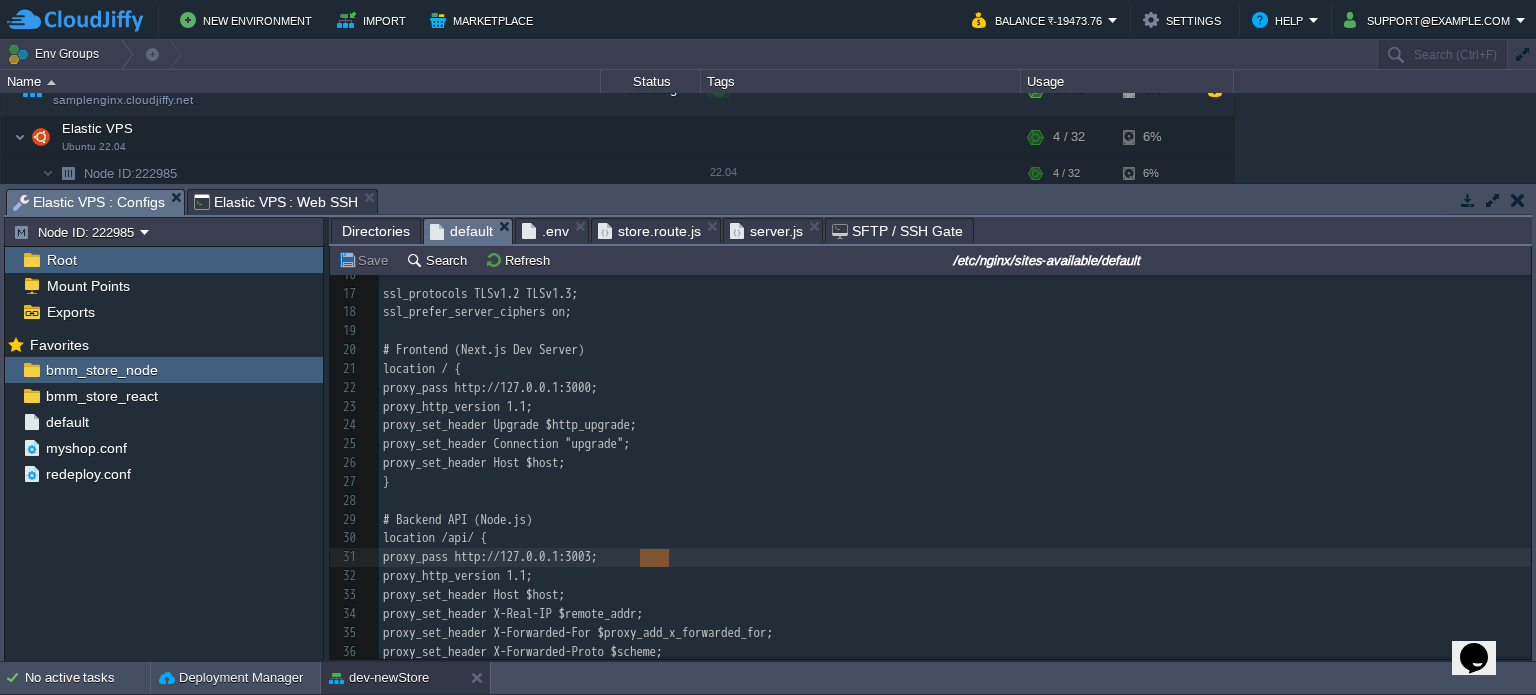 click on ".env" at bounding box center (545, 231) 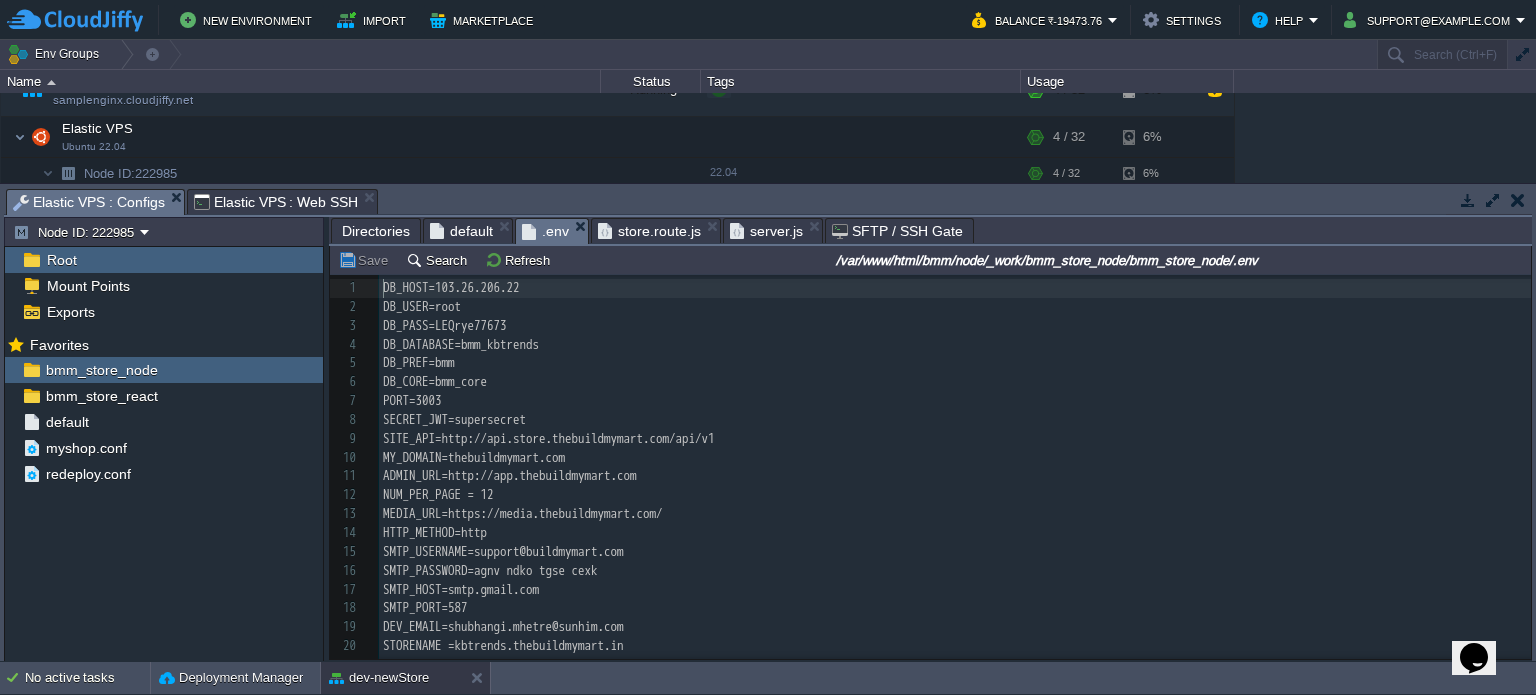 scroll, scrollTop: 6, scrollLeft: 0, axis: vertical 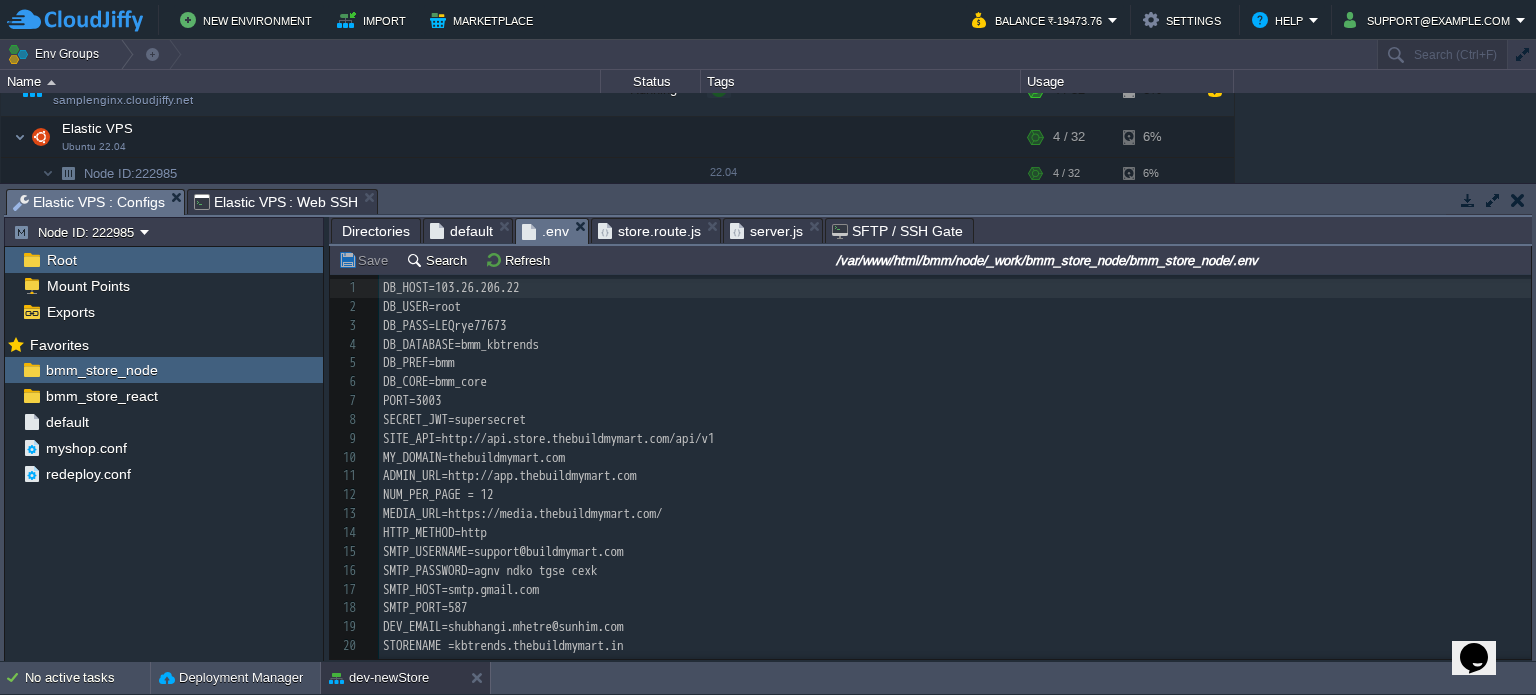 click on "xxxx   1 DB_HOST=[IP] 2 DB_USER=root 3 DB_PASS=[PASSWORD] 4 DB_DATABASE=bmm_kbtrends 5 DB_PREF=bmm 6 DB_CORE=bmm_core 7 PORT=3003 8 SECRET_JWT=supersecret 9 SITE_API=http://api.store.thebuildmymart.com/api/v1 10 MY_DOMAIN=thebuildmymart.com 11 ADMIN_URL=http://app.thebuildmymart.com 12 NUM_PER_PAGE = 12 13 MEDIA_URL=https://media.thebuildmymart.com/ 14 HTTP_METHOD=http 15 SMTP_USERNAME=support@example.com 16 SMTP_PASSWORD=[PASSWORD] 17 SMTP_HOST=smtp.gmail.com 18 SMTP_PORT=587 19 DEV_EMAIL=shubhangi.mhetre@example.com 20 STORENAME =kbtrends.thebuildmymart.in" at bounding box center [958, 467] 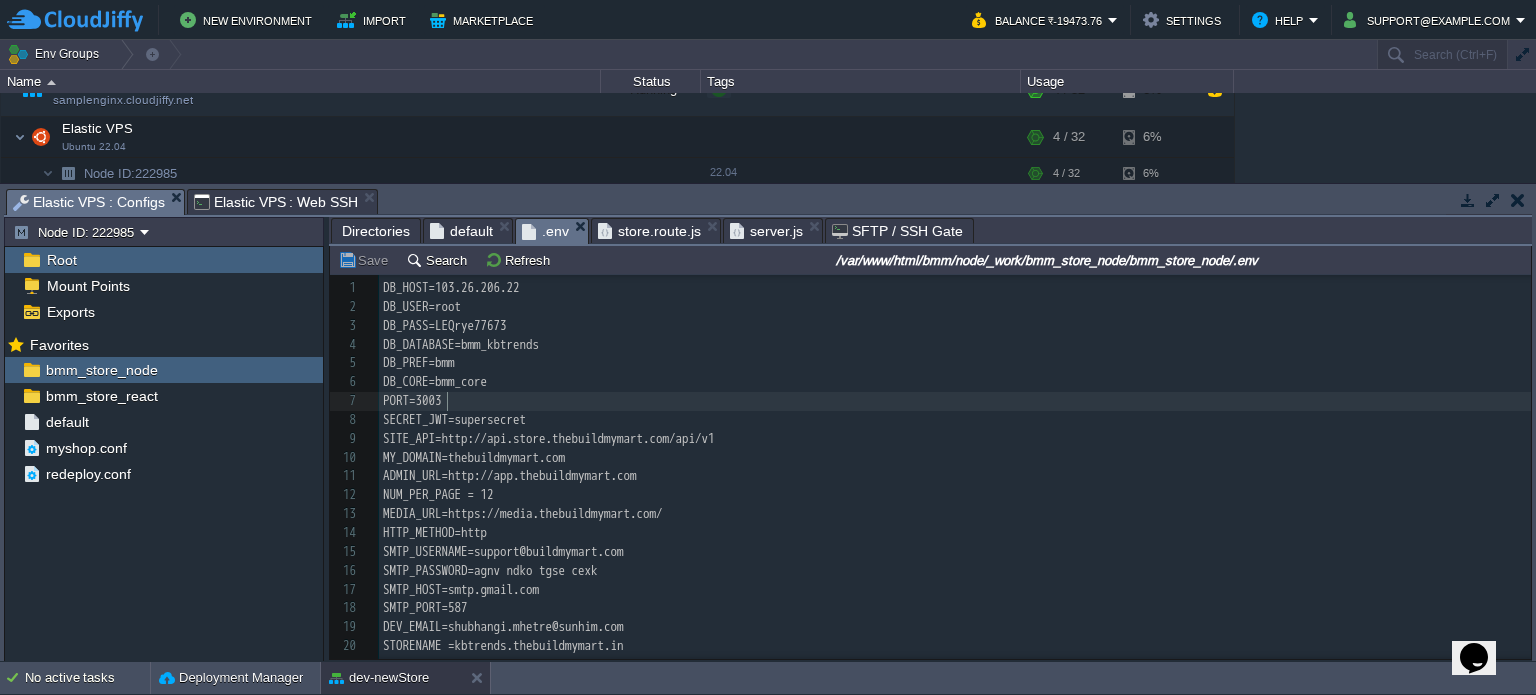 scroll, scrollTop: 0, scrollLeft: 0, axis: both 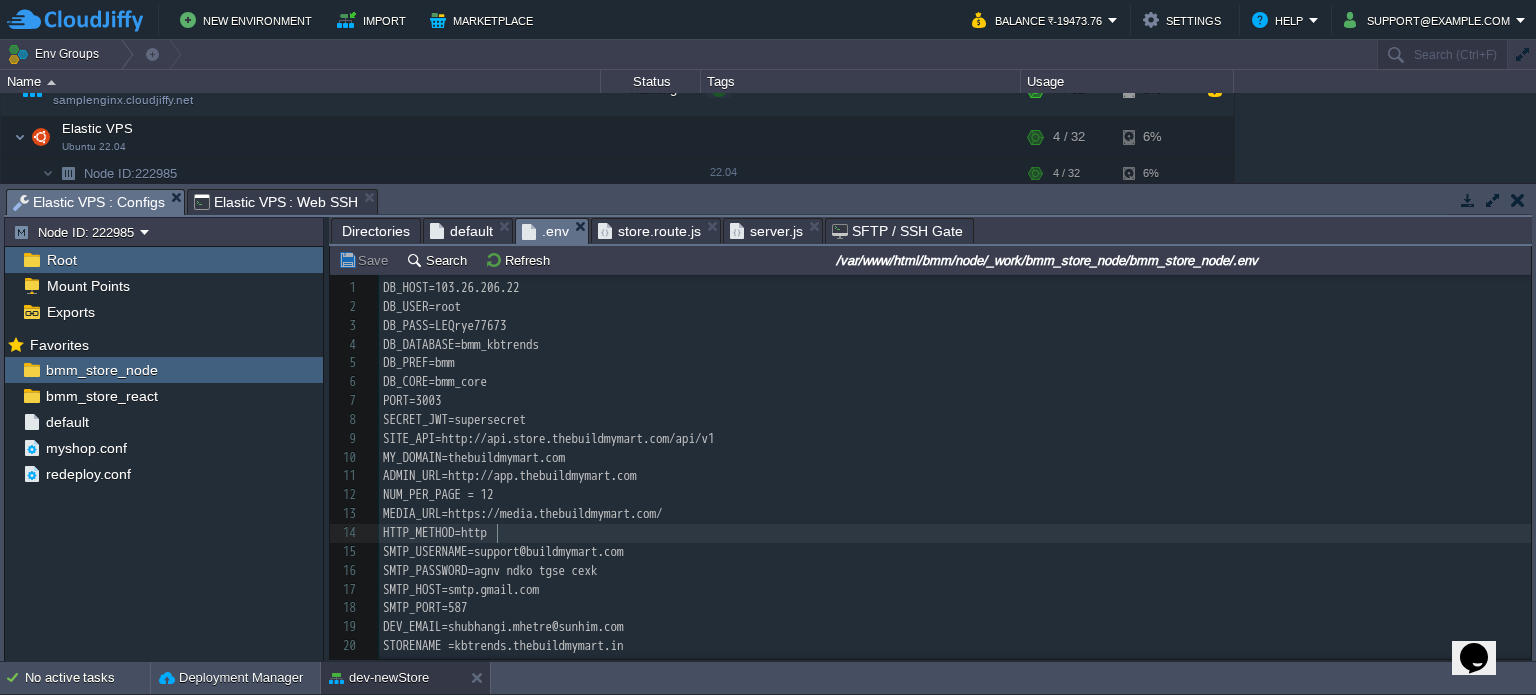 type on "s" 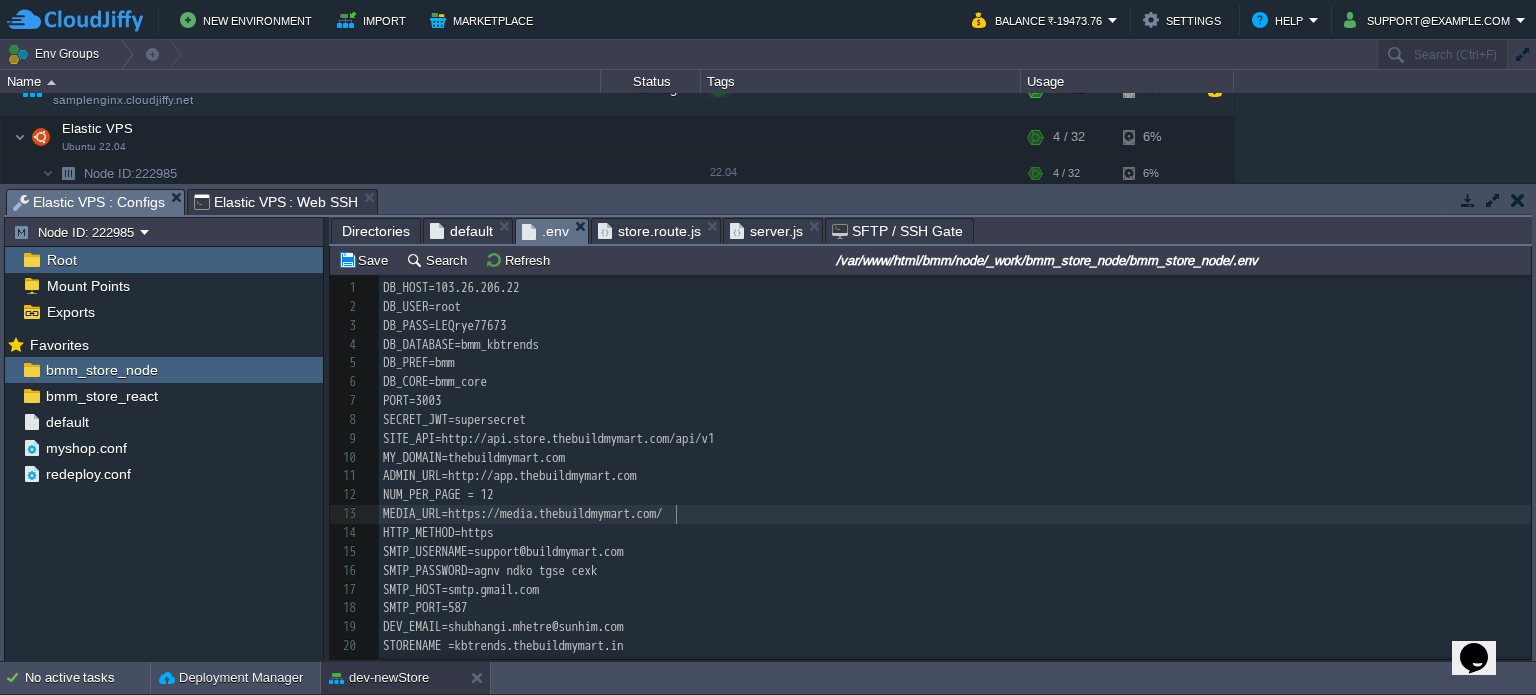 click on "support@example.com" at bounding box center [958, 467] 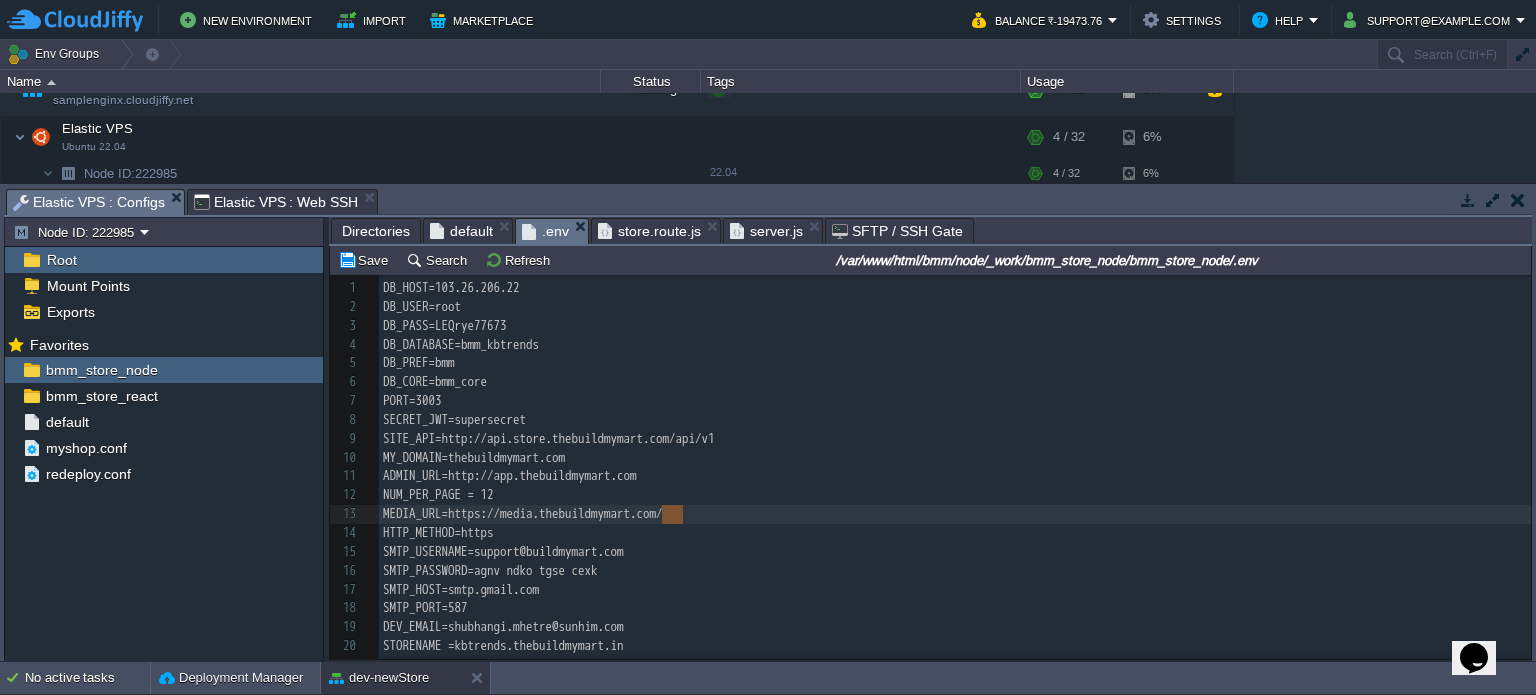 type on "in" 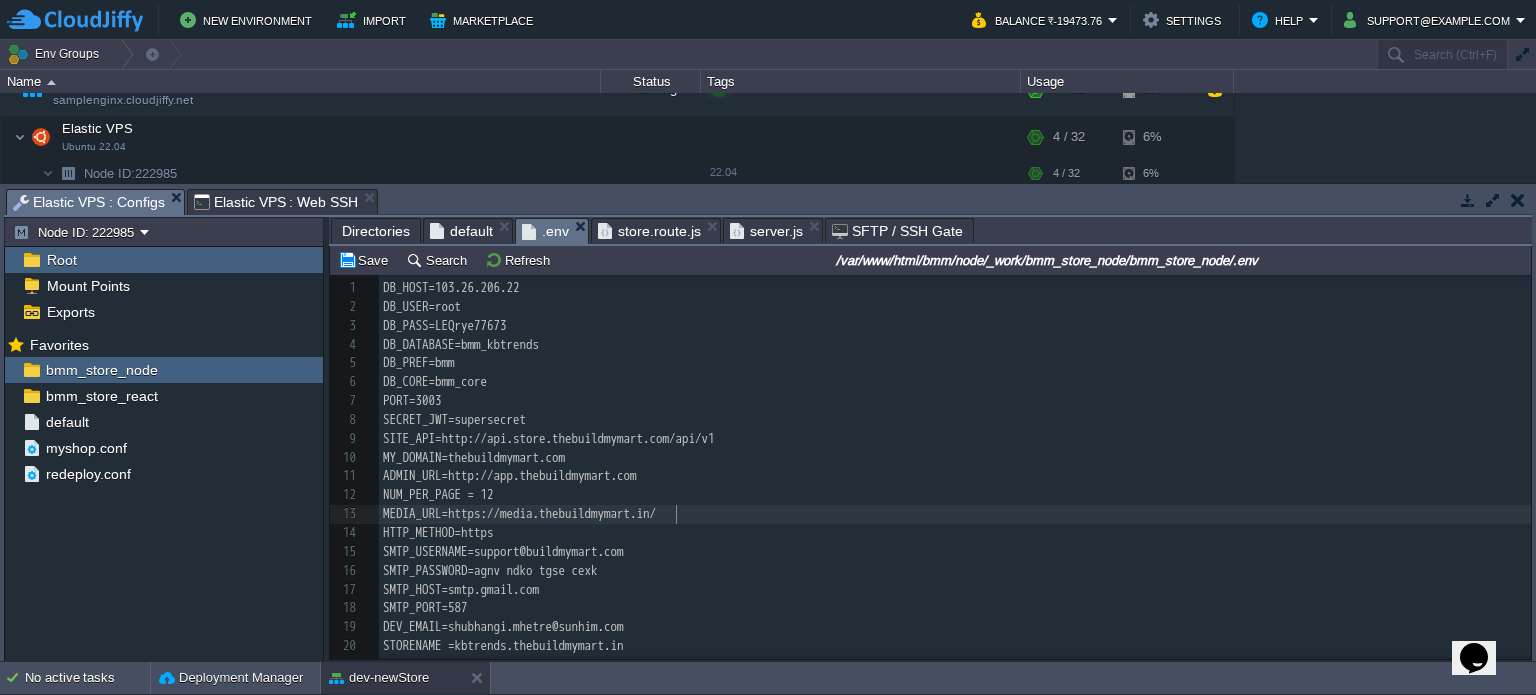 scroll, scrollTop: 6, scrollLeft: 13, axis: both 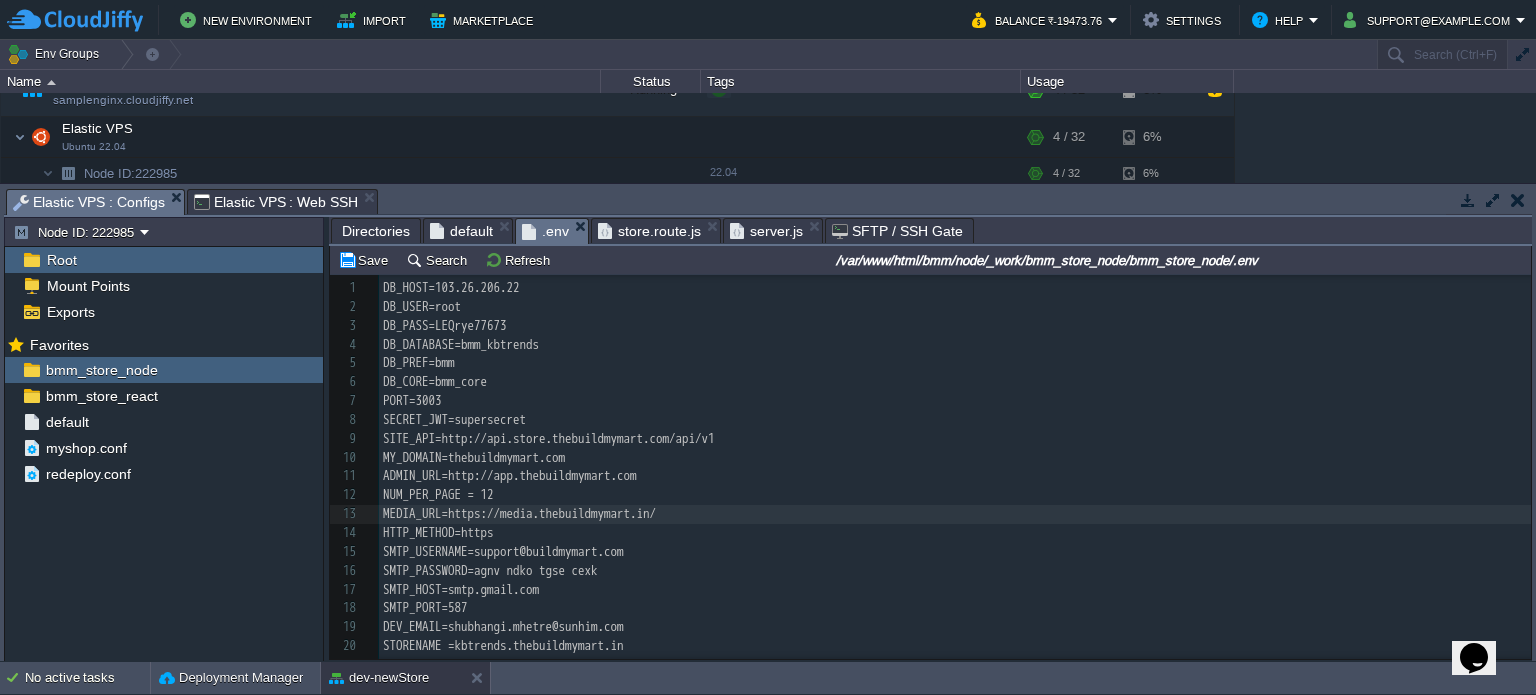 click on "SMTP_USERNAME=support@buildmymart.com" at bounding box center [503, 551] 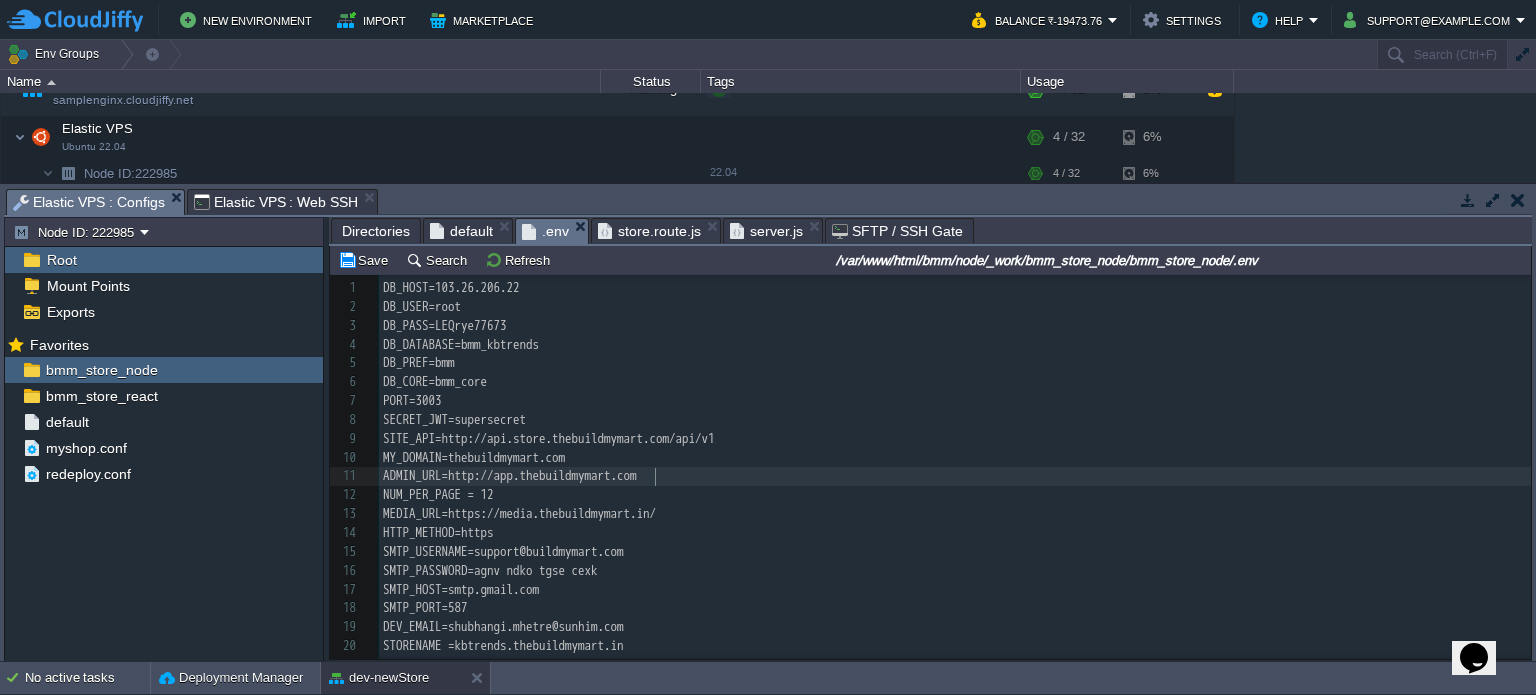 click on "ADMIN_URL=http://app.thebuildmymart.com" at bounding box center (510, 475) 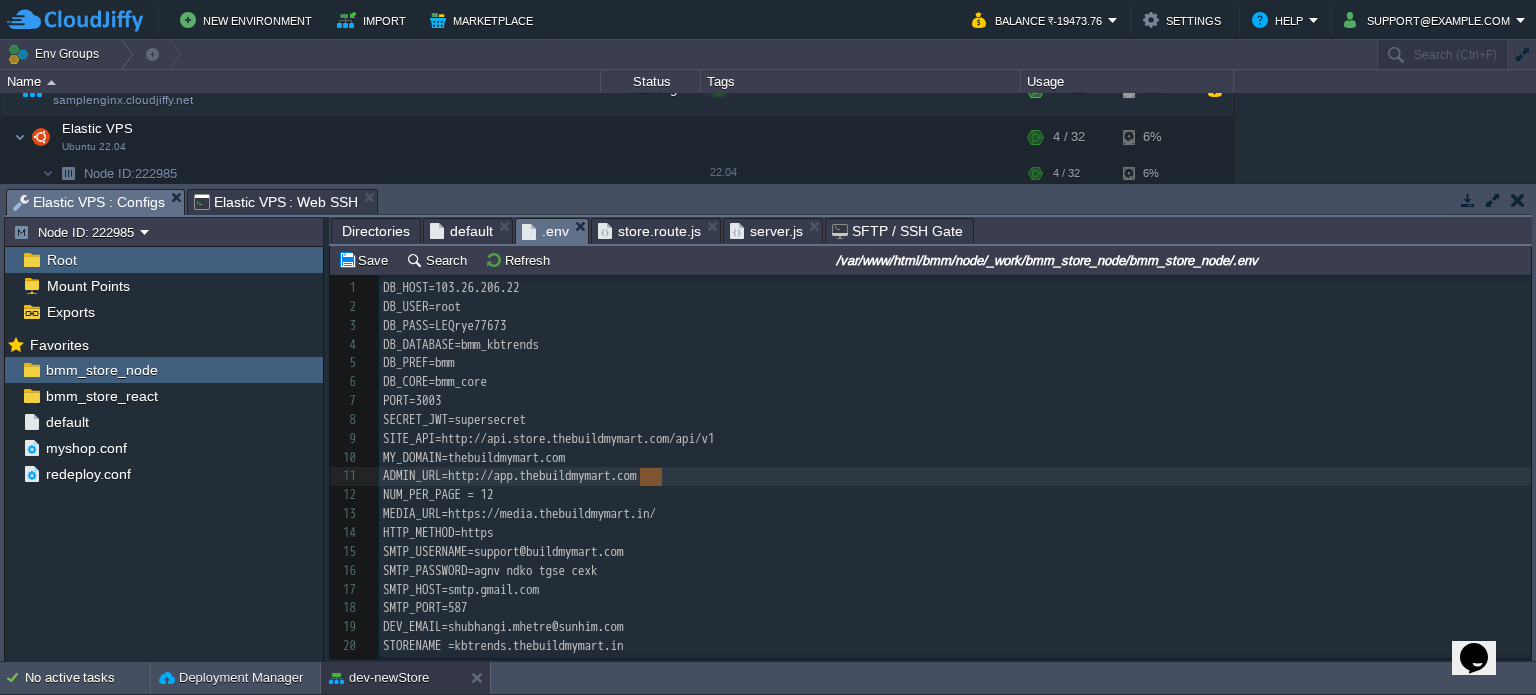 type on "in" 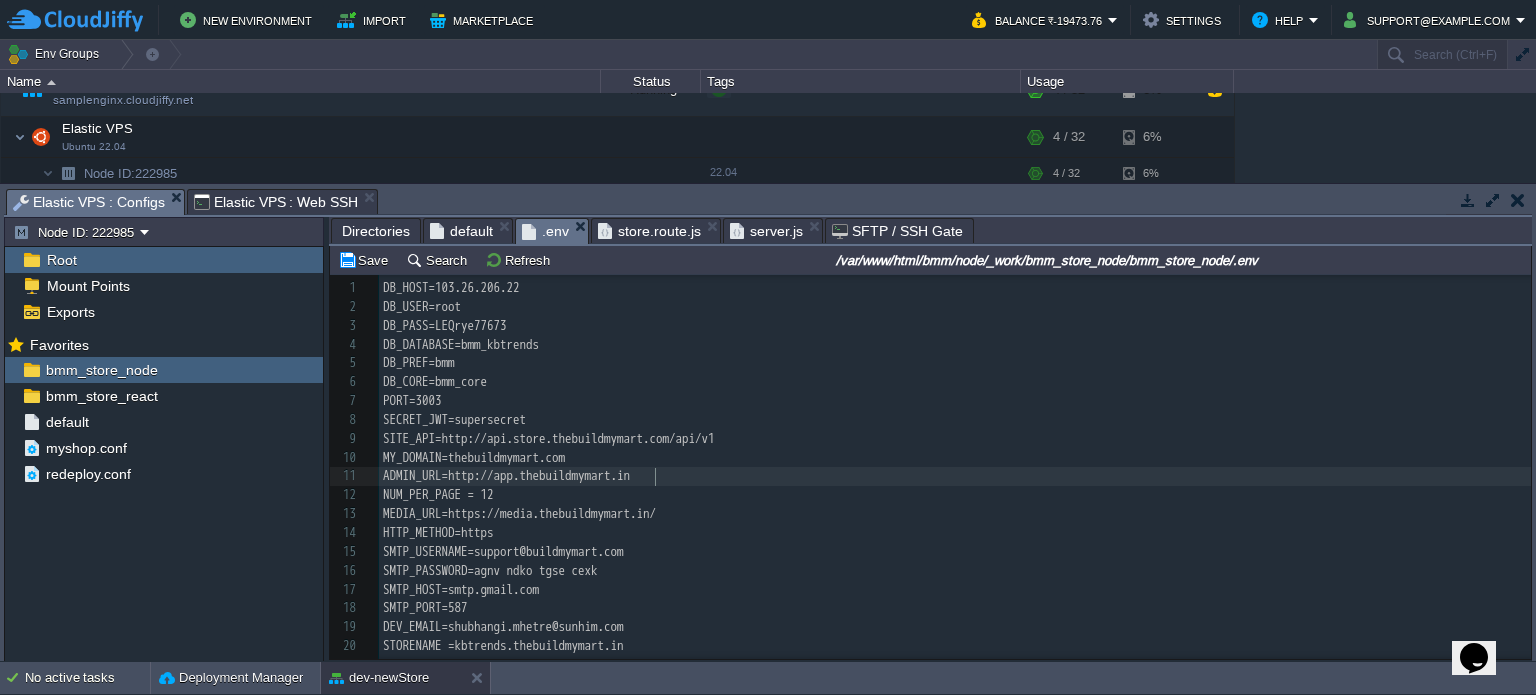 scroll, scrollTop: 6, scrollLeft: 13, axis: both 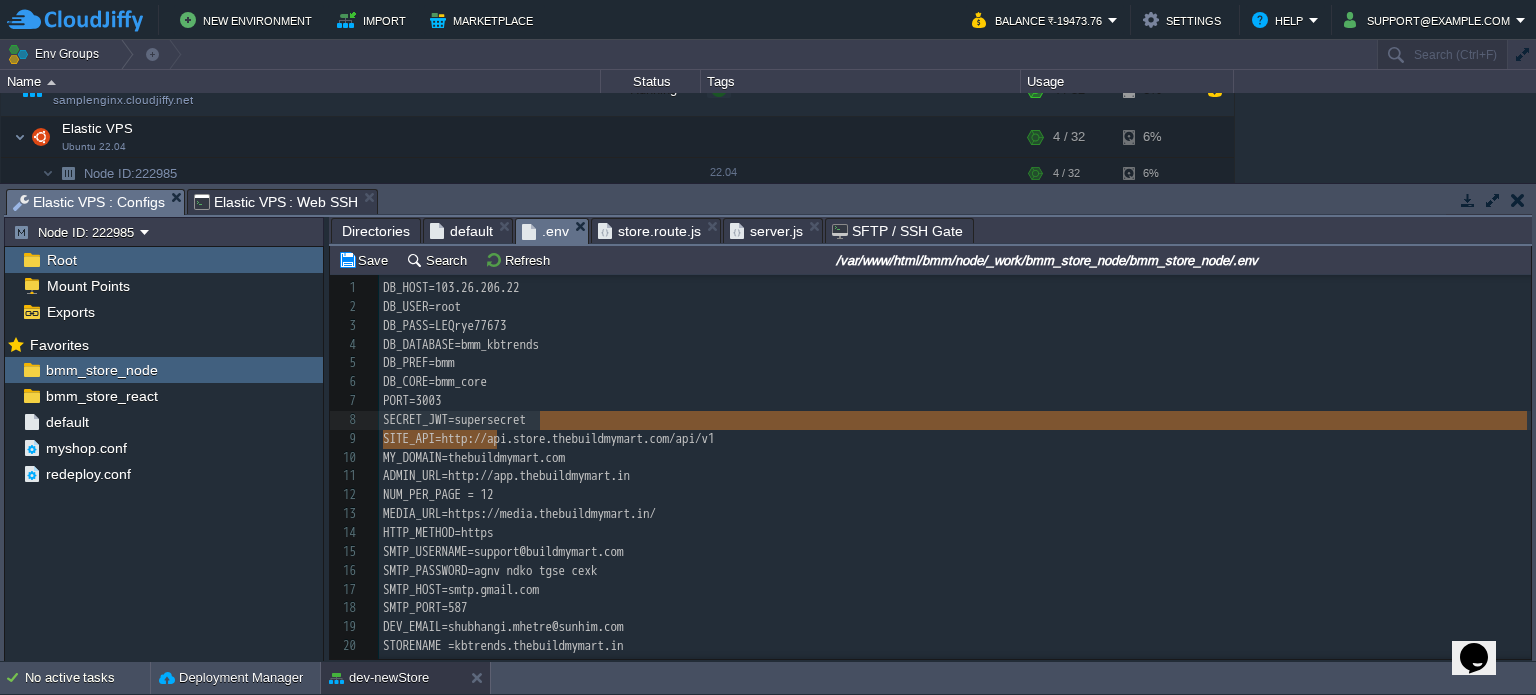 type on "api.store" 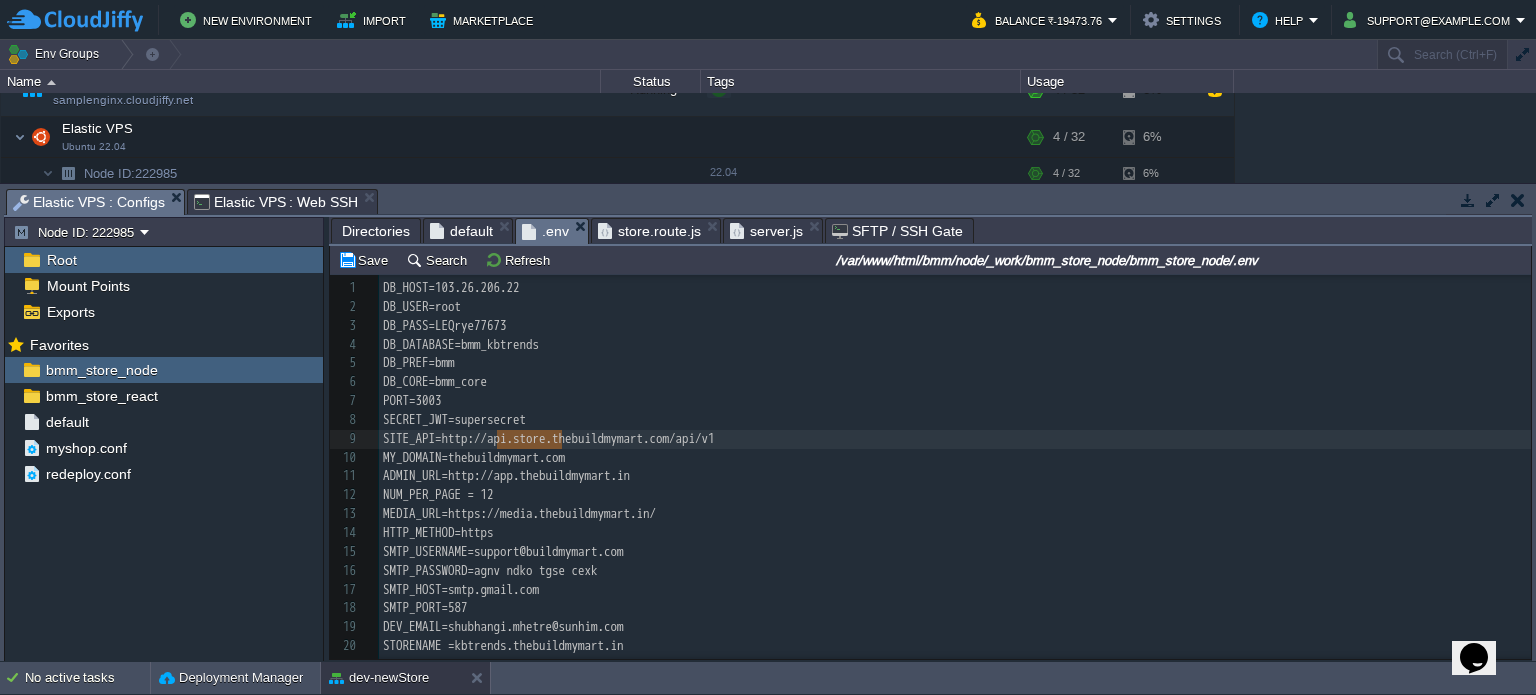 drag, startPoint x: 499, startPoint y: 440, endPoint x: 572, endPoint y: 433, distance: 73.33485 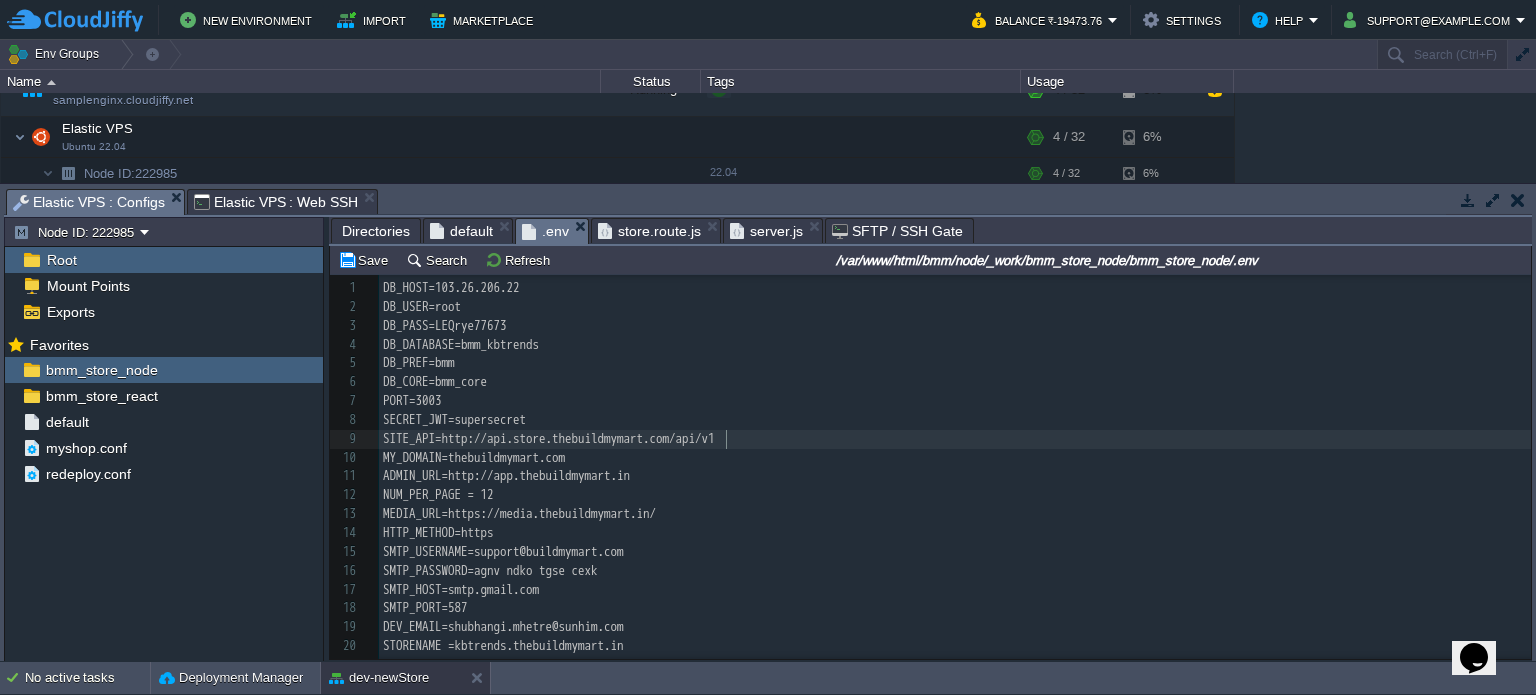 scroll, scrollTop: 0, scrollLeft: 0, axis: both 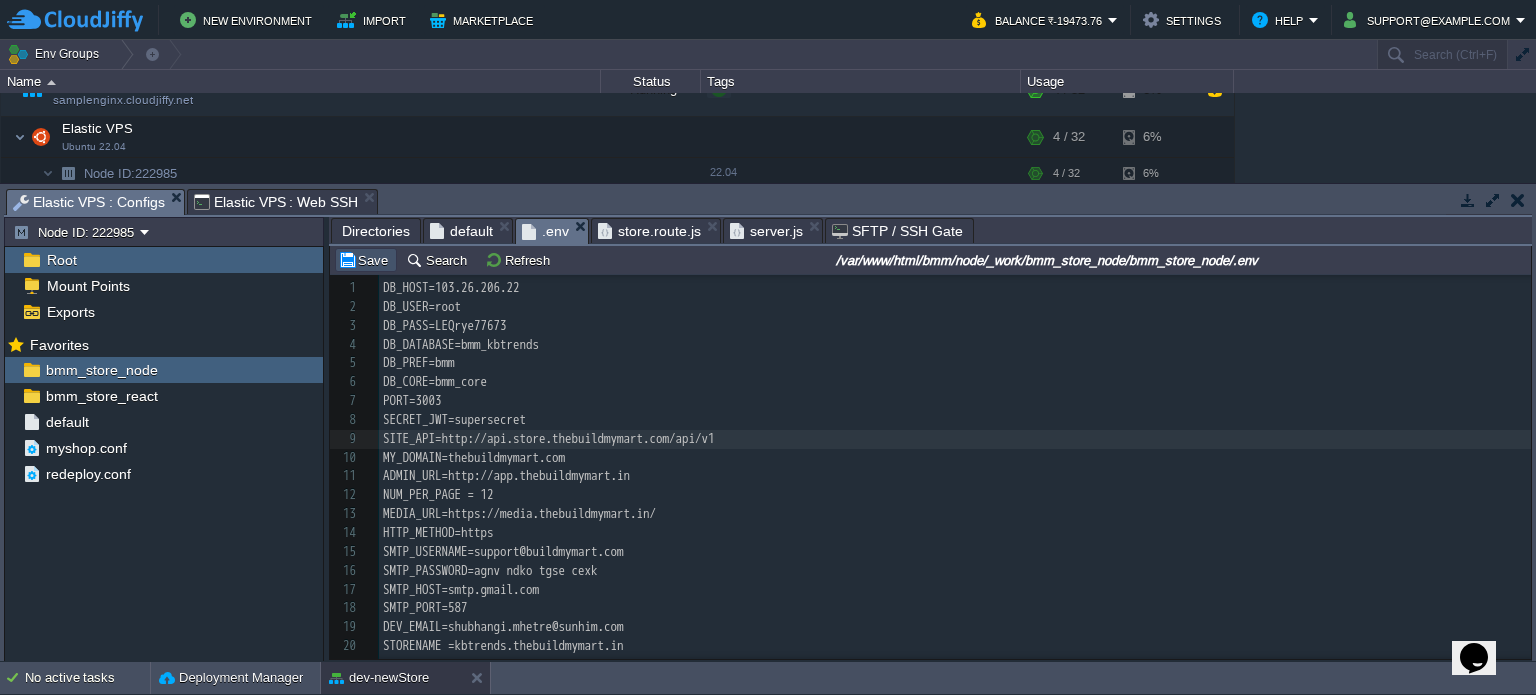 click on "Save" at bounding box center (366, 260) 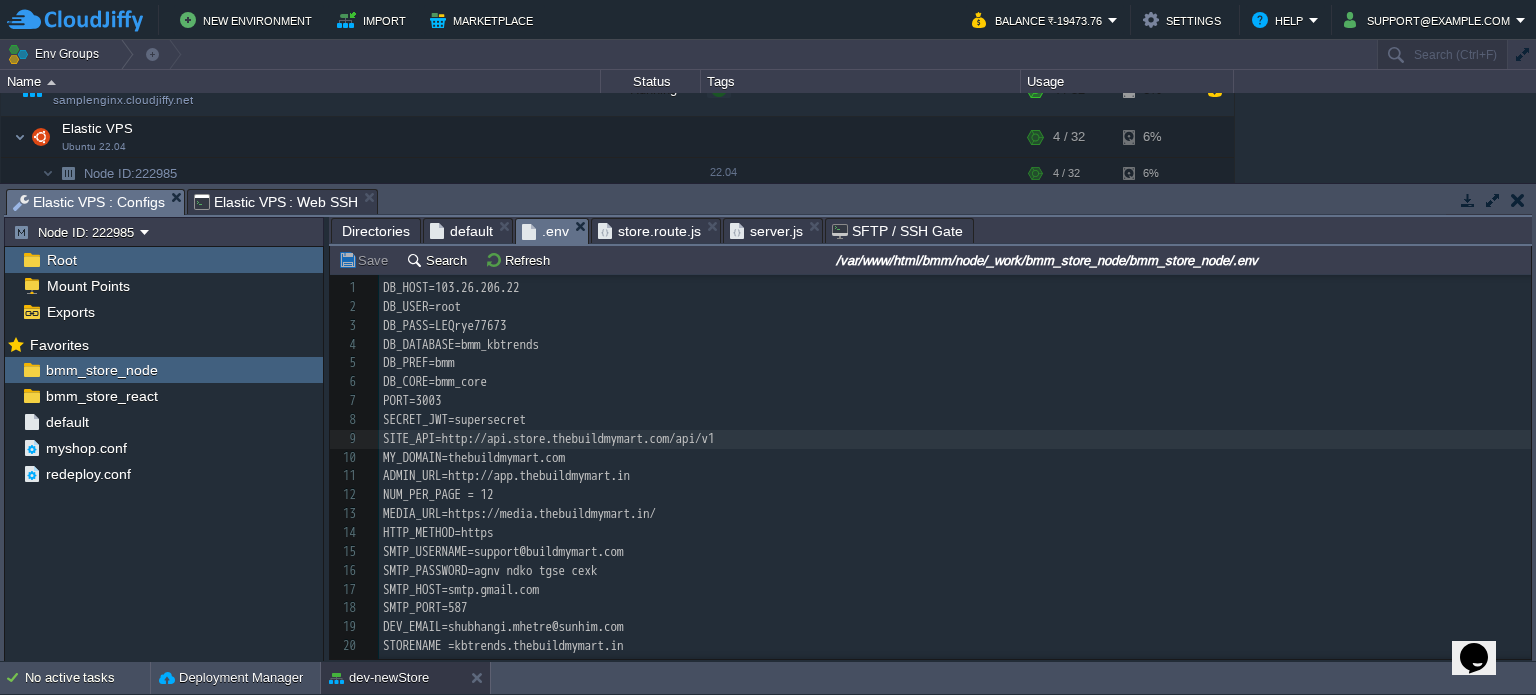 click on "store.route.js" at bounding box center (649, 231) 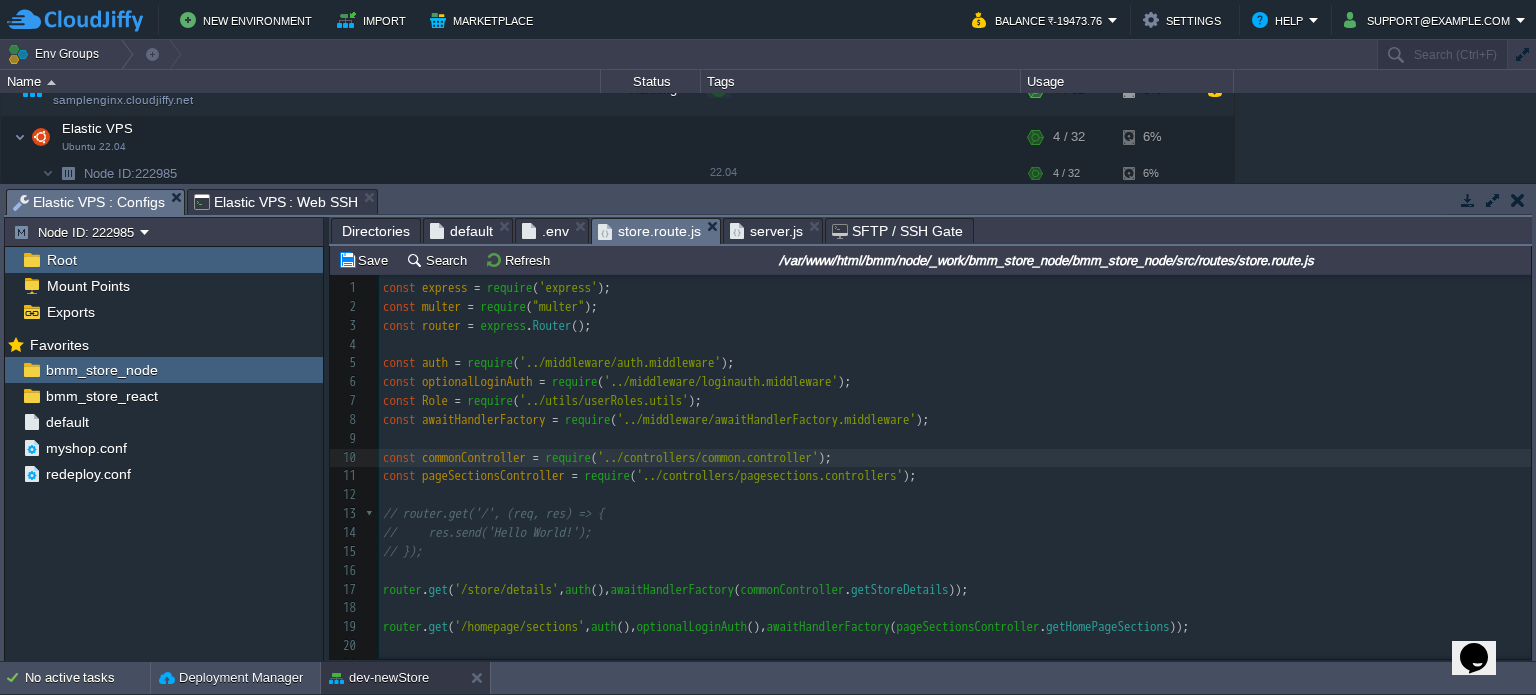 scroll, scrollTop: 12, scrollLeft: 0, axis: vertical 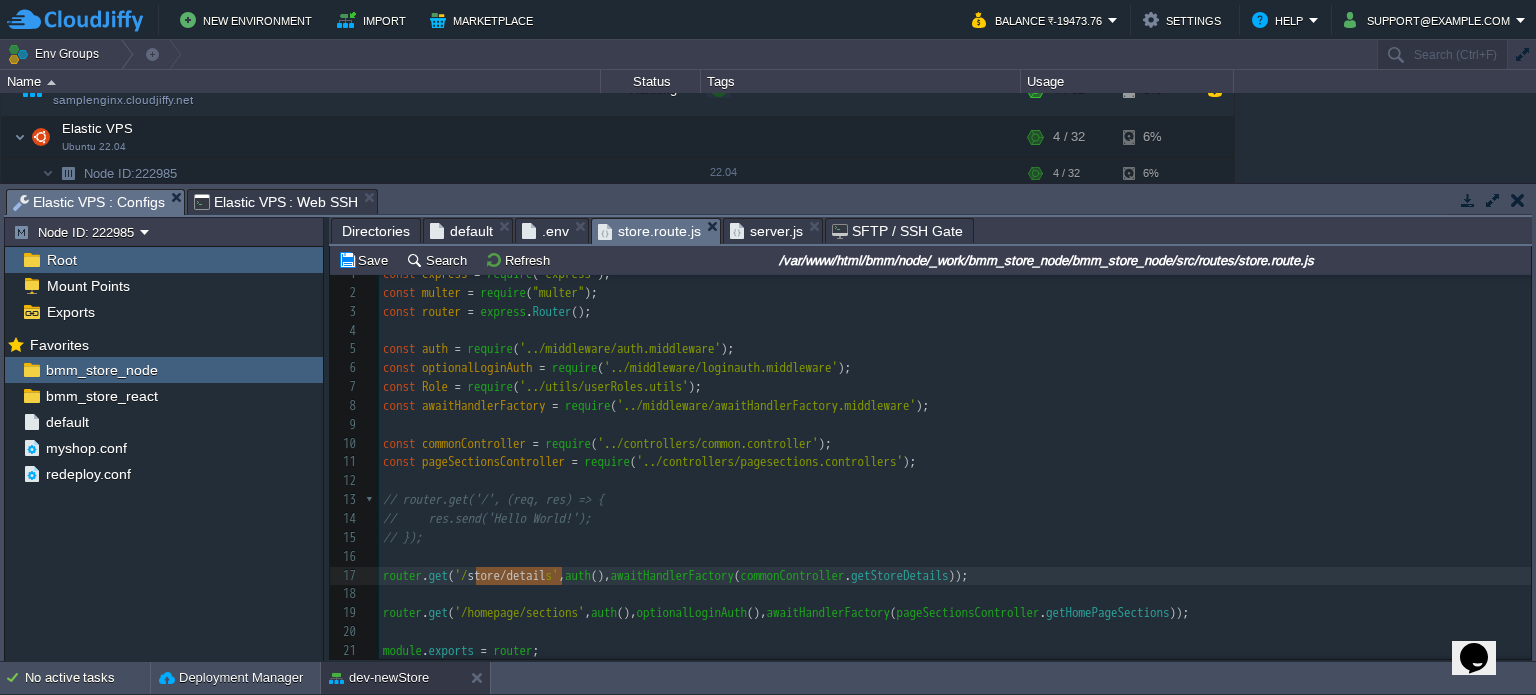 type on "store/details" 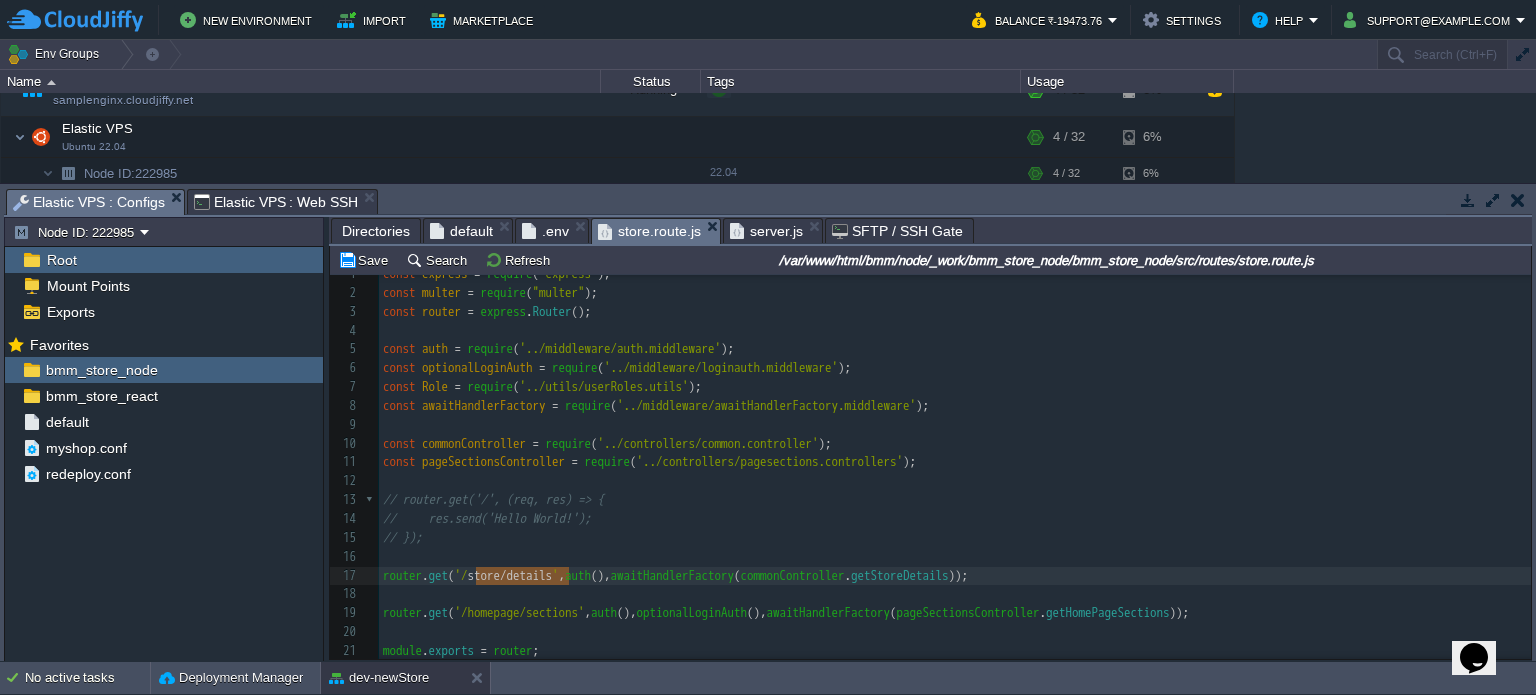 drag, startPoint x: 476, startPoint y: 571, endPoint x: 566, endPoint y: 574, distance: 90.04999 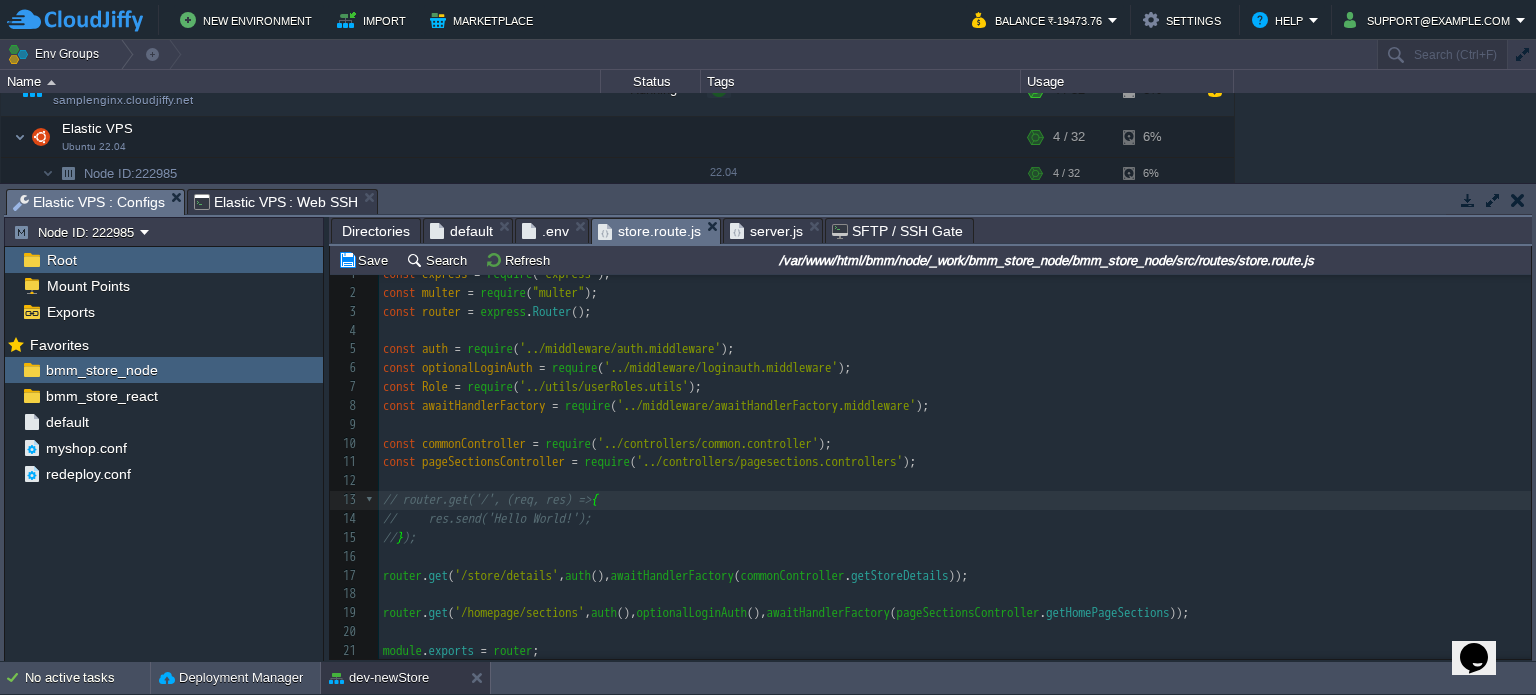 click on "//     res.send('Hello World!');" at bounding box center [955, 519] 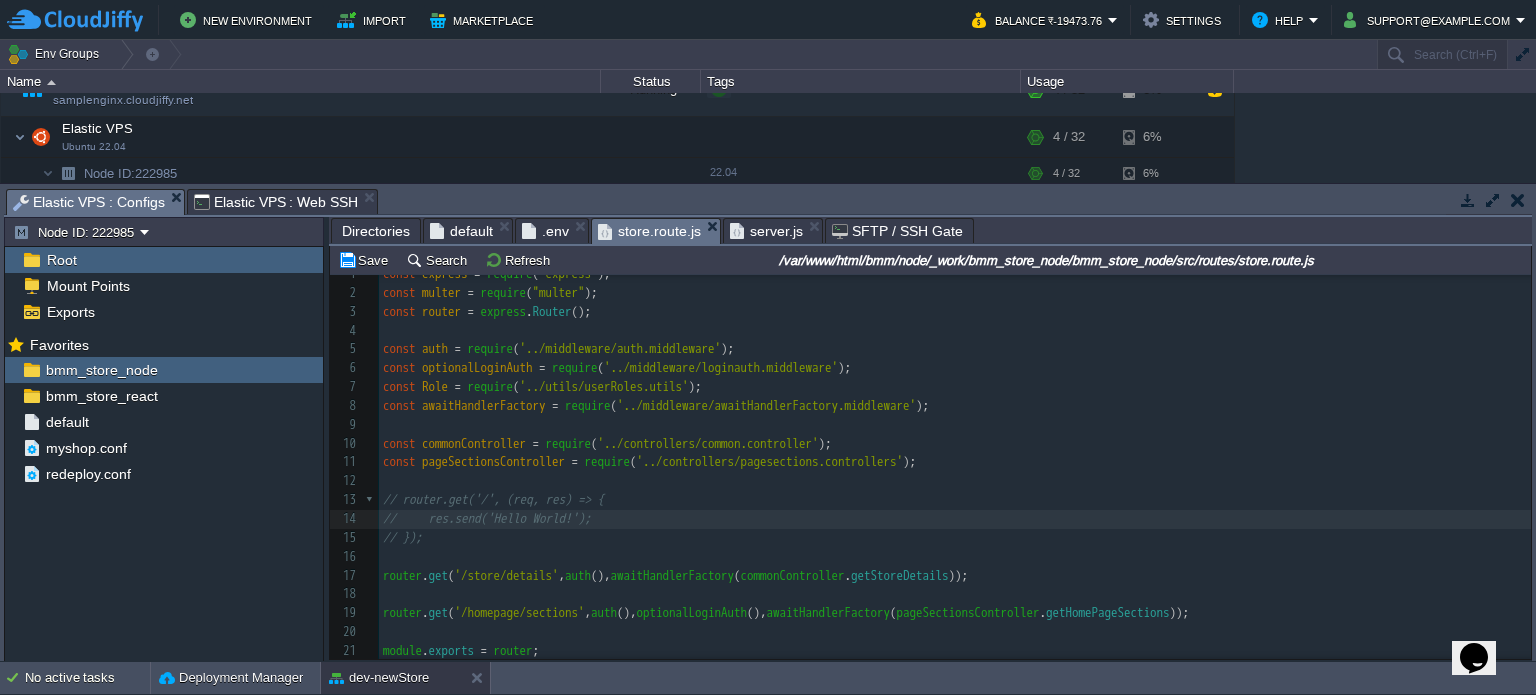 click on "router" at bounding box center (513, 650) 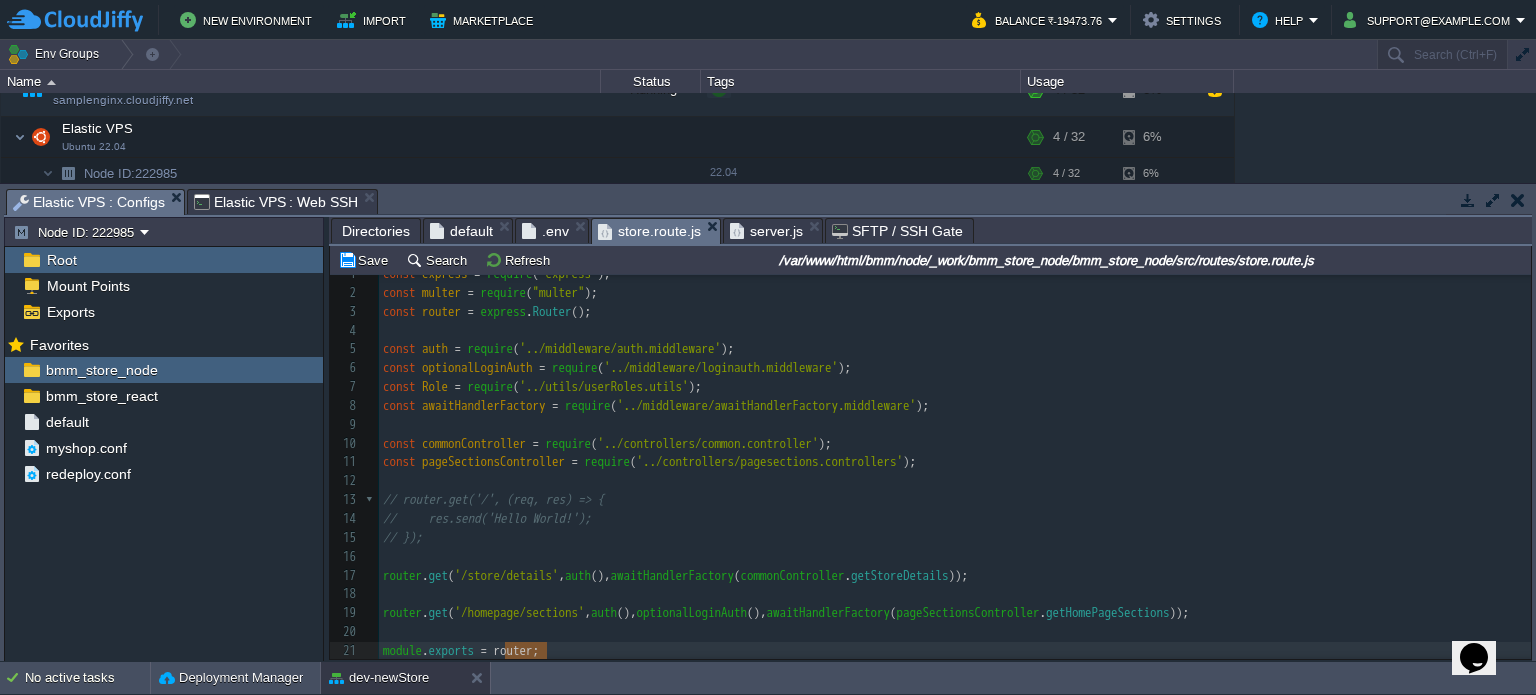 click on "xxxxxxxxxx 1 const   express   =   require ( 'express' ); 2 const   multer   =   require ( "multer" ); 3 const   router   =   express . Router (); 4 ​ 5 const   auth   =   require ( '../middleware/auth.middleware' ); 6 const   optionalLoginAuth   =   require ( '../middleware/loginauth.middleware' ); 7 const   Role   =   require ( '../utils/userRoles.utils' ); 8 const   awaitHandlerFactory   =   require ( '../middleware/awaitHandlerFactory.middleware' ); 9 ​ 10 const   commonController   =   require ( '../controllers/common.controller' ); 11 const   pageSectionsController   =   require ( '../controllers/pagesections.controllers' ); 12 ​ 13 // router.get('/', (req, res) => { 14 //     res.send('Hello World!'); 15 // }); 16 ​ 17 router . get ( '/store/details' , auth (),  awaitHandlerFactory ( commonController . getStoreDetails )); 18 ​ 19 router . get ( '/homepage/sections' , auth (),  optionalLoginAuth (),  awaitHandlerFactory ( pageSectionsController . getHomePageSections )); 20 ​ 21 module ." at bounding box center (955, 463) 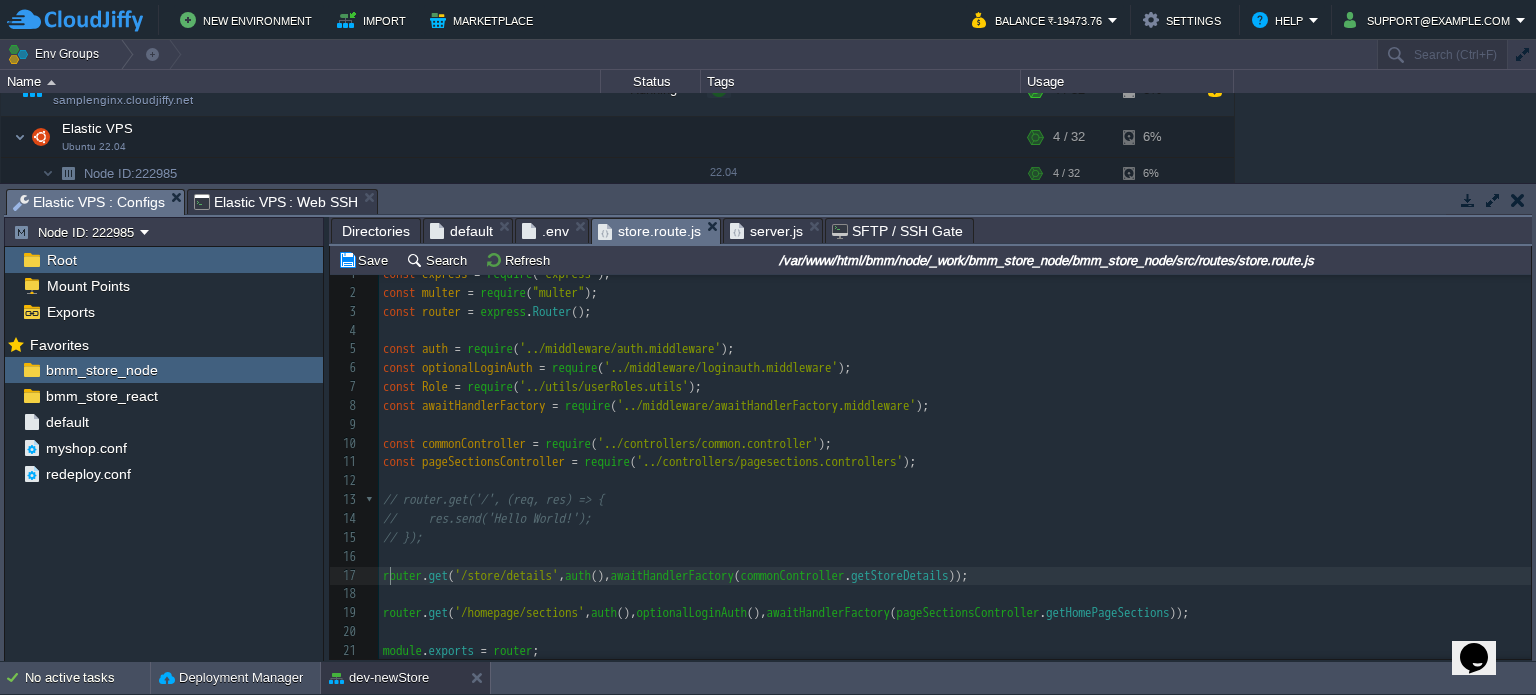 type on "router" 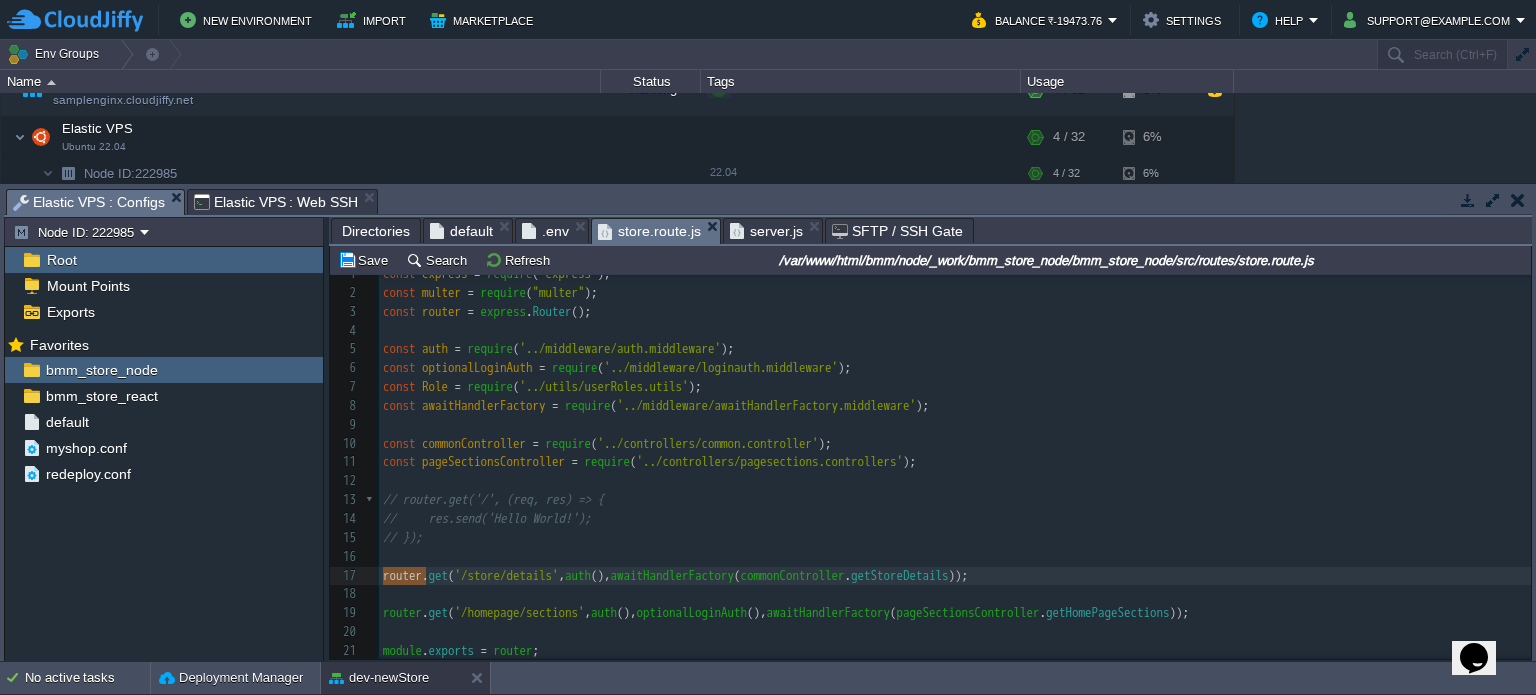 scroll, scrollTop: 0, scrollLeft: 0, axis: both 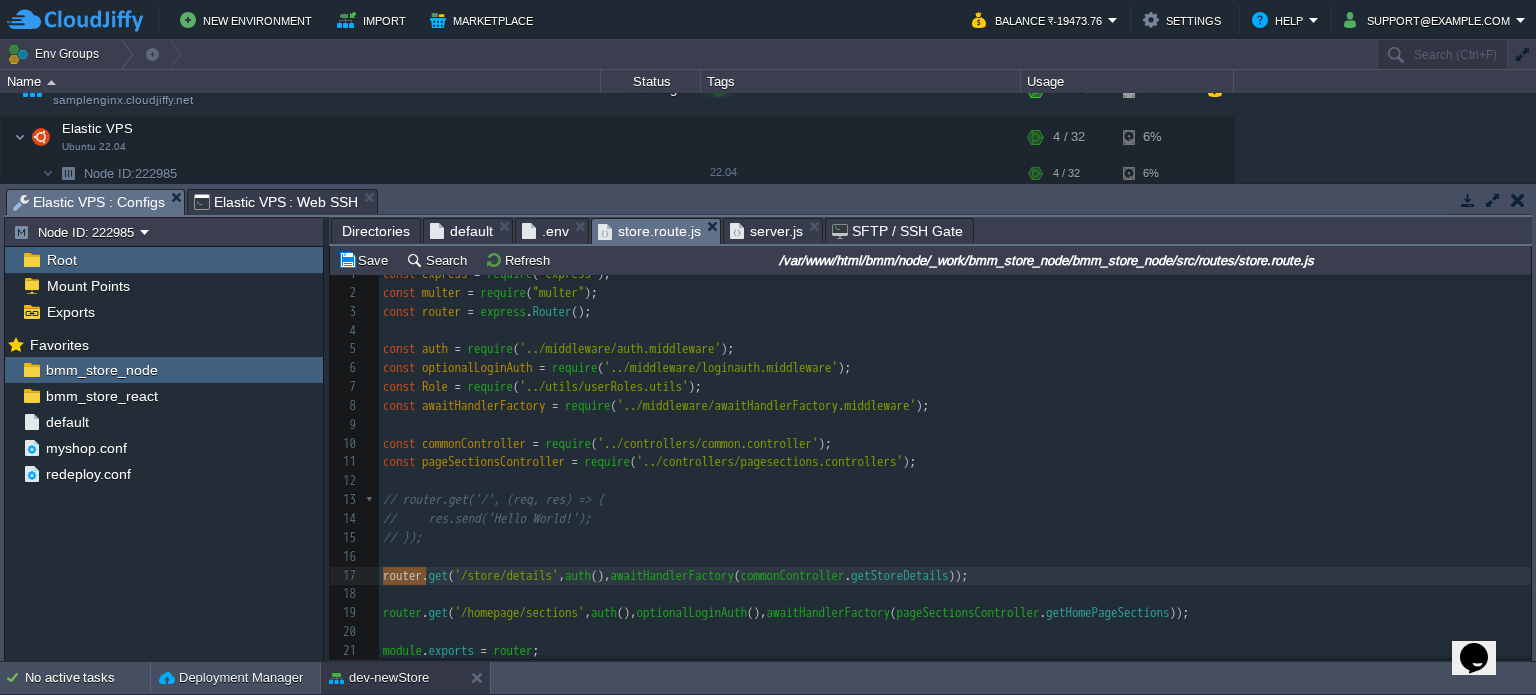 type 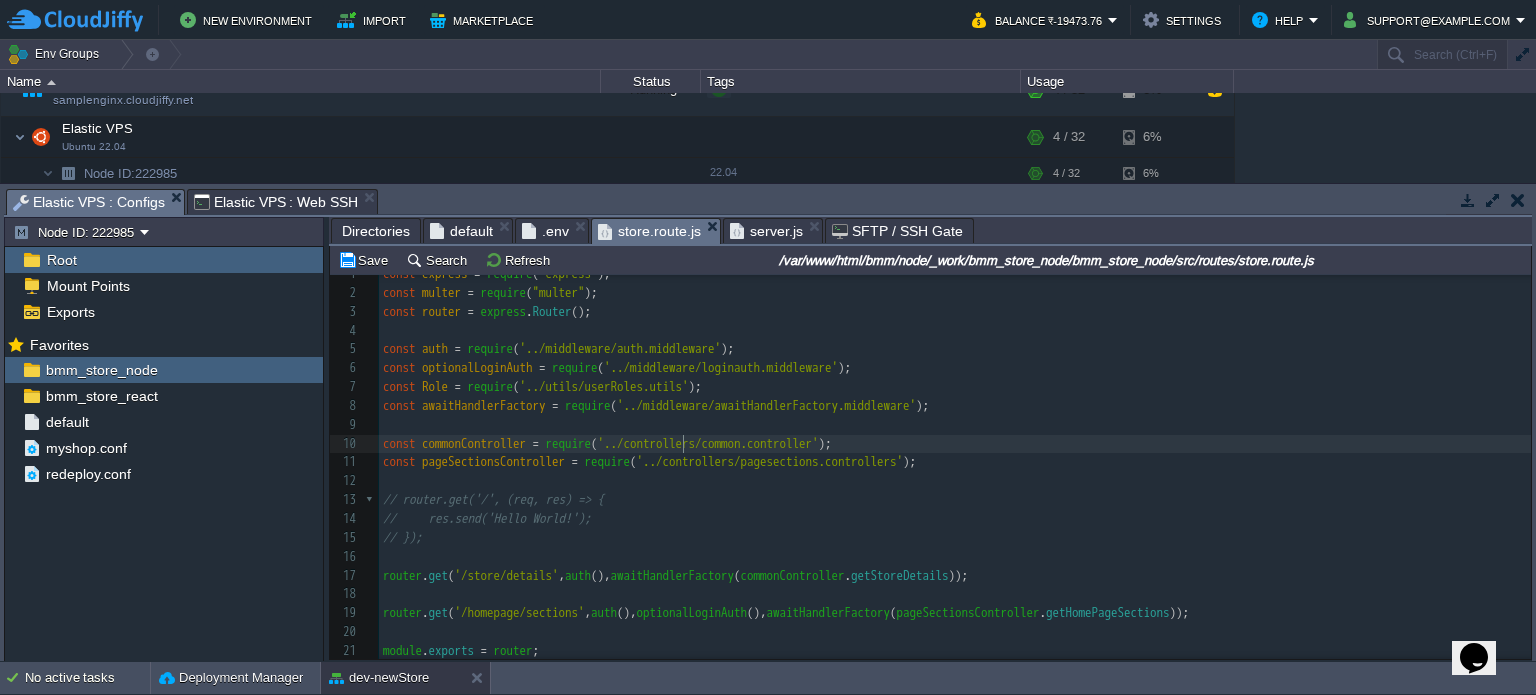 click on "'../controllers/common.controller'" at bounding box center [708, 443] 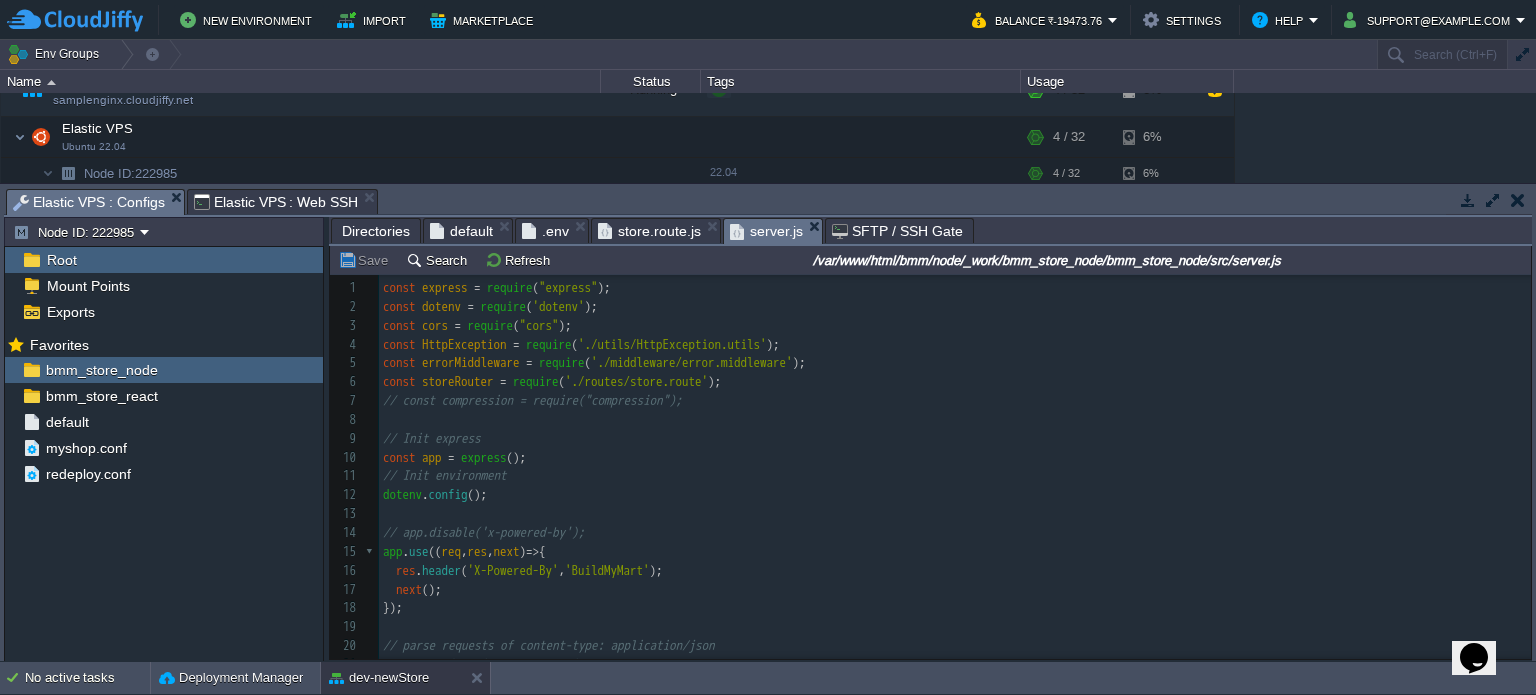 scroll, scrollTop: 71, scrollLeft: 0, axis: vertical 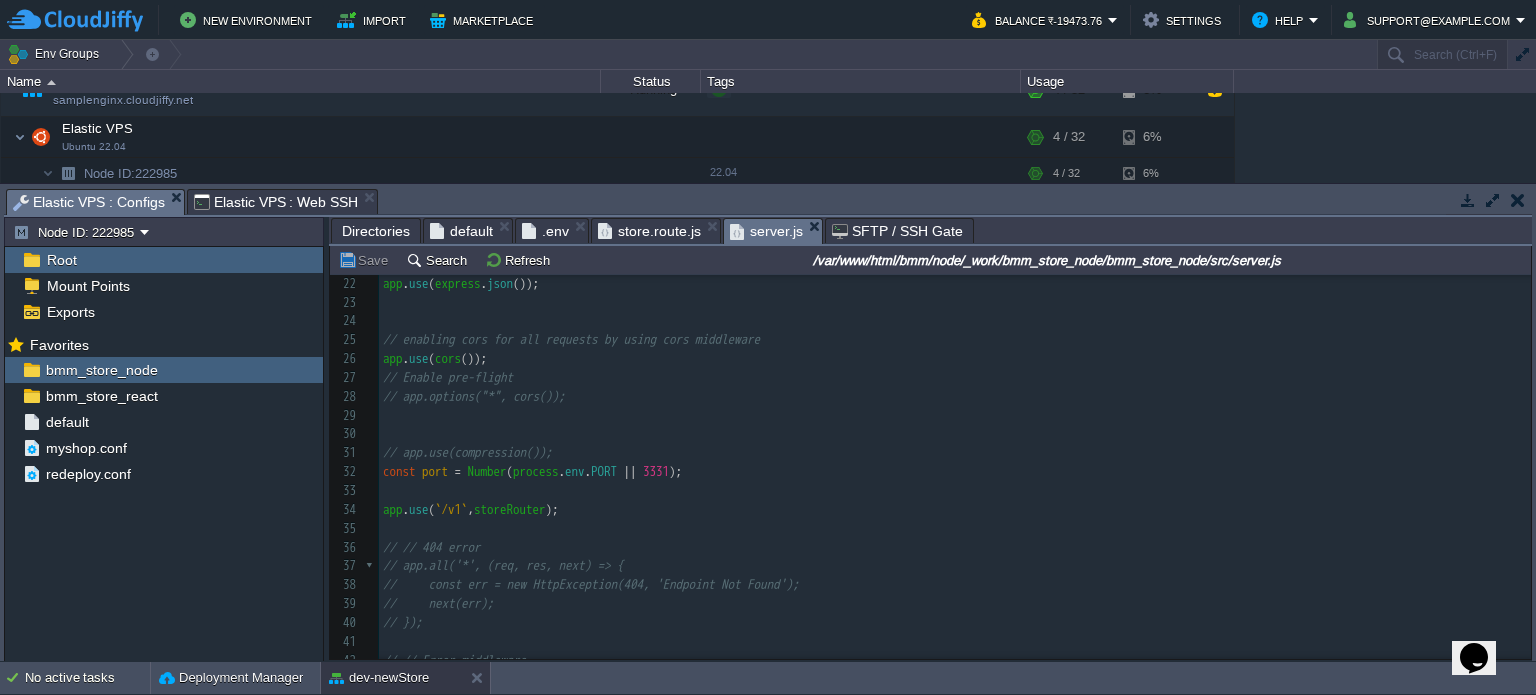 click on "52   1 const   express   =   require ( "express" ); 2 const   dotenv   =   require ( 'dotenv' ); 3 const   cors   =   require ( "cors" ); 4 const   HttpException   =   require ( './utils/HttpException.utils' ); 5 const   errorMiddleware   =   require ( './middleware/error.middleware' ); 6 const   storeRouter   =   require ( './routes/store.route' ); 7 // const compression = require("compression"); 8 ​ 9 // Init express 10 const   app   =   express (); 11 // Init environment 12 dotenv . config (); 13 ​ 14 // app.disable('x-powered-by'); 15 app . use (( req ,  res ,  next )  =>  { 16    res . header ( 'X-Powered-By' ,  'BuildMyMart' ); 17    next (); 18 }); 19 ​ 20 // parse requests of content-type: application/json 21 // parses incoming requests with JSON payloads 22 app . use ( express . json ()); 23 ​ 24 ​ 25 // enabling cors for all requests by using cors middleware 26 app . use ( cors ()); 27 // Enable pre-flight 28 // app.options("*", cors()); 29 ​ 30 ​ 31 // app.use(compression()); 32" at bounding box center [955, 369] 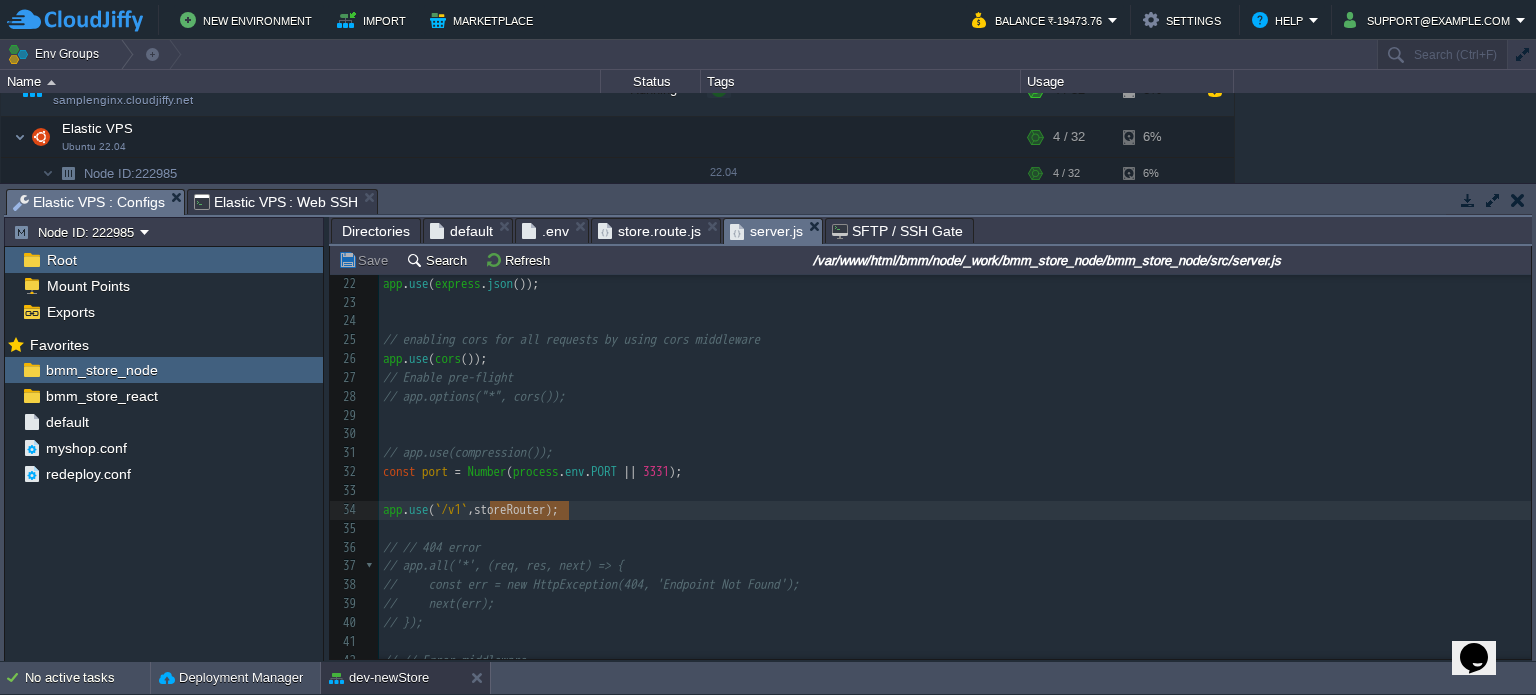 scroll, scrollTop: 61, scrollLeft: 0, axis: vertical 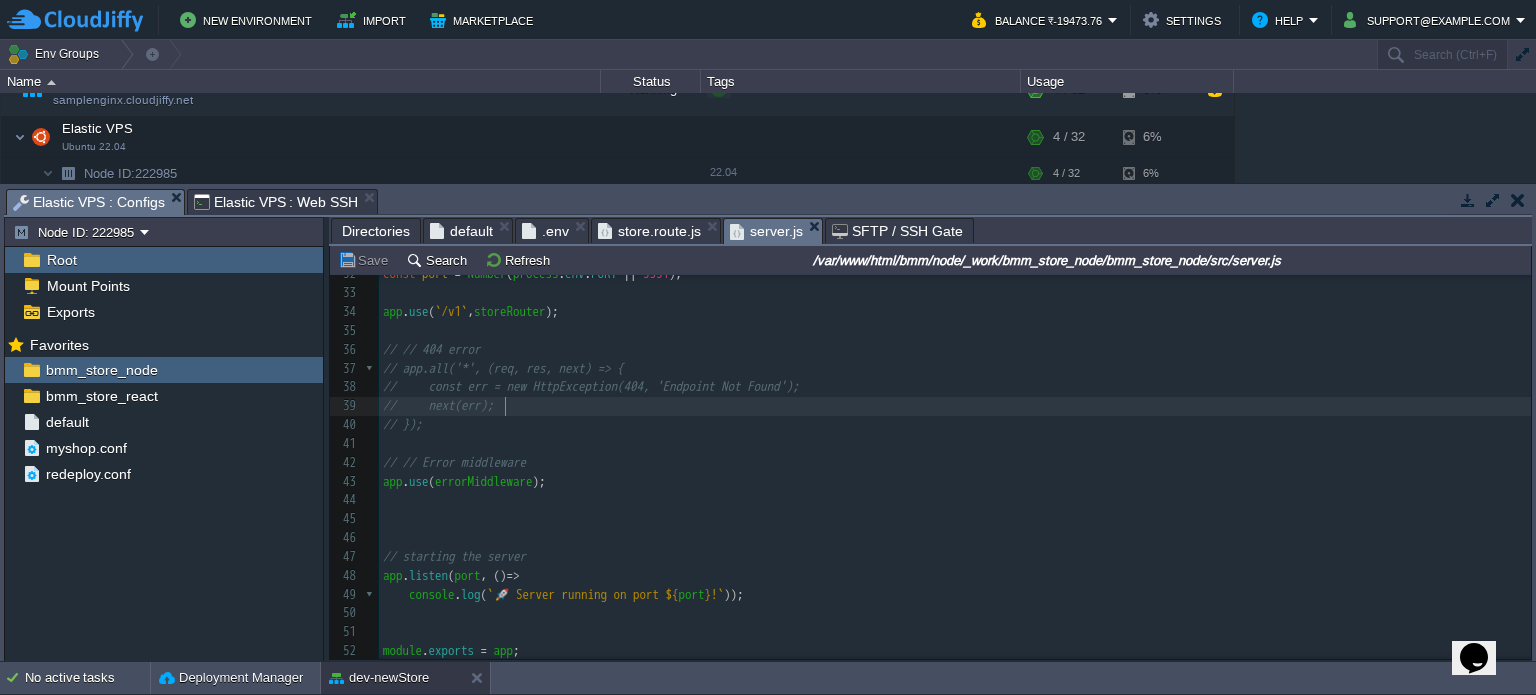 click on "//     next(err);" at bounding box center [955, 406] 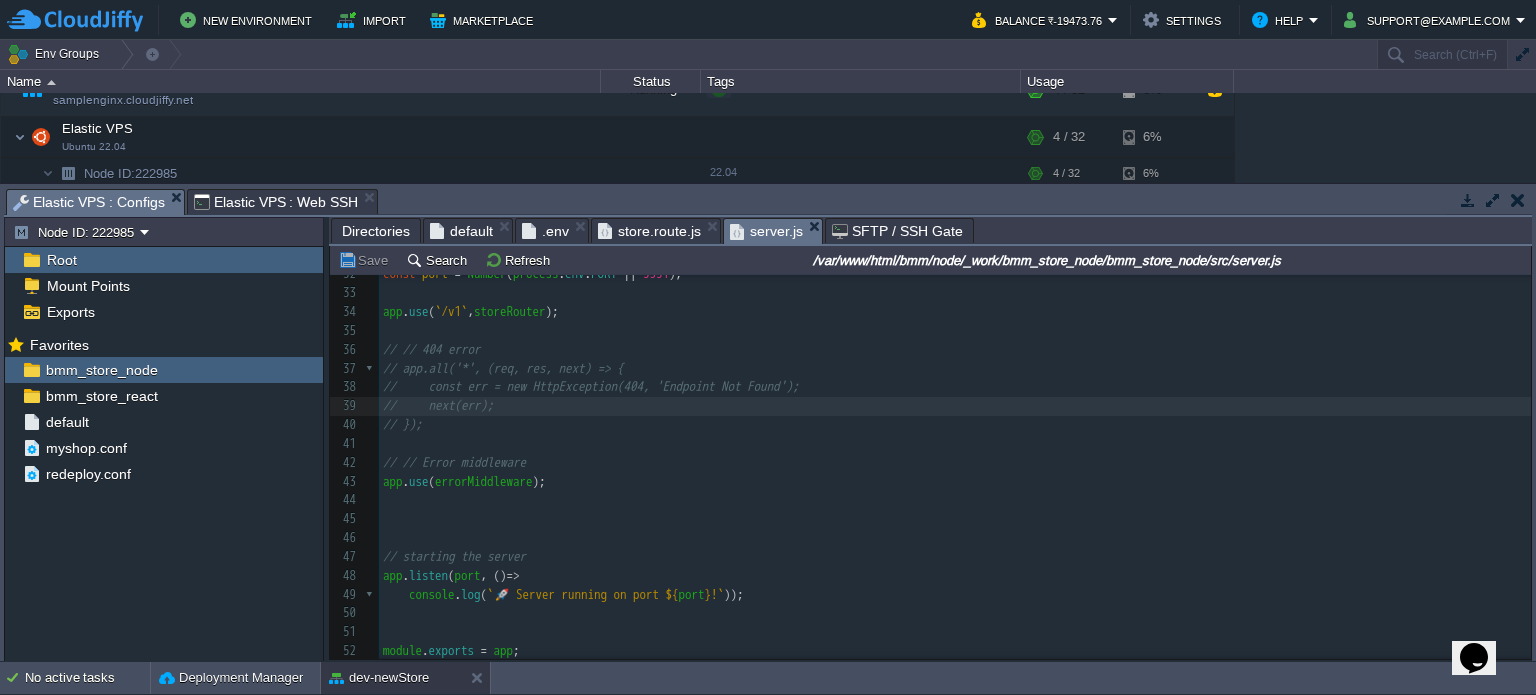 click on "x   22 app . use ( express . json ()); 23 ​ 24 ​ 25 // enabling cors for all requests by using cors middleware 26 app . use ( cors ()); 27 // Enable pre-flight 28 // app.options("*", cors()); 29 ​ 30 ​ 31 // app.use(compression()); 32 const   port   =   Number ( process . env . PORT   ||   3331 ); 33 ​ 34 app . use ( `/v1` ,  storeRouter ); 35 ​ 36 // // 404 error 37 // app.all('*', (req, res, next) => { 38 //     const err = new HttpException(404, 'Endpoint Not Found'); 39 //     next(err); 40 // }); 41 ​ 42 // // Error middleware 43 app . use ( errorMiddleware ); 44 ​ 45 ​ 46 ​ 47 // starting the server 48 app . listen ( port , ()  => 49      console . log ( `🚀 Server running on port ${ port }!` )); 50 ​ 51 ​ 52 module . exports   =   app ;" at bounding box center (955, 369) 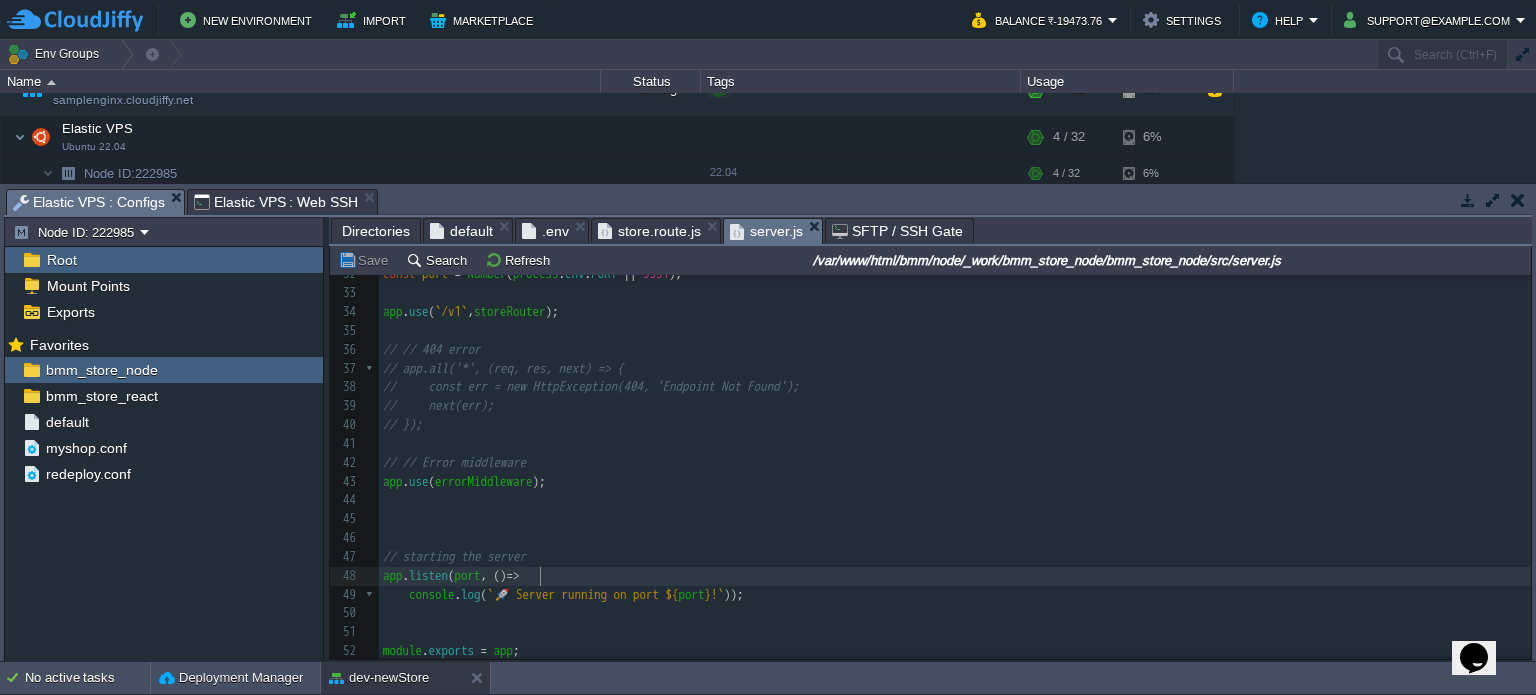 click on "app . listen ( port , ()  =>" at bounding box center (955, 576) 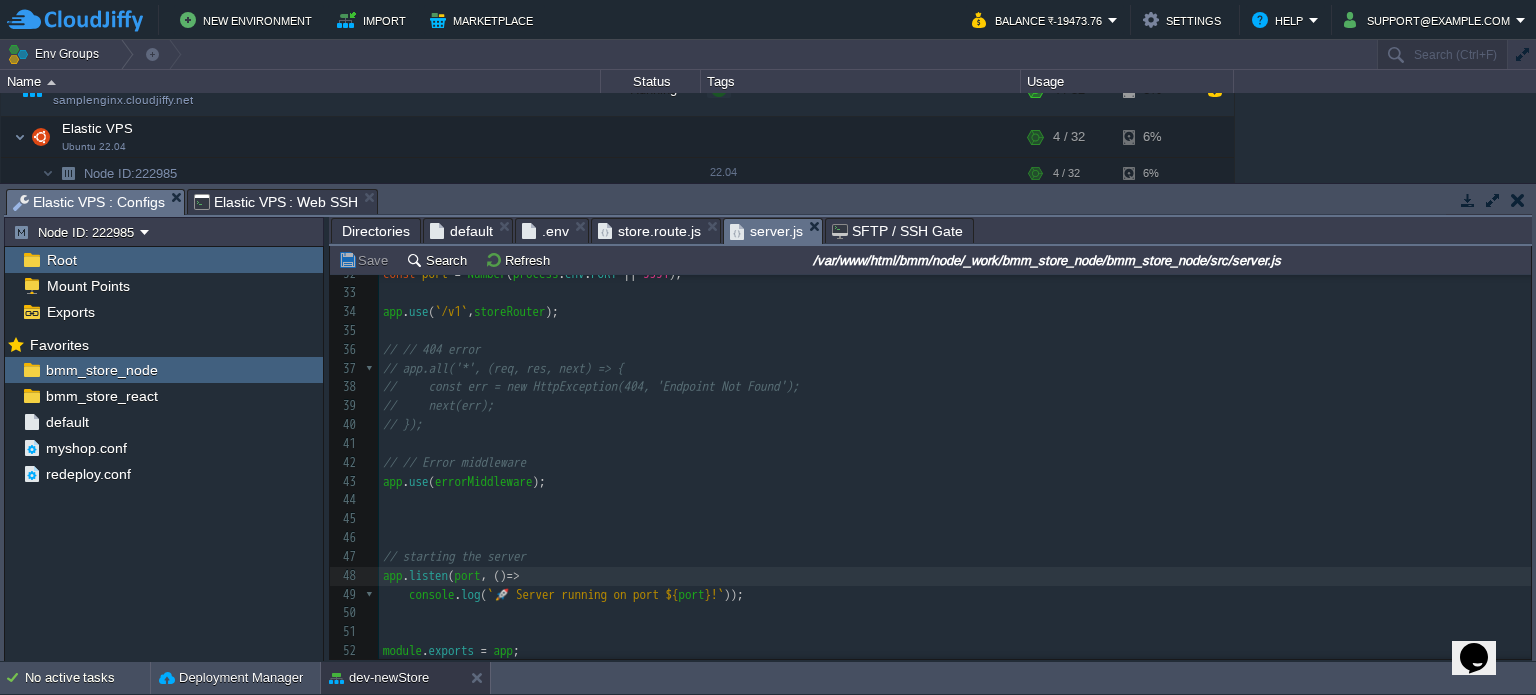 click on "store.route.js" at bounding box center (649, 231) 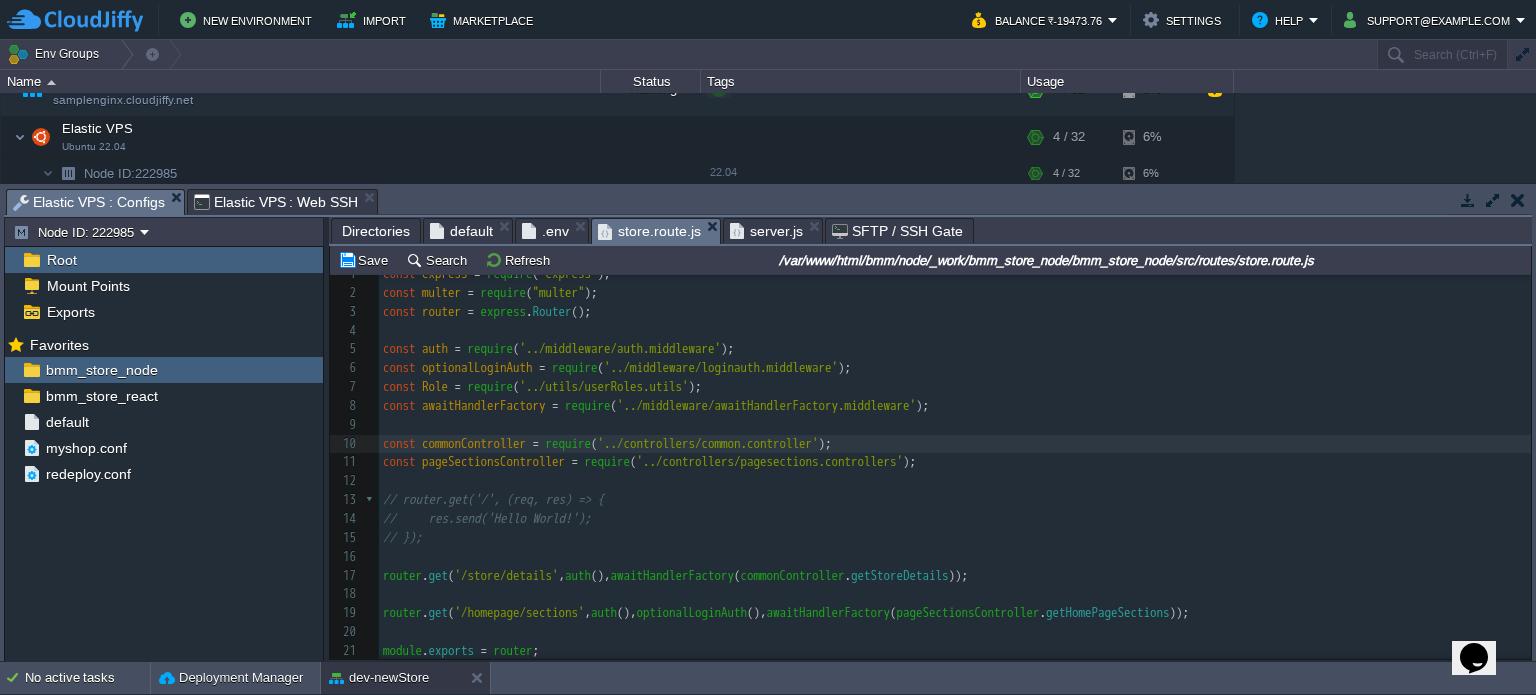 click on "server.js" at bounding box center (766, 231) 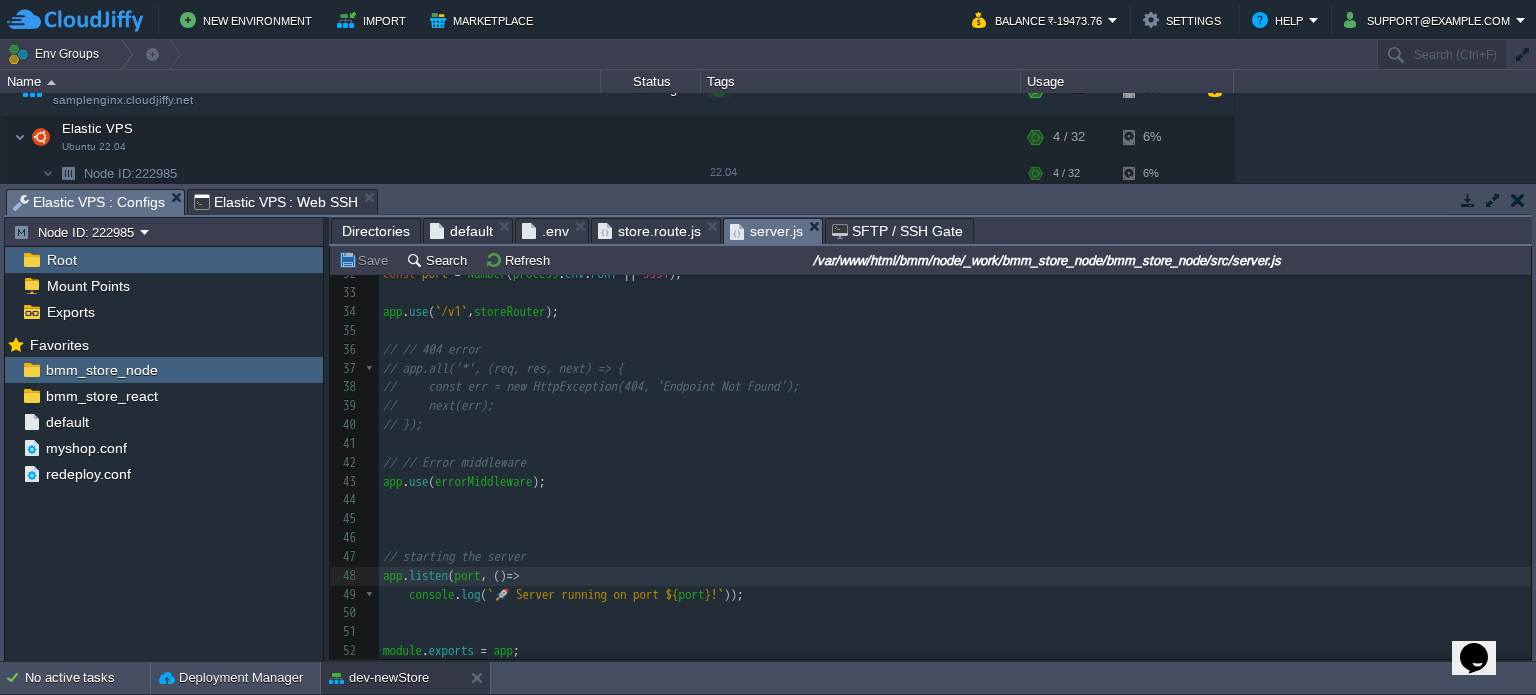 scroll, scrollTop: 565, scrollLeft: 0, axis: vertical 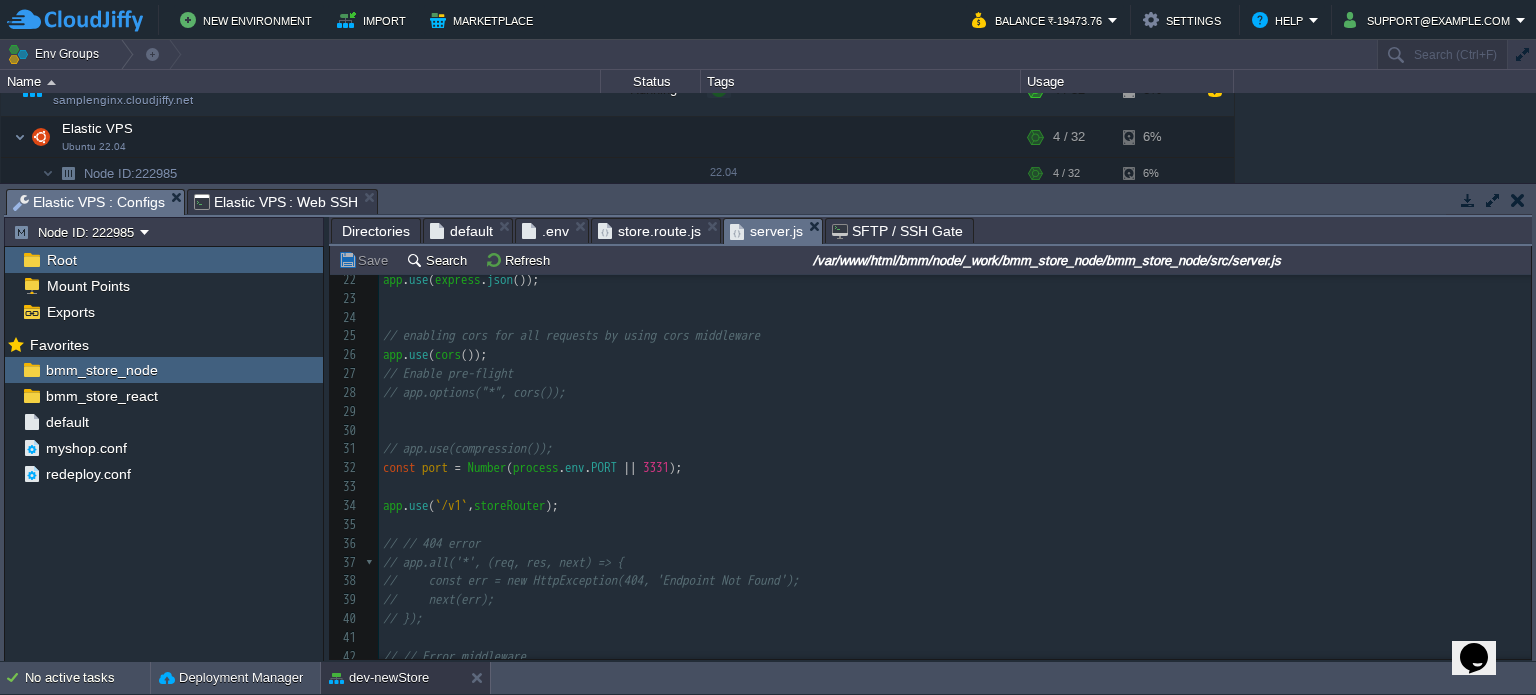 click on "x   22 app . use ( express . json ()); 23 ​ 24 ​ 25 // enabling cors for all requests by using cors middleware 26 app . use ( cors ()); 27 // Enable pre-flight 28 // app.options("*", cors()); 29 ​ 30 ​ 31 // app.use(compression()); 32 const   port   =   Number ( process . env . PORT   ||   3331 ); 33 ​ 34 app . use ( `/v1` ,  storeRouter ); 35 ​ 36 // // 404 error 37 // app.all('*', (req, res, next) => { 38 //     const err = new HttpException(404, 'Endpoint Not Found'); 39 //     next(err); 40 // }); 41 ​ 42 // // Error middleware 43 app . use ( errorMiddleware ); 44 ​ 45 ​ 46 ​ 47 // starting the server 48 app . listen ( port , ()  => 49      console . log ( `🚀 Server running on port ${ port }!` )); 50 ​ 51 ​ 52 module . exports   =   app ;" at bounding box center (955, 563) 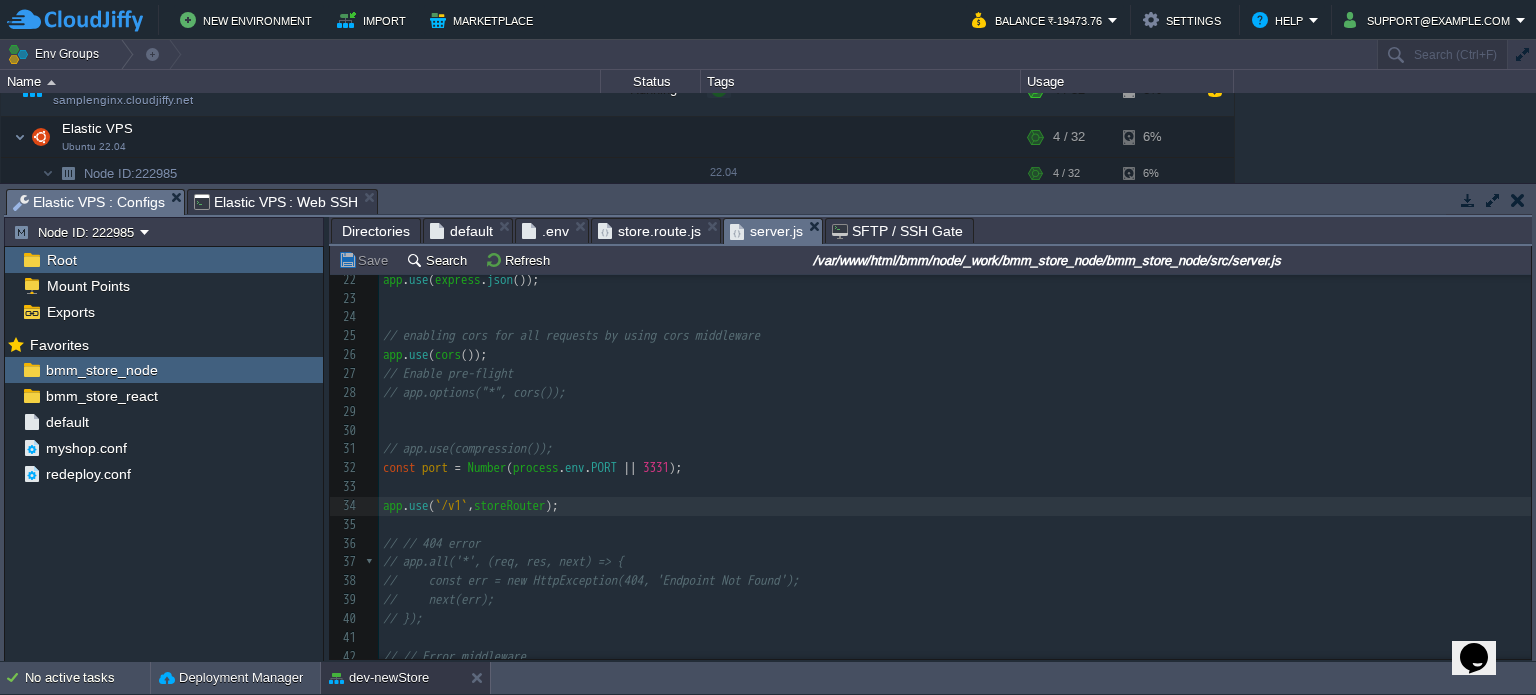 click on "app" at bounding box center [393, 505] 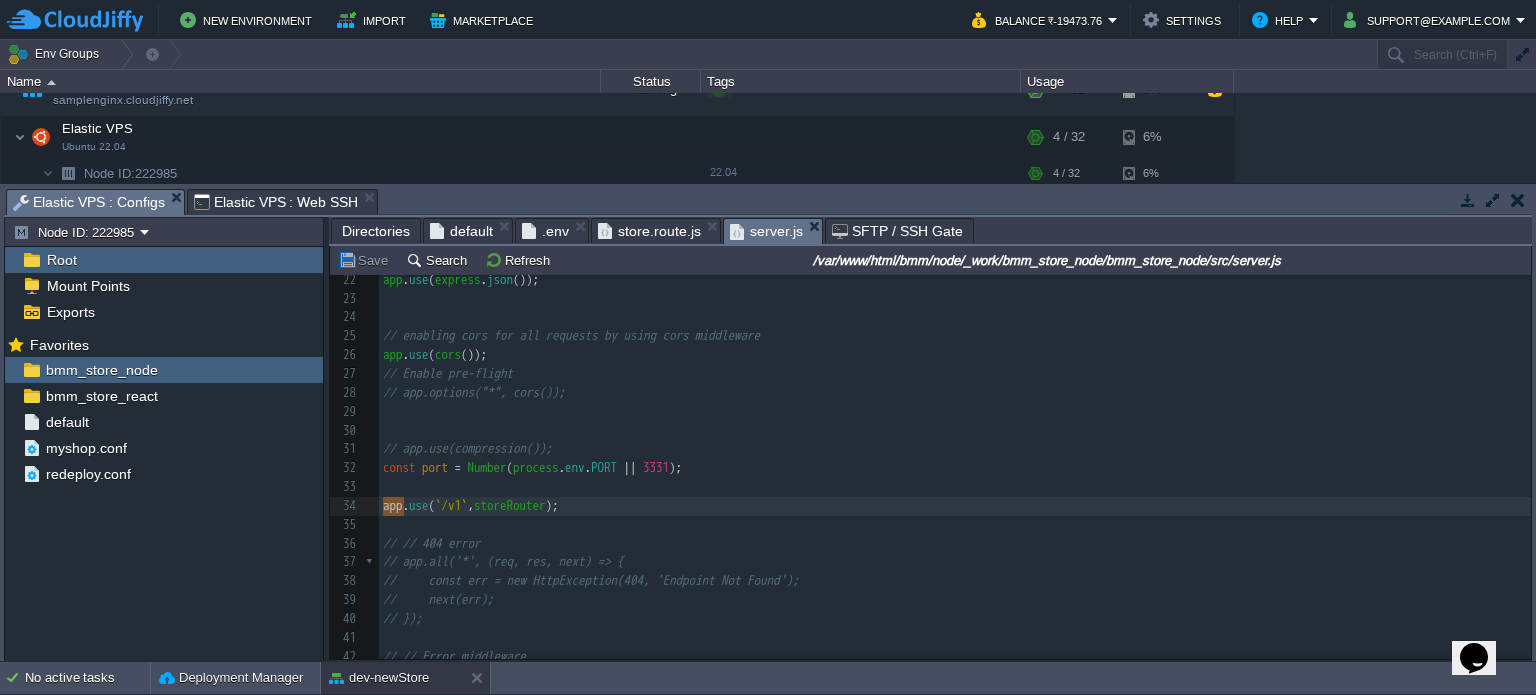 scroll, scrollTop: 204, scrollLeft: 0, axis: vertical 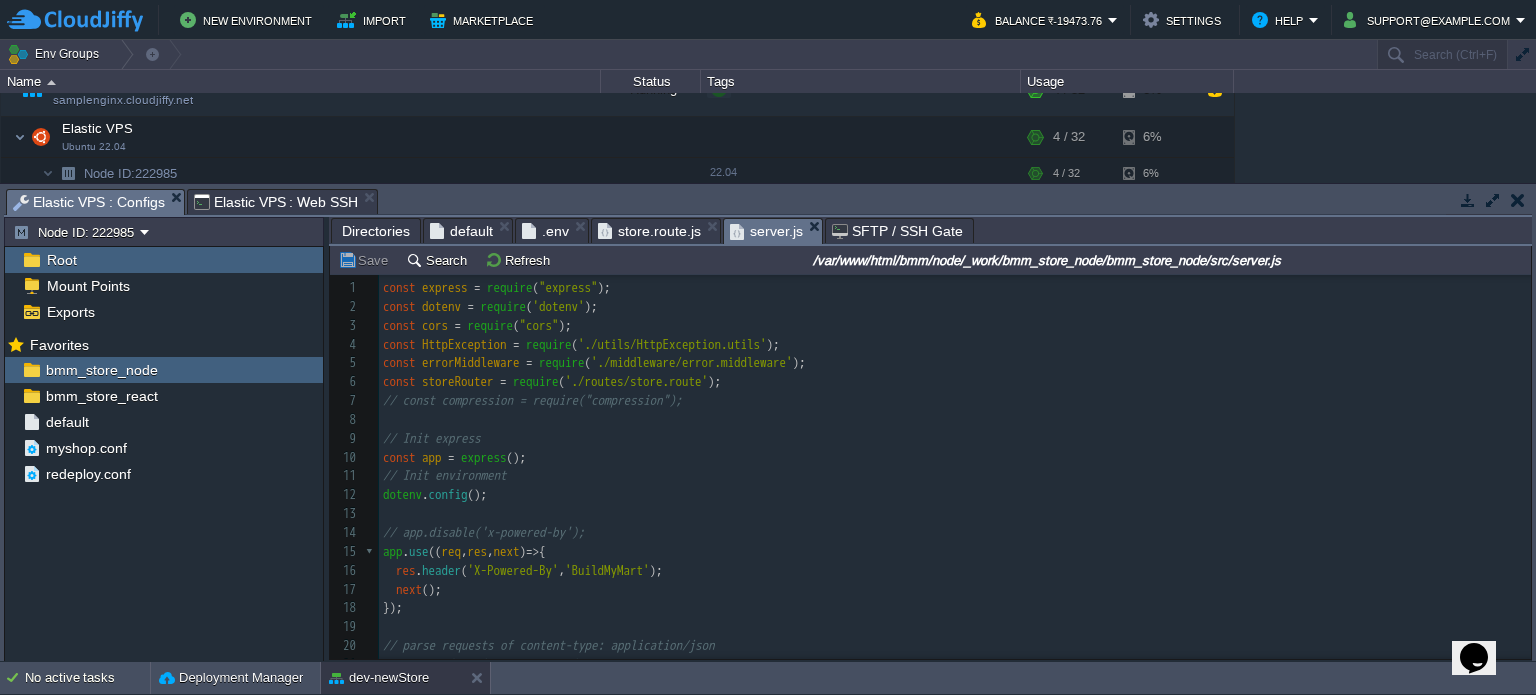 click on "Elastic VPS : Web SSH" at bounding box center [276, 202] 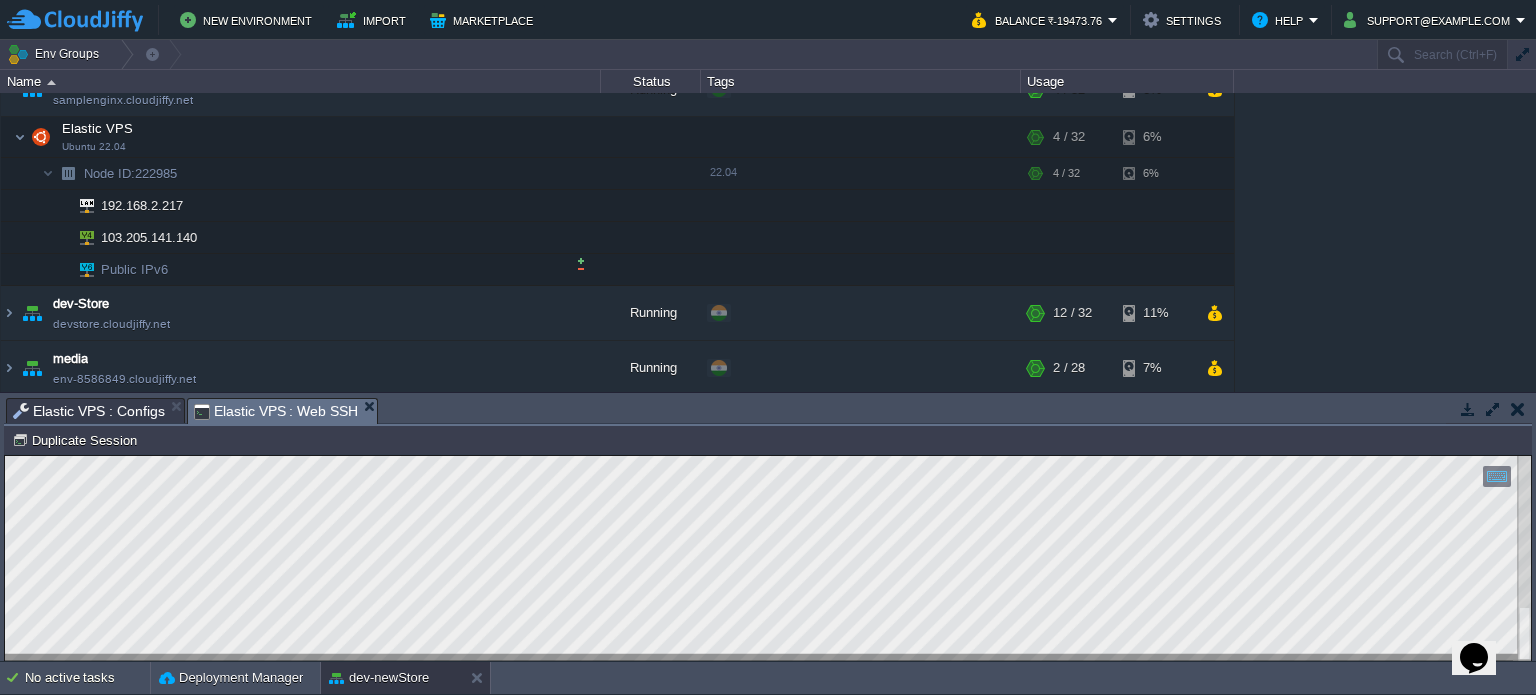 scroll, scrollTop: 580, scrollLeft: 0, axis: vertical 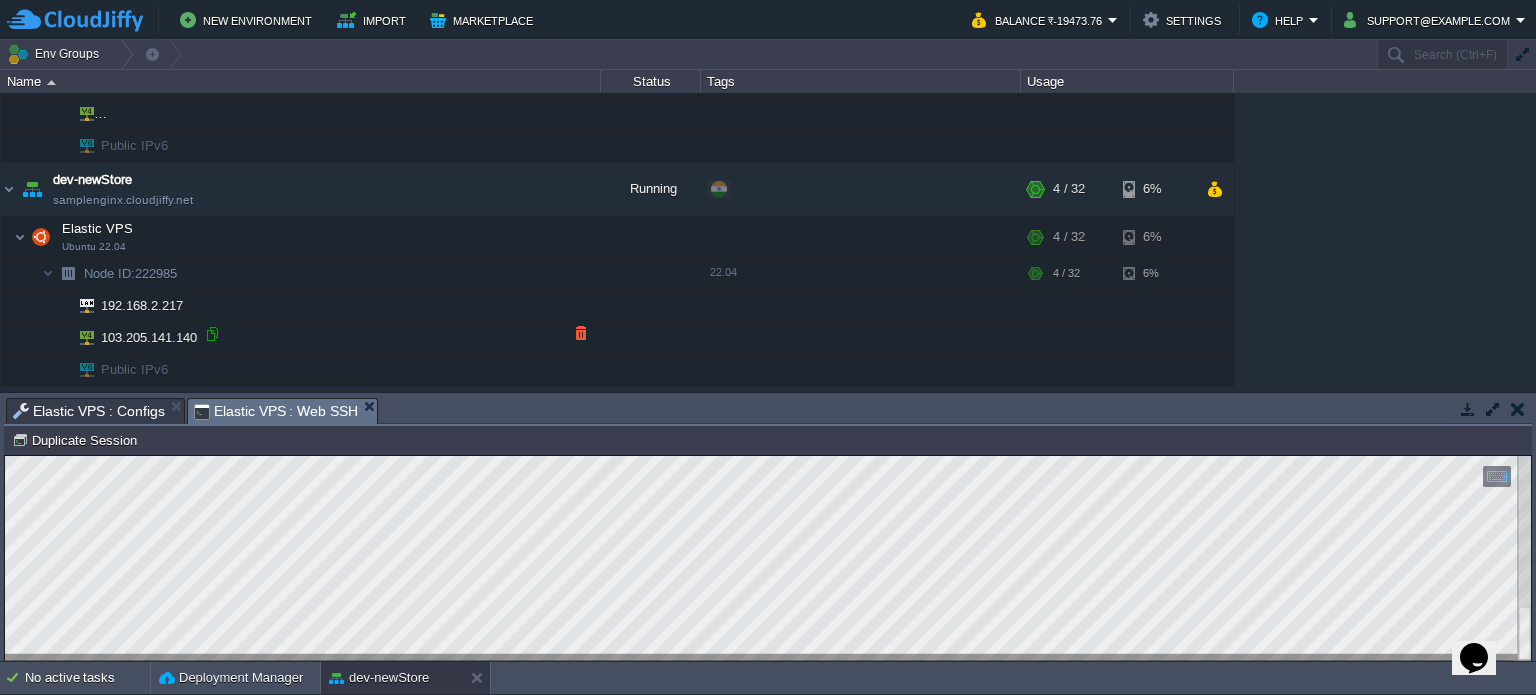 drag, startPoint x: 214, startPoint y: 339, endPoint x: 204, endPoint y: 180, distance: 159.31415 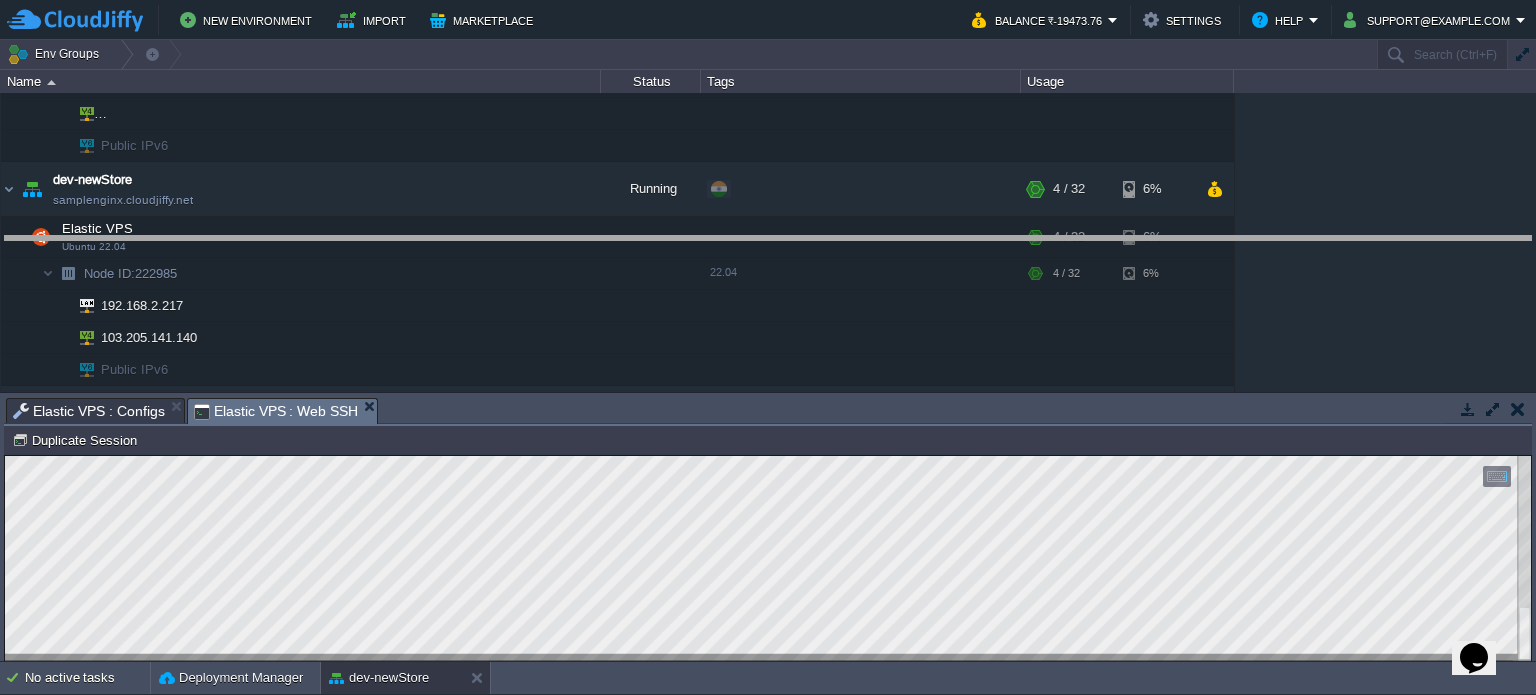 drag, startPoint x: 636, startPoint y: 421, endPoint x: 633, endPoint y: 237, distance: 184.02446 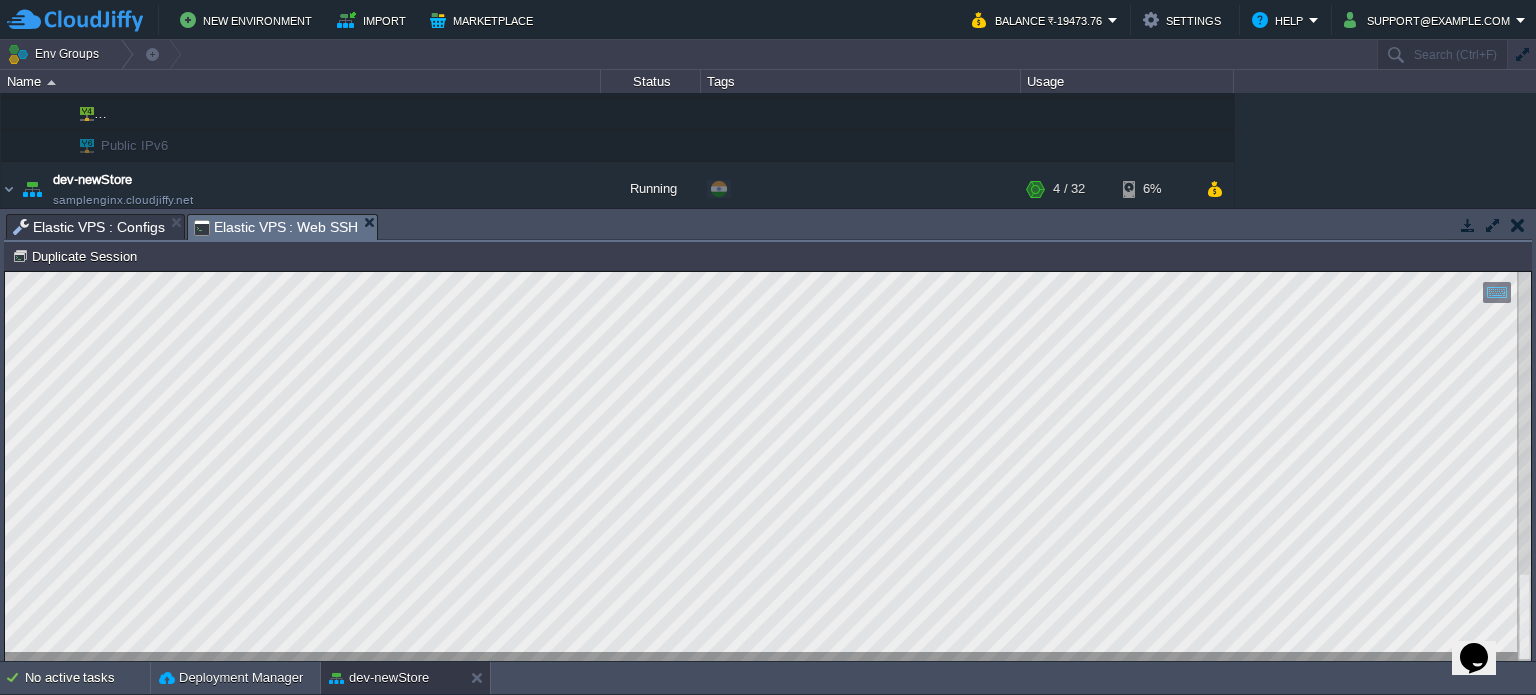 drag, startPoint x: 125, startPoint y: 225, endPoint x: 142, endPoint y: 243, distance: 24.758837 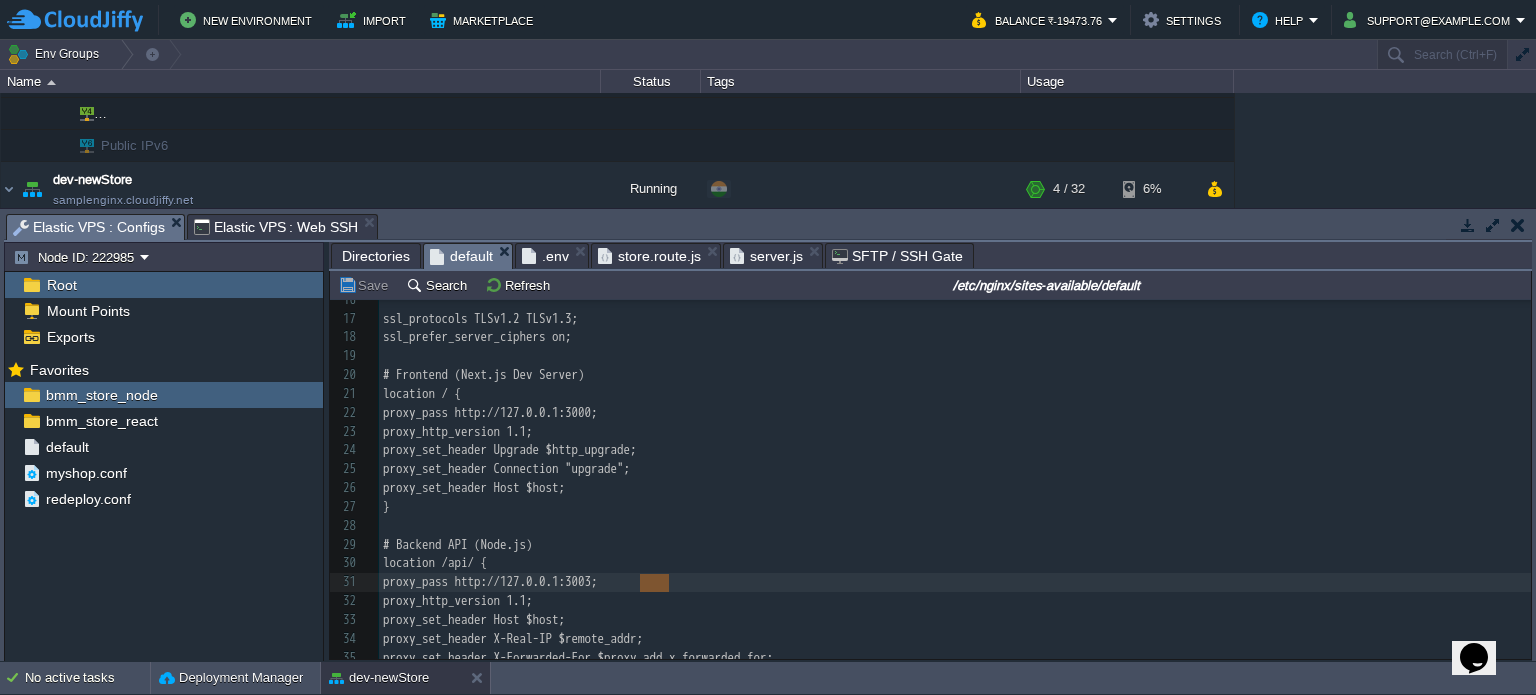 click on "default" at bounding box center [461, 256] 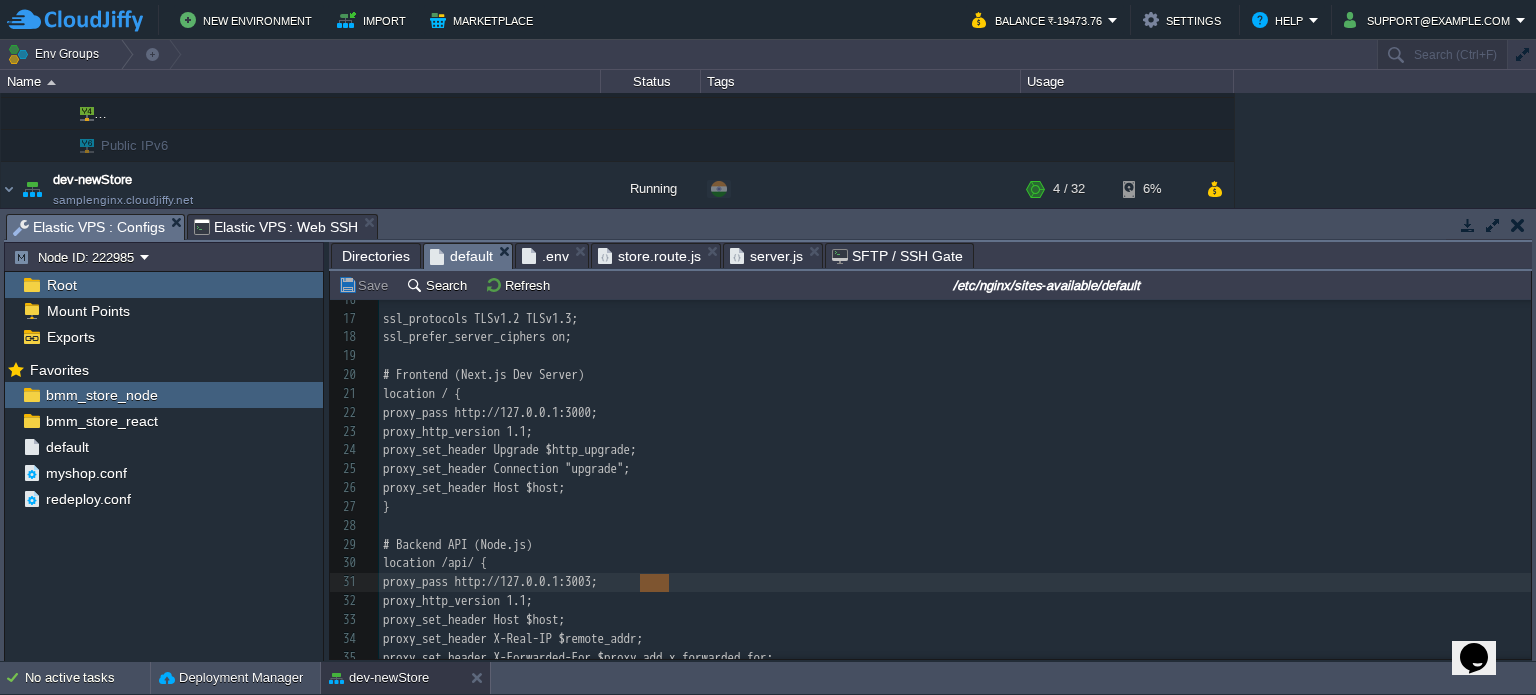 scroll, scrollTop: 422, scrollLeft: 0, axis: vertical 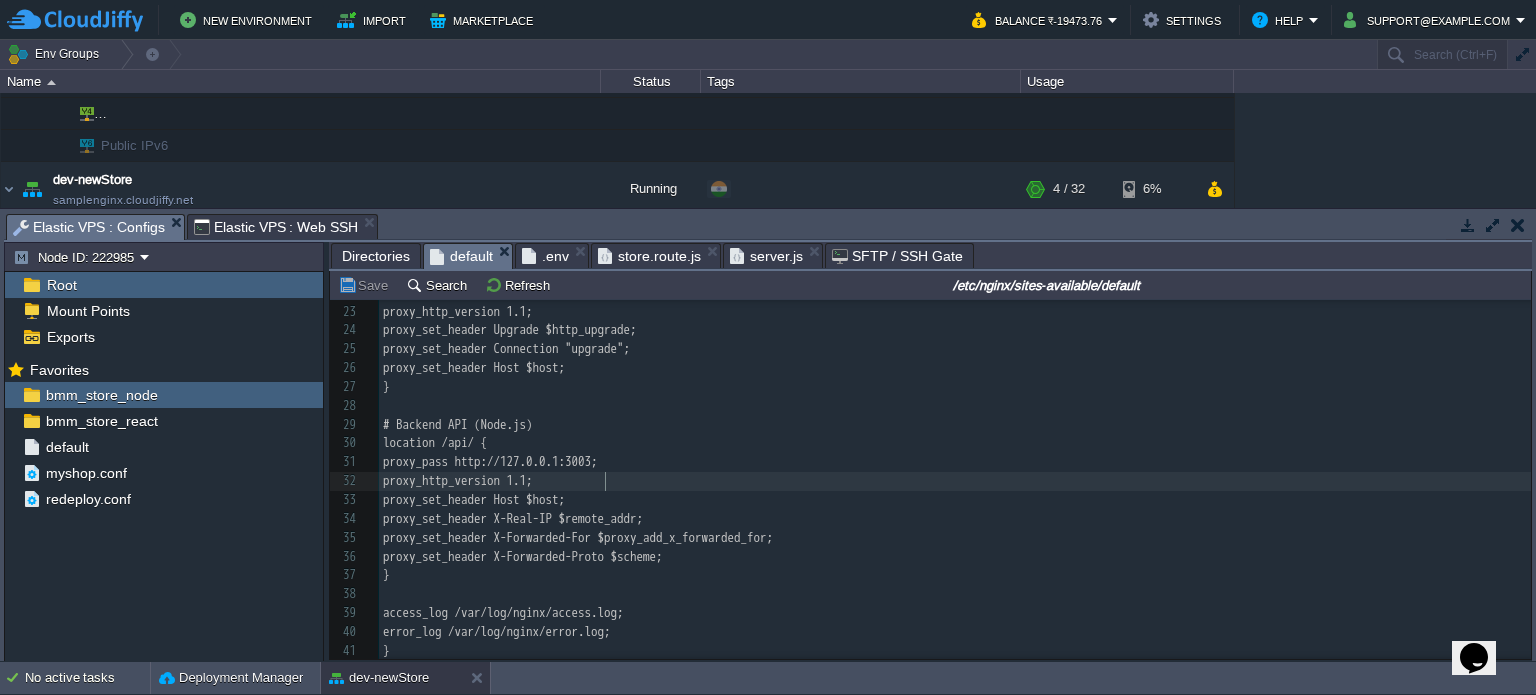 click on "proxy_http_version 1.1;" at bounding box center [955, 481] 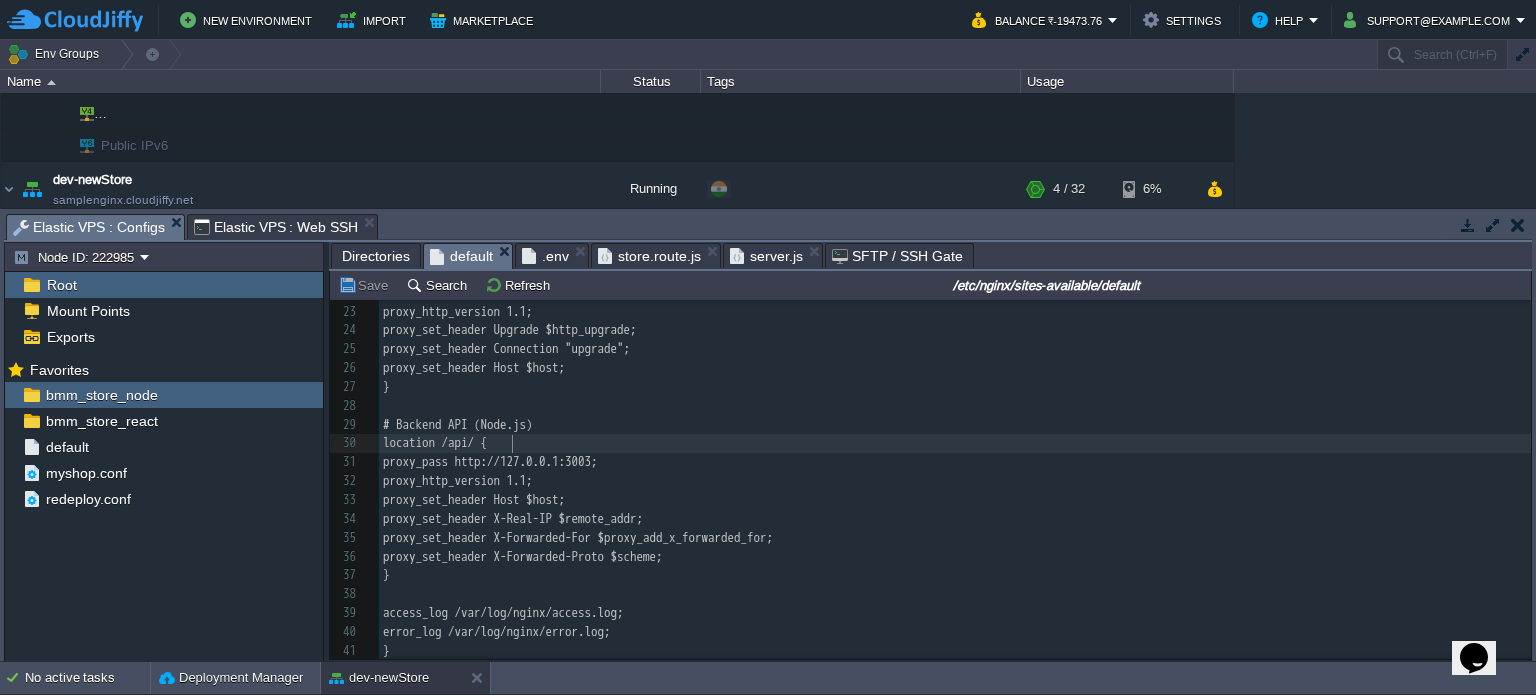 type 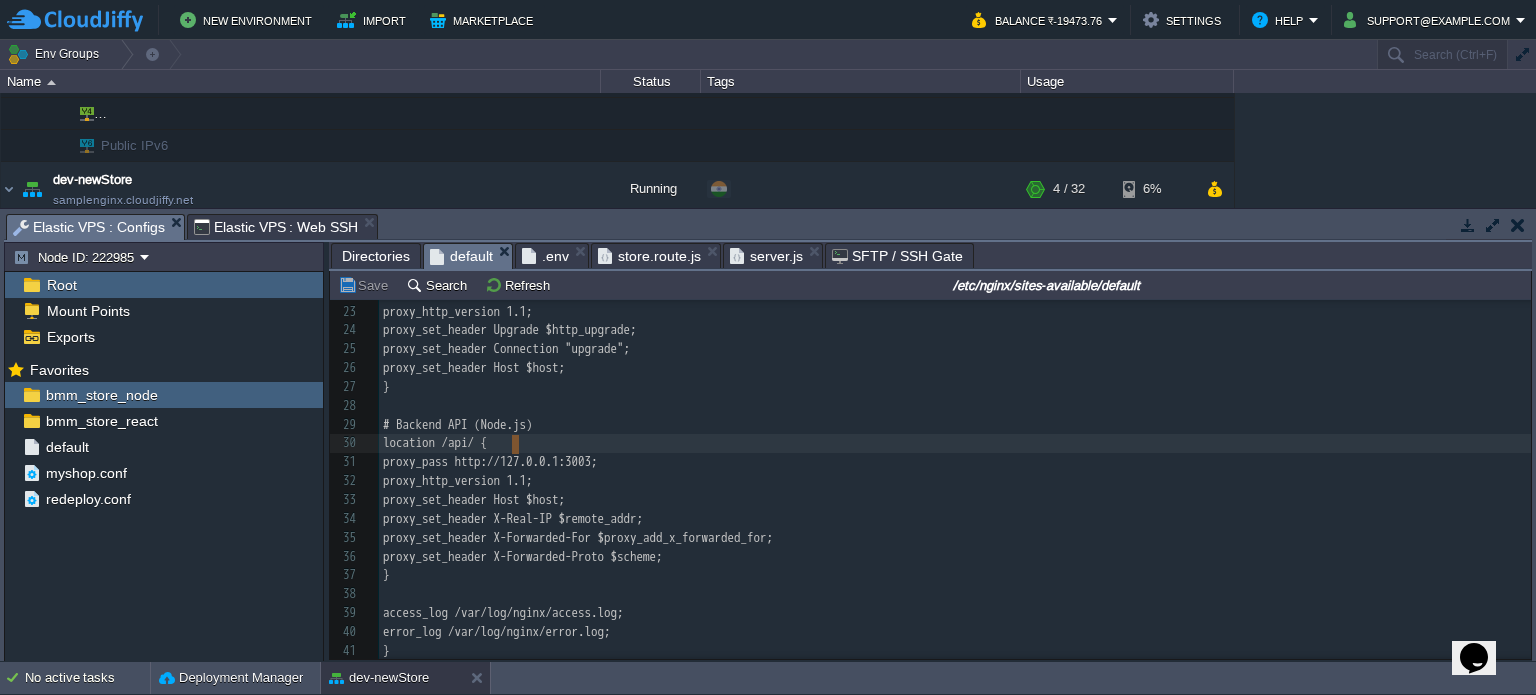 scroll, scrollTop: 313, scrollLeft: 0, axis: vertical 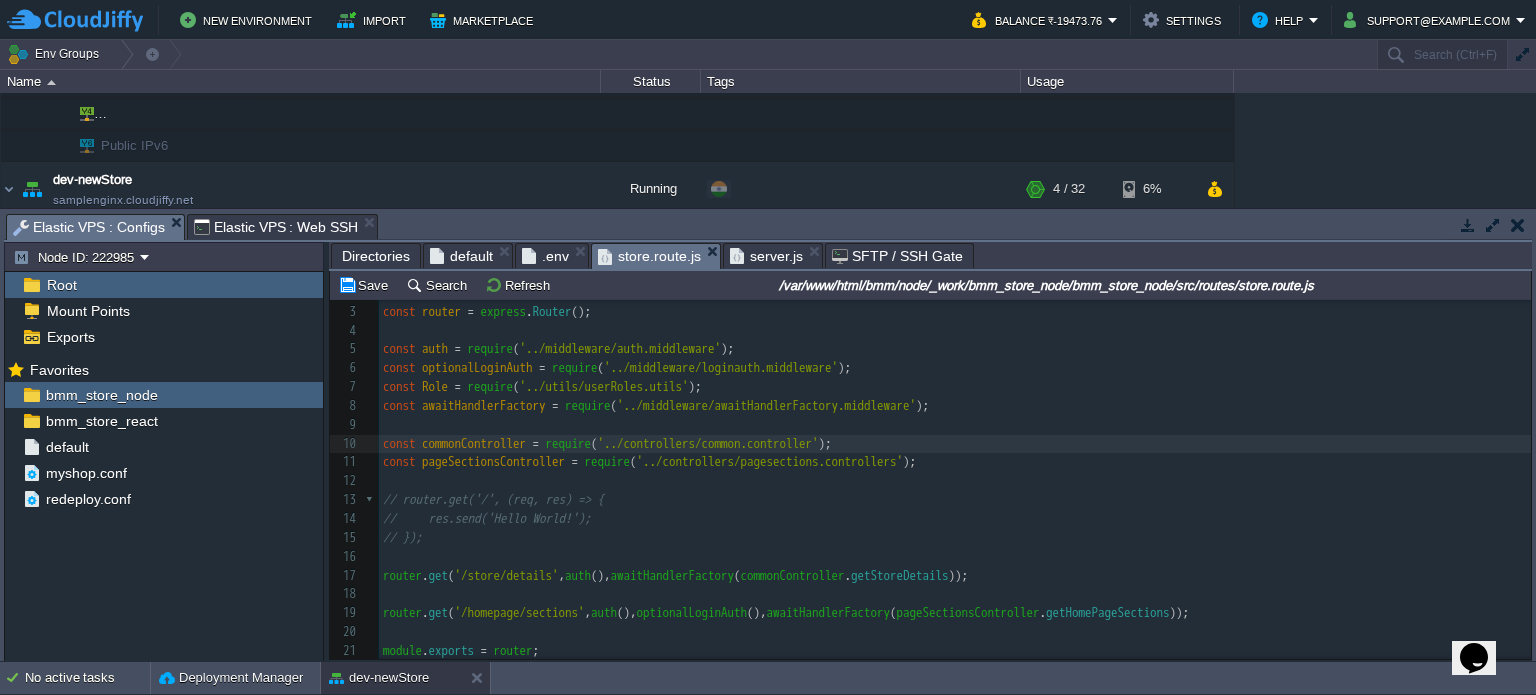 click on "Elastic VPS : Web SSH" at bounding box center (276, 227) 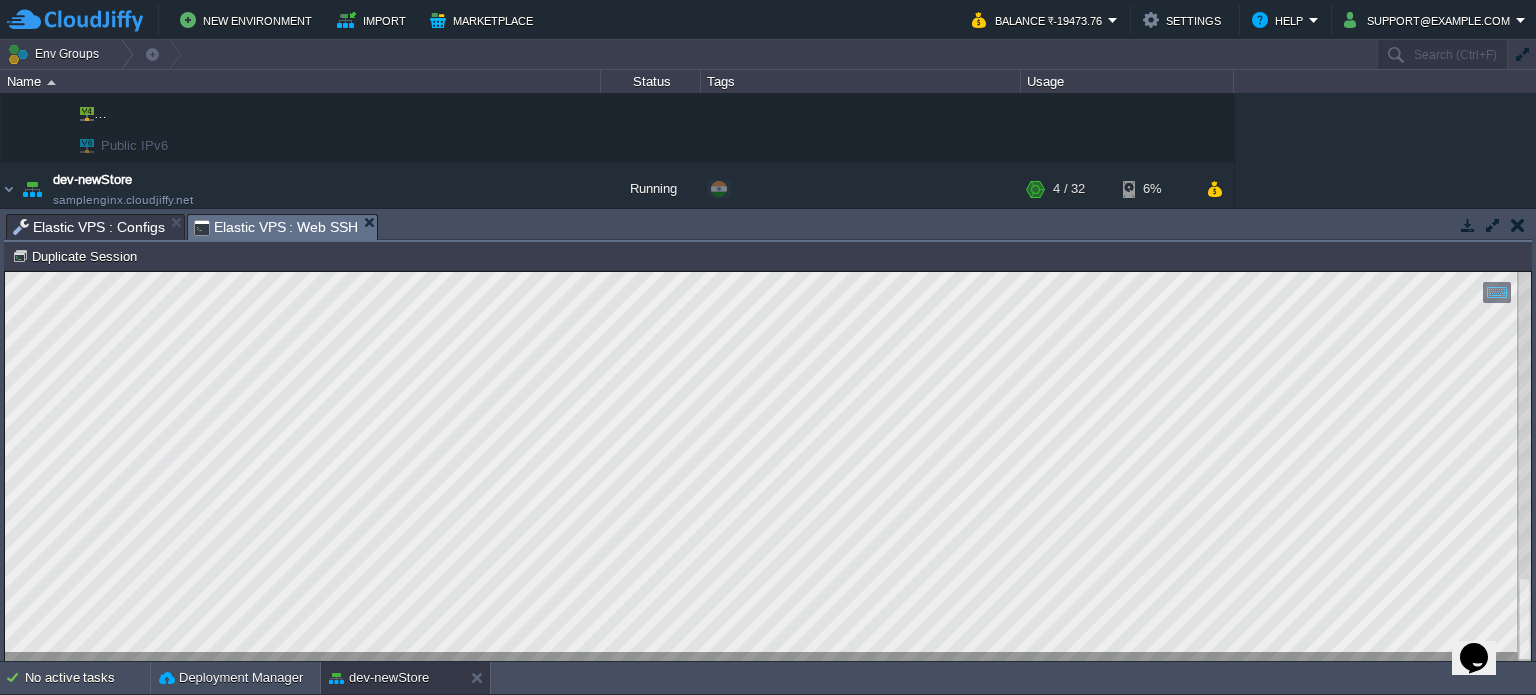 click on "Elastic VPS : Configs" at bounding box center [89, 227] 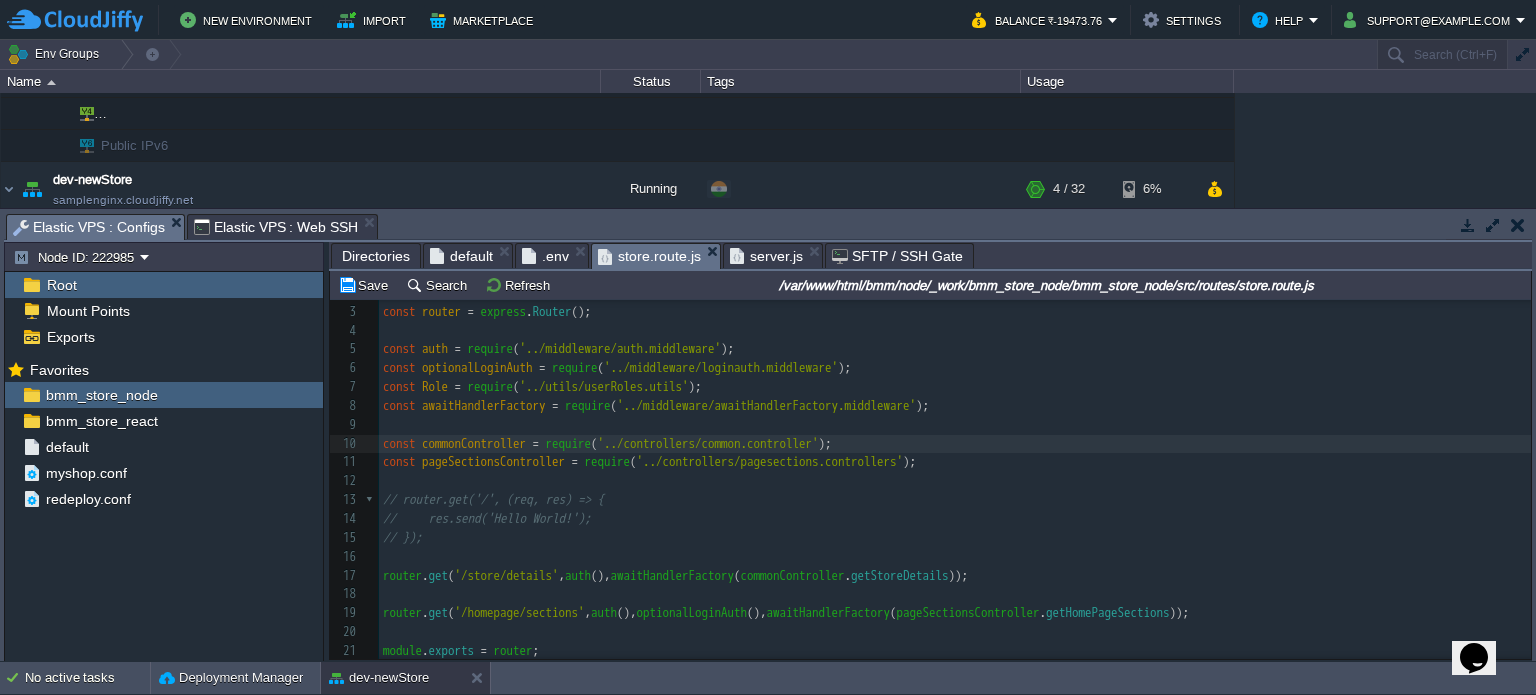 scroll, scrollTop: 15, scrollLeft: 0, axis: vertical 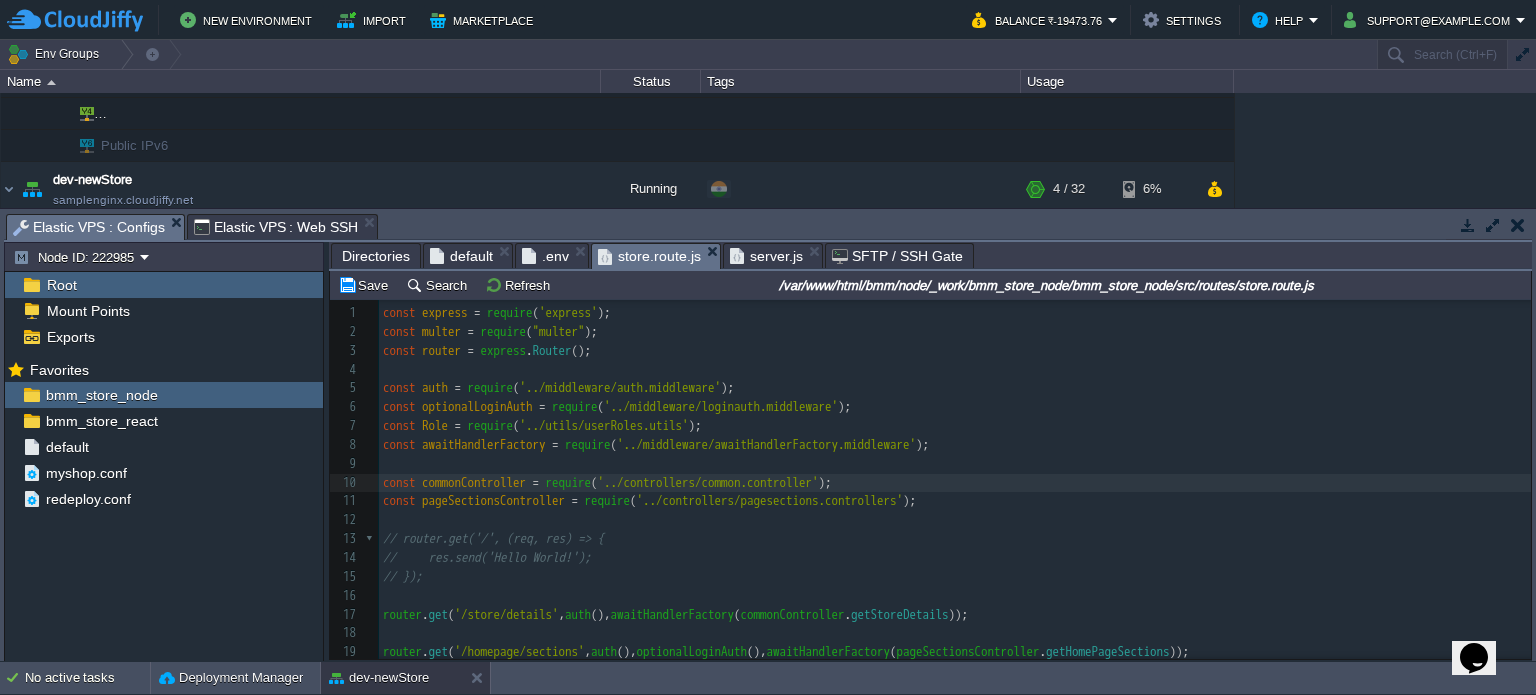 click on "xxxxxxxxxx   1 const   express   =   require ( 'express' ); 2 const   multer   =   require ( "multer" ); 3 const   router   =   express . Router (); 4 ​ 5 const   auth   =   require ( '../middleware/auth.middleware' ); 6 const   optionalLoginAuth   =   require ( '../middleware/loginauth.middleware' ); 7 const   Role   =   require ( '../utils/userRoles.utils' ); 8 const   awaitHandlerFactory   =   require ( '../middleware/awaitHandlerFactory.middleware' ); 9 ​ 10 const   commonController   =   require ( '../controllers/common.controller' ); 11 const   pageSectionsController   =   require ( '../controllers/pagesections.controllers' ); 12 ​ 13 // router.get('/', (req, res) => { 14 //     res.send('Hello World!'); 15 // }); 16 ​ 17 router . get ( '/store/details' , auth (),  awaitHandlerFactory ( commonController . getStoreDetails )); 18 ​ 19 router . get ( '/homepage/sections' , auth (),  optionalLoginAuth (),  awaitHandlerFactory ( pageSectionsController . getHomePageSections )); 20 ​ 21 module ." at bounding box center (955, 502) 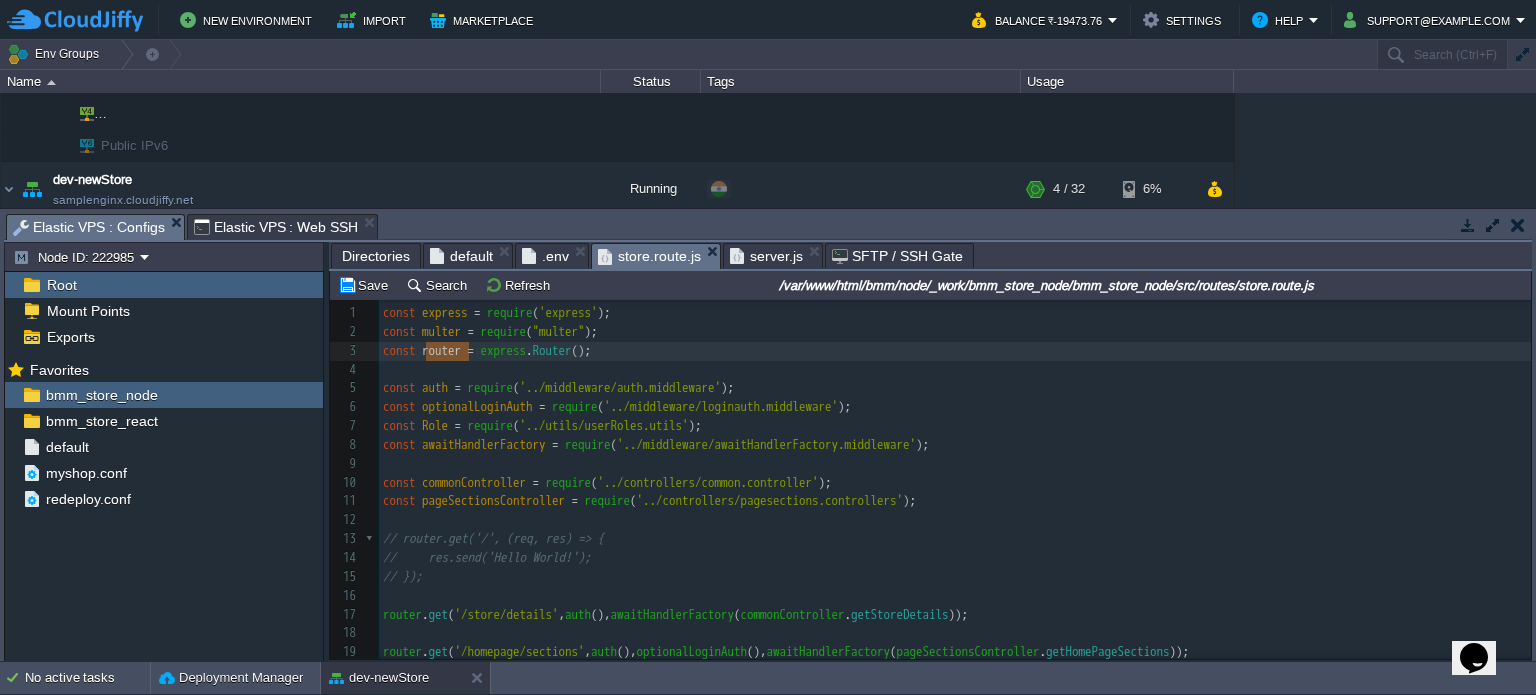 click on "Elastic VPS : Web SSH" at bounding box center (276, 227) 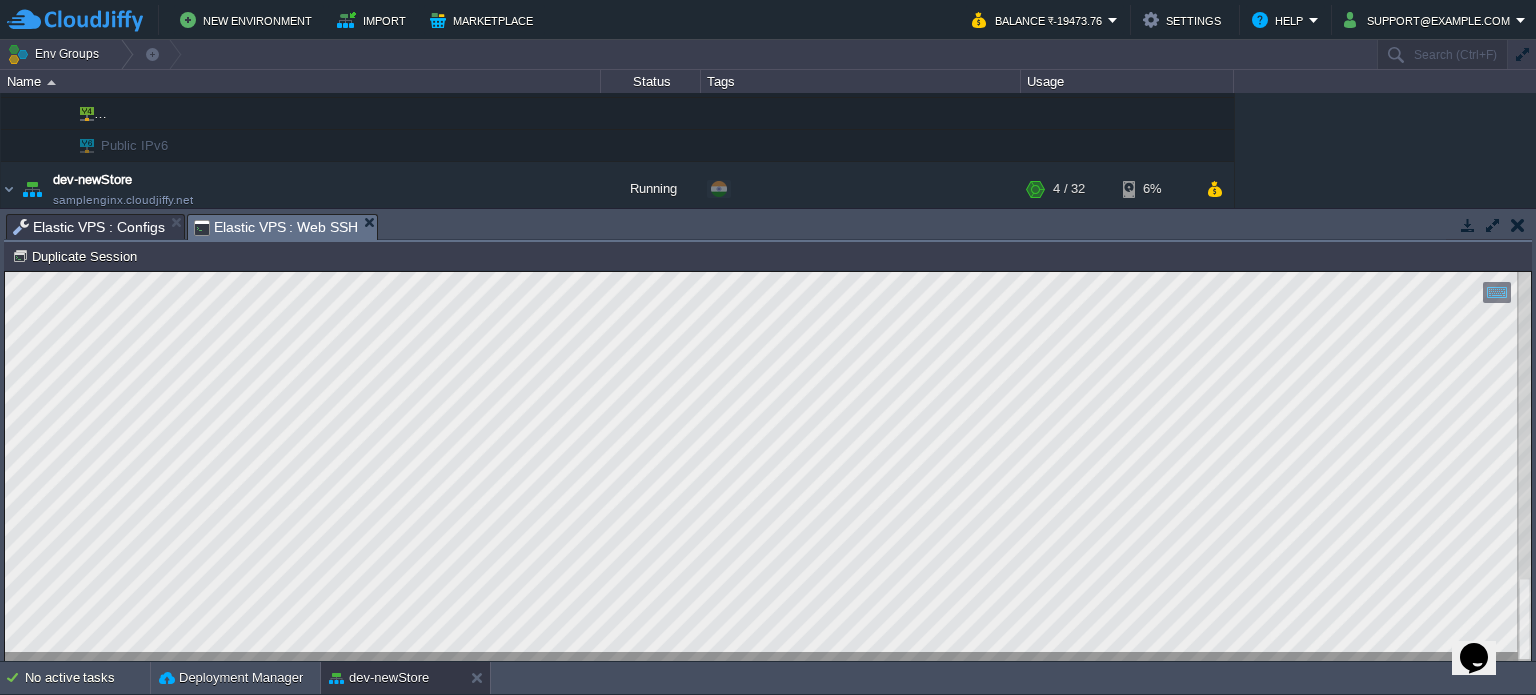 click on "Elastic VPS : Configs" at bounding box center (89, 227) 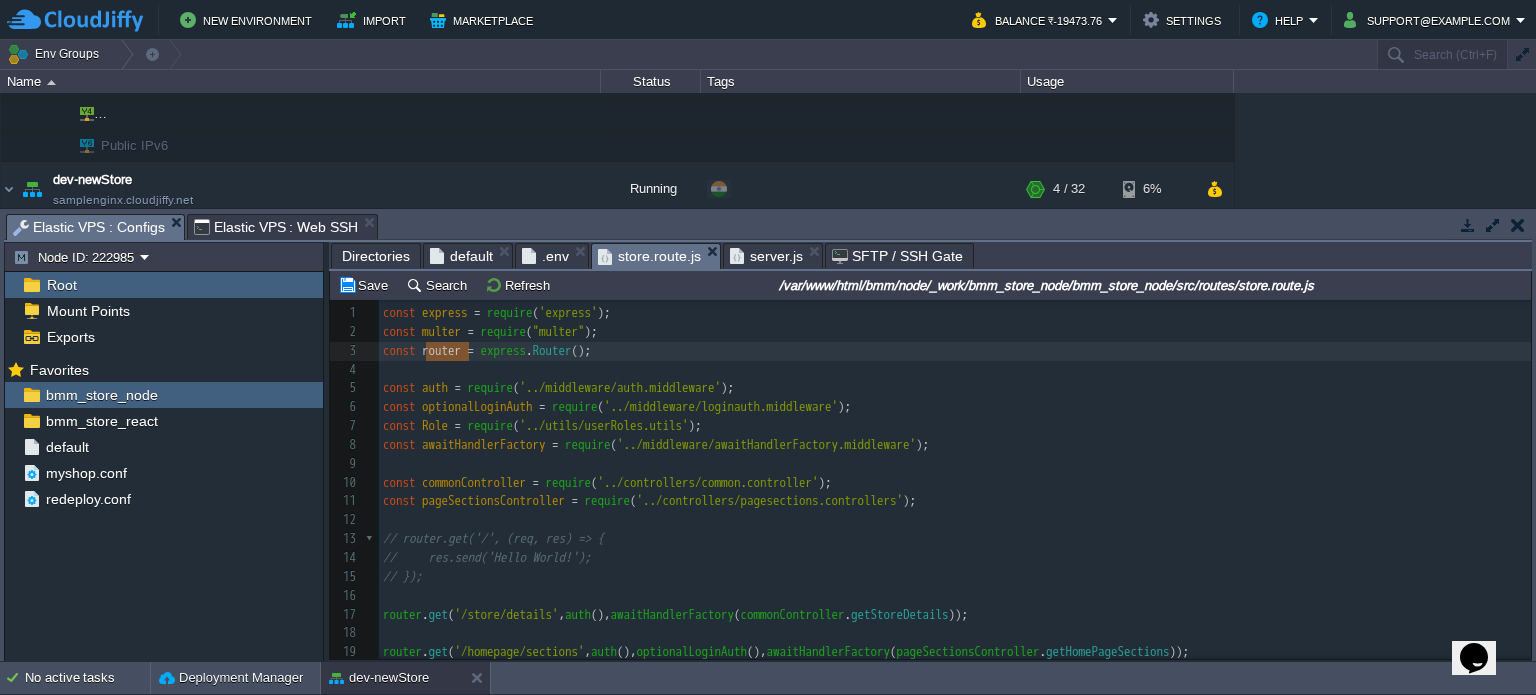 click on "Directories" at bounding box center [376, 256] 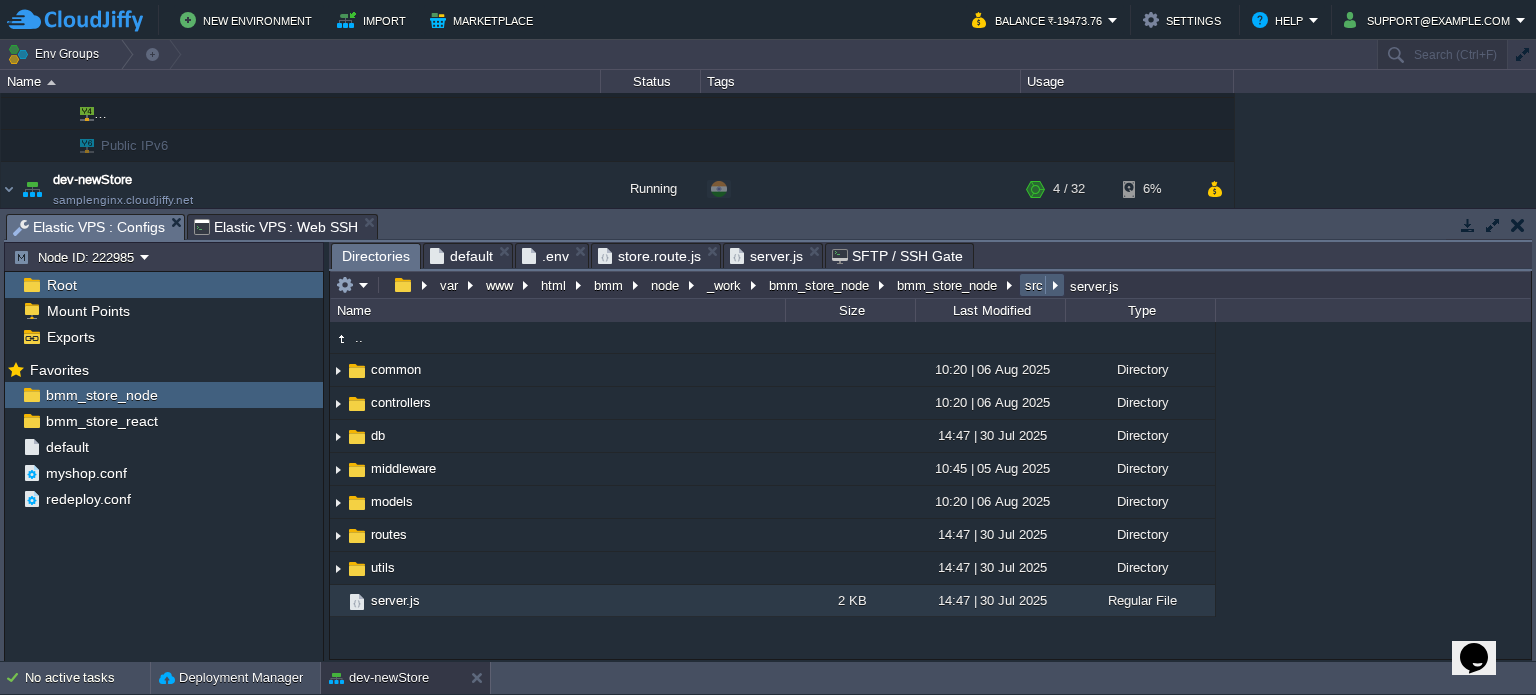 click on "src" at bounding box center (1035, 285) 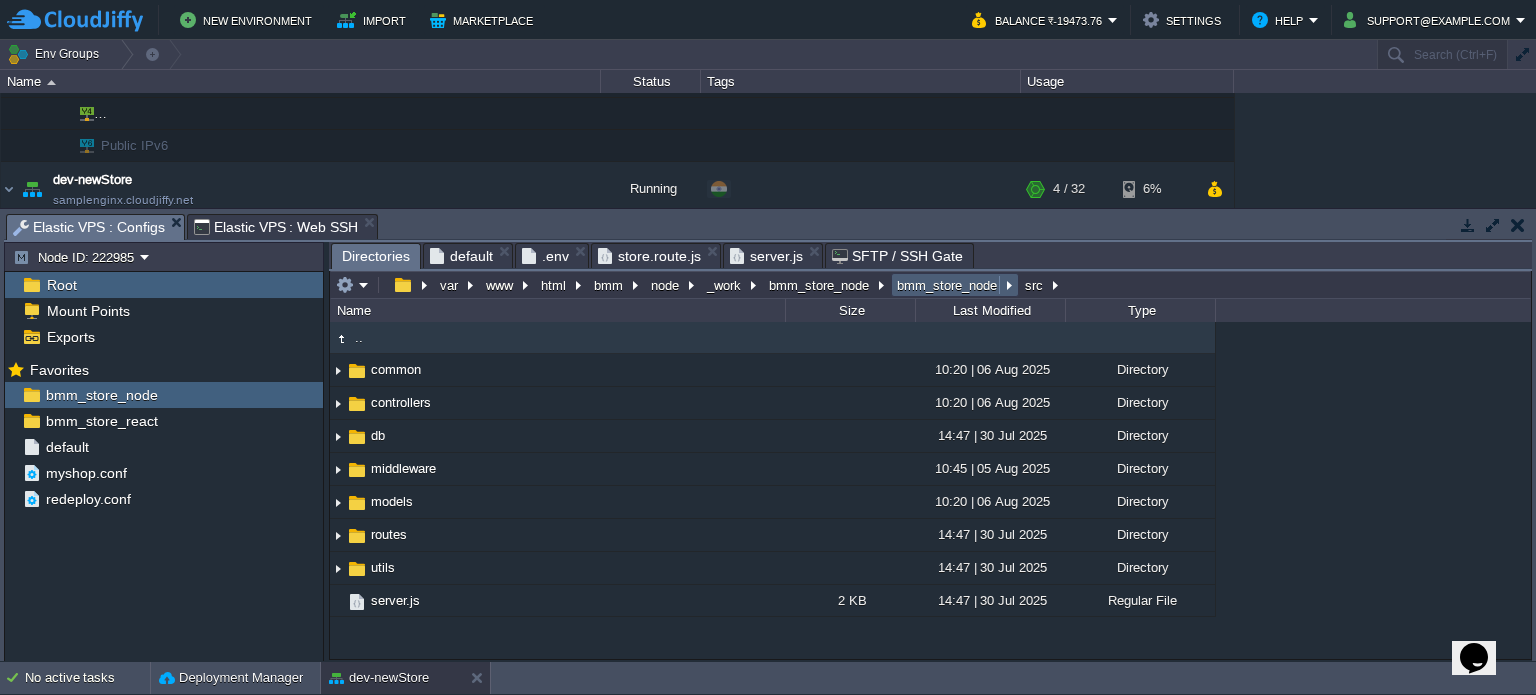 click on "bmm_store_node" at bounding box center [948, 285] 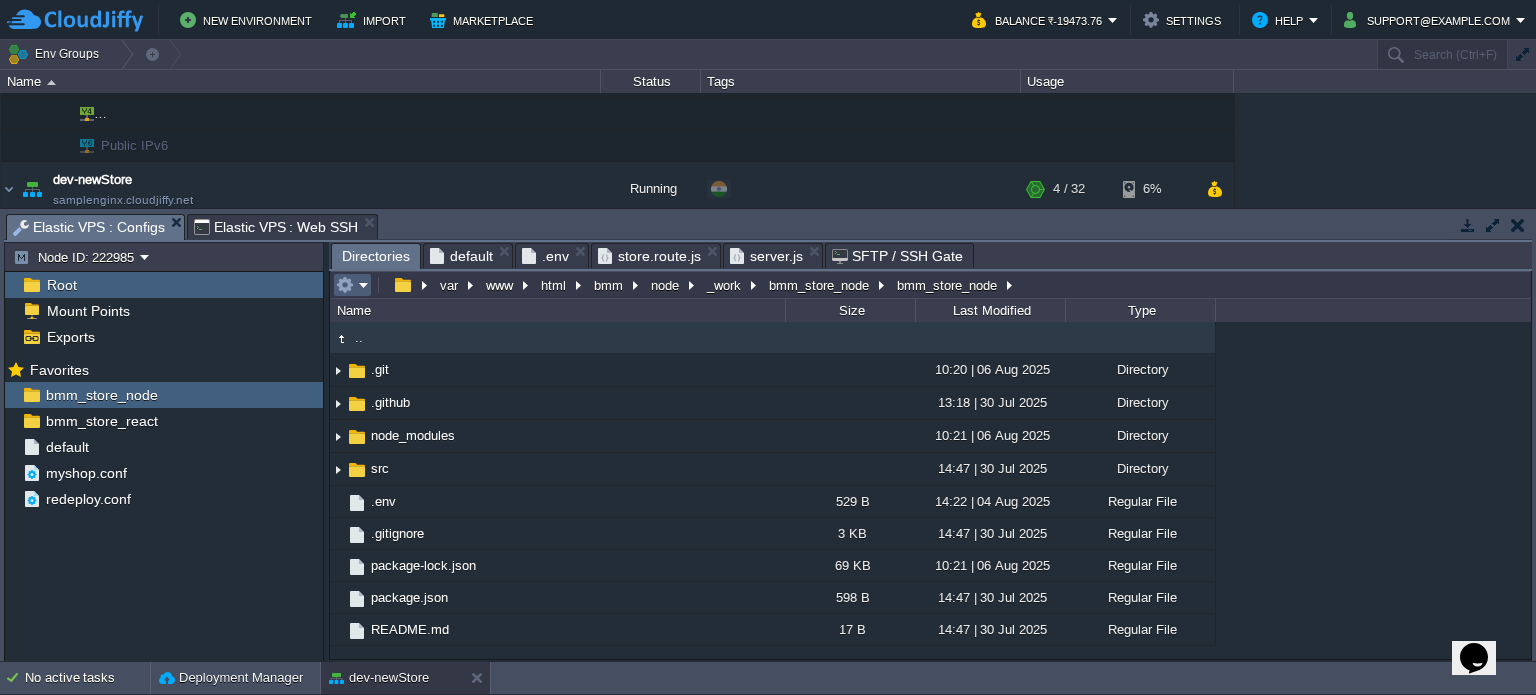 click at bounding box center (352, 285) 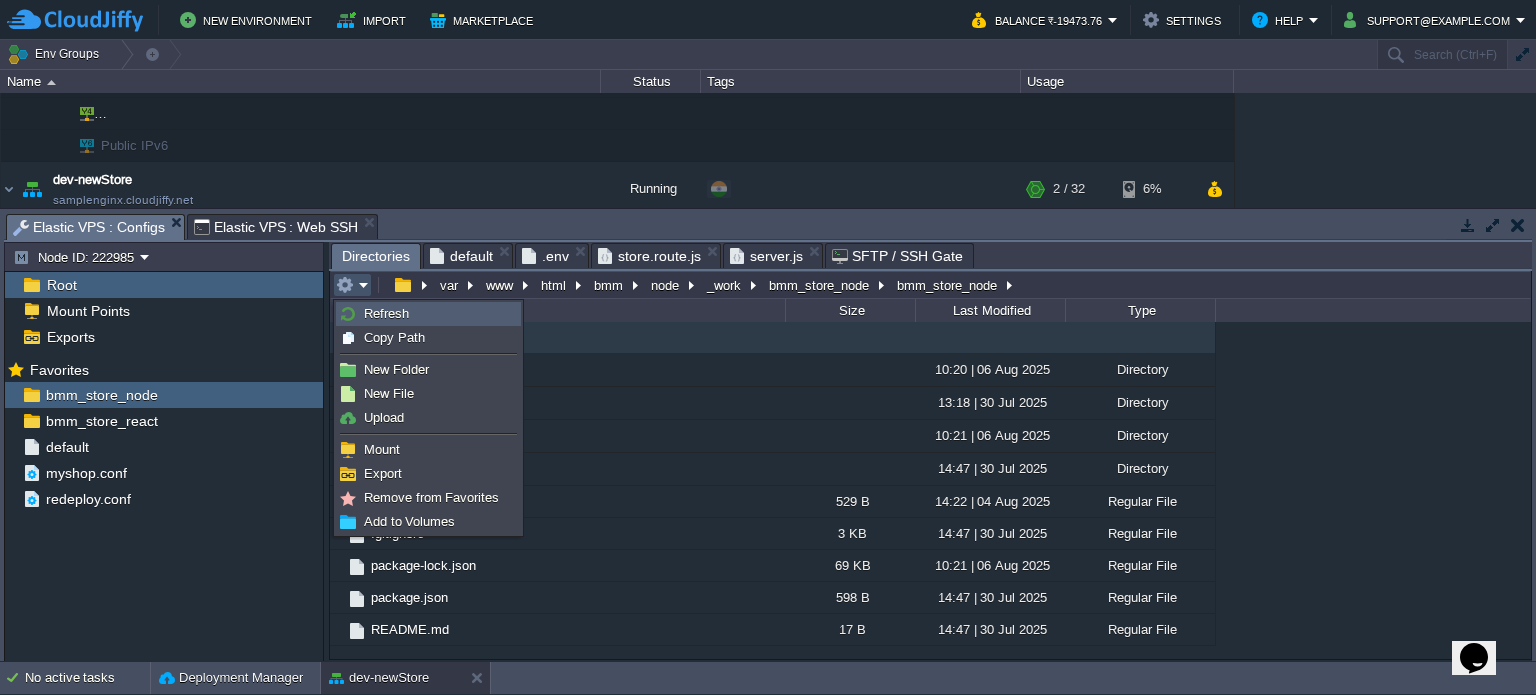 click on "Refresh" at bounding box center [386, 313] 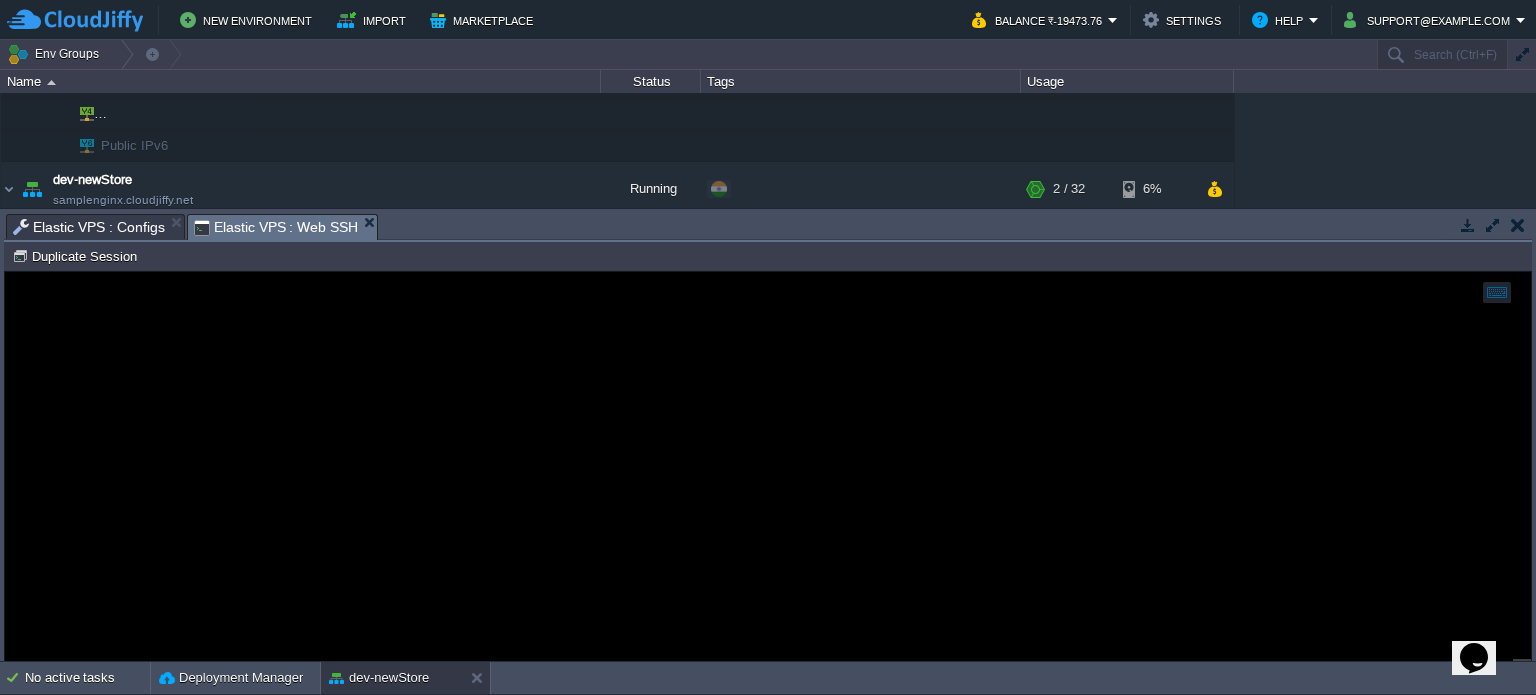 click on "Elastic VPS : Web SSH" at bounding box center [276, 227] 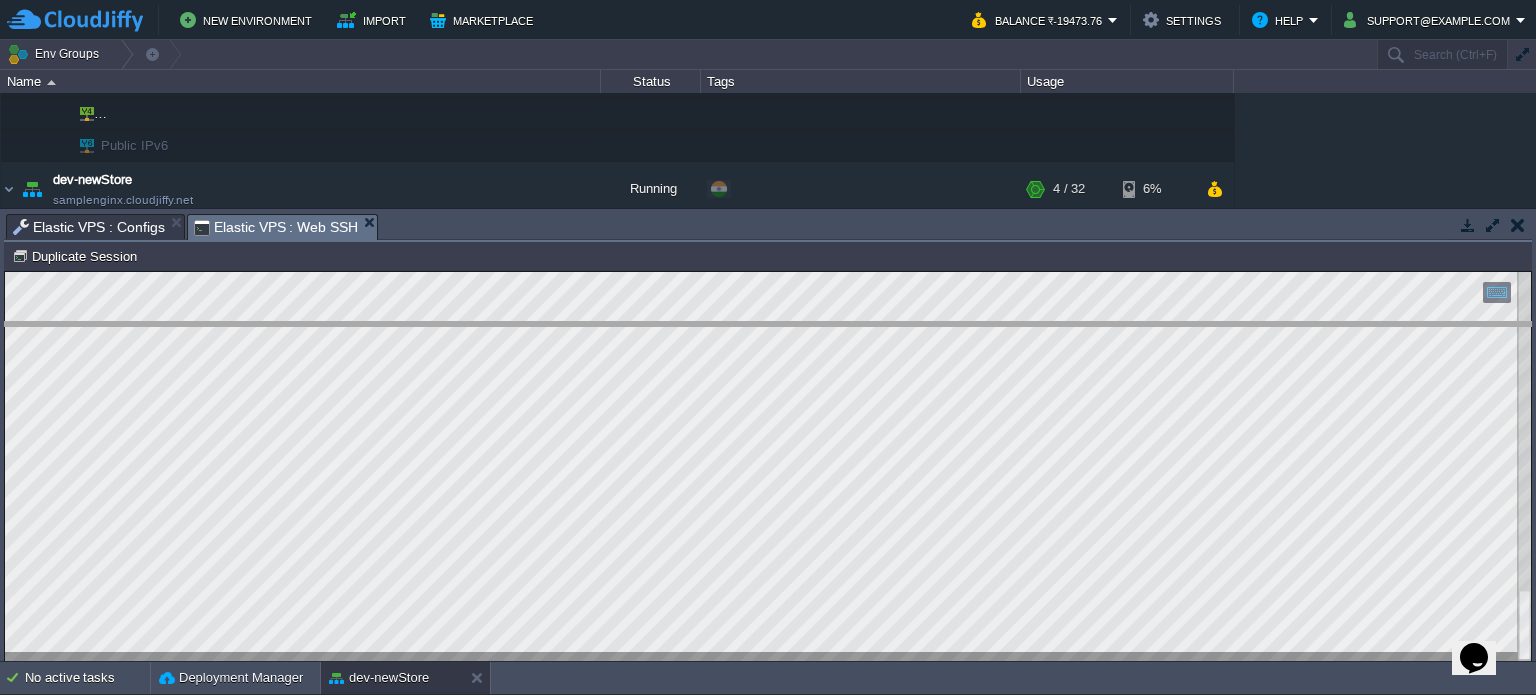 drag, startPoint x: 662, startPoint y: 230, endPoint x: 673, endPoint y: 356, distance: 126.47925 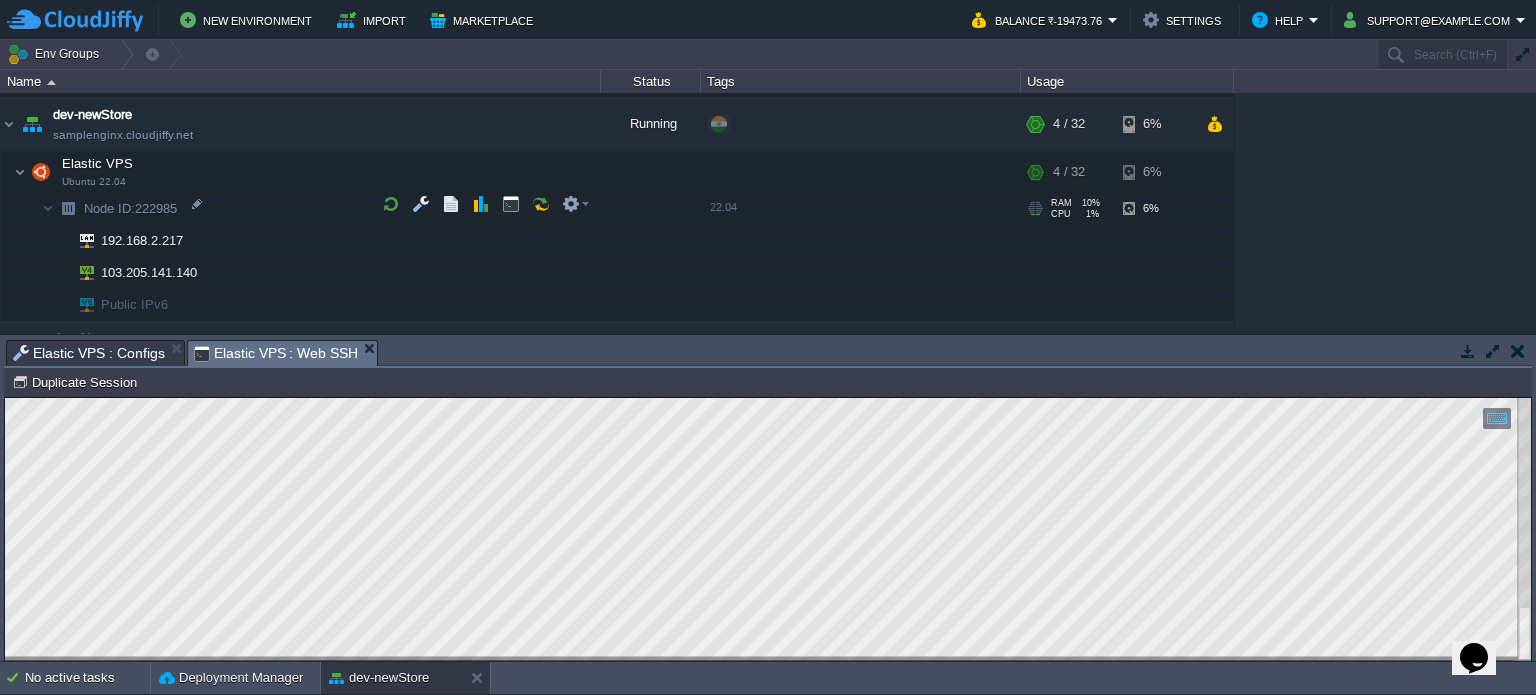 scroll, scrollTop: 680, scrollLeft: 0, axis: vertical 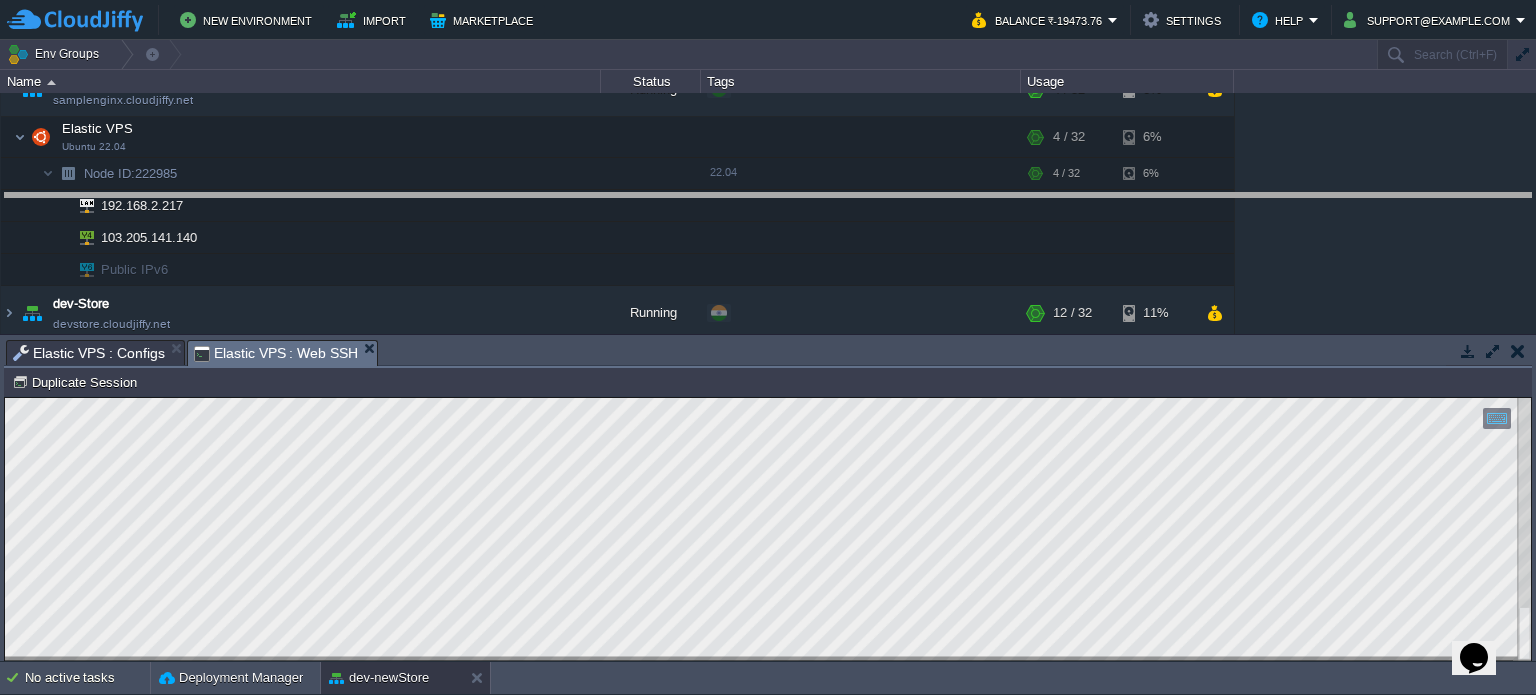 drag, startPoint x: 990, startPoint y: 360, endPoint x: 977, endPoint y: 210, distance: 150.56229 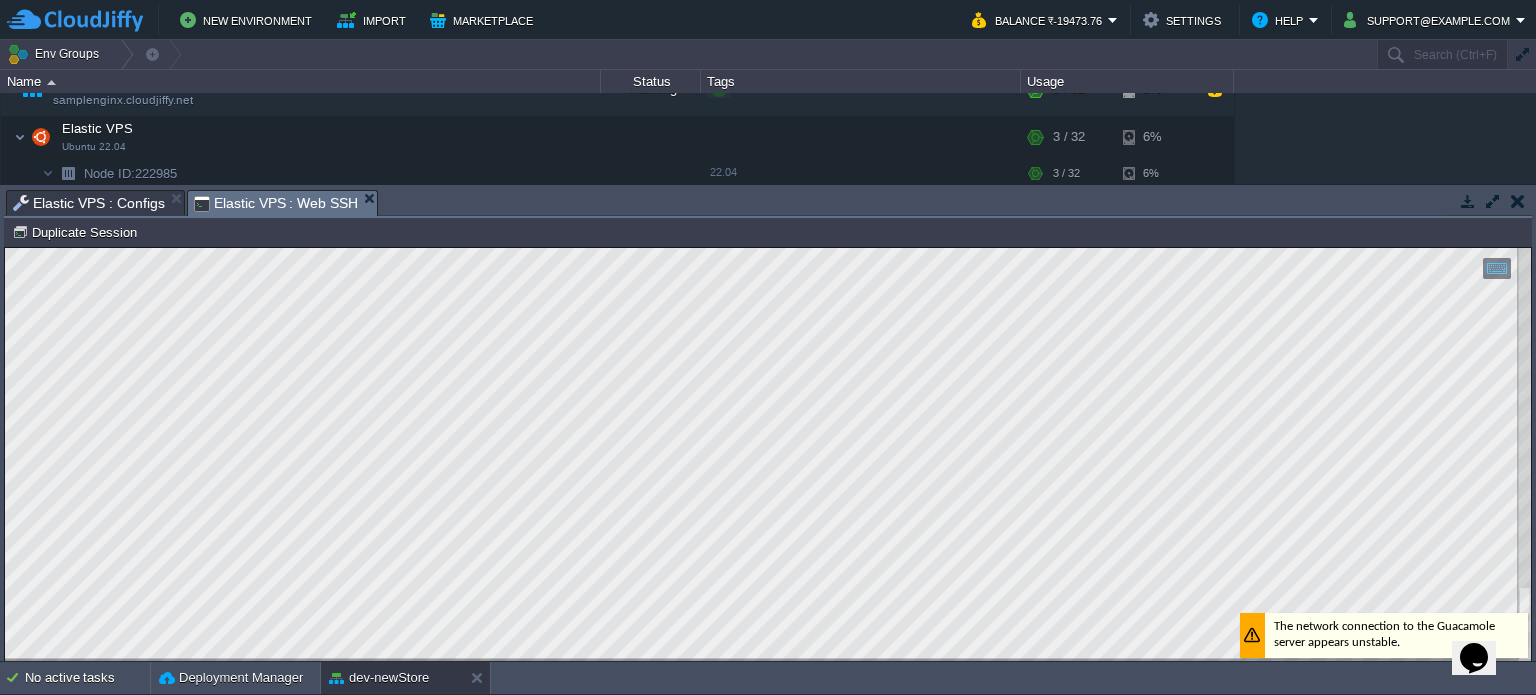 click on "Elastic VPS : Configs" at bounding box center (89, 203) 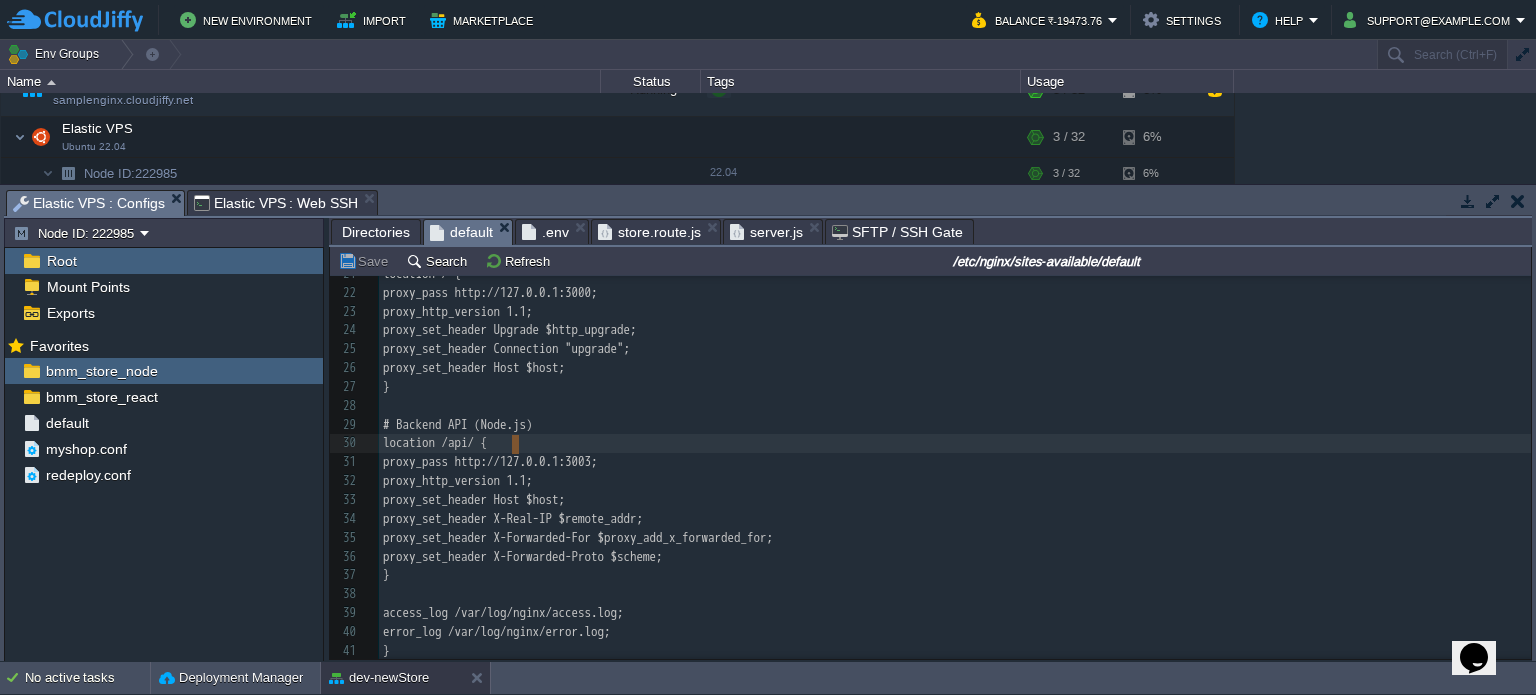 click on "default" at bounding box center [461, 232] 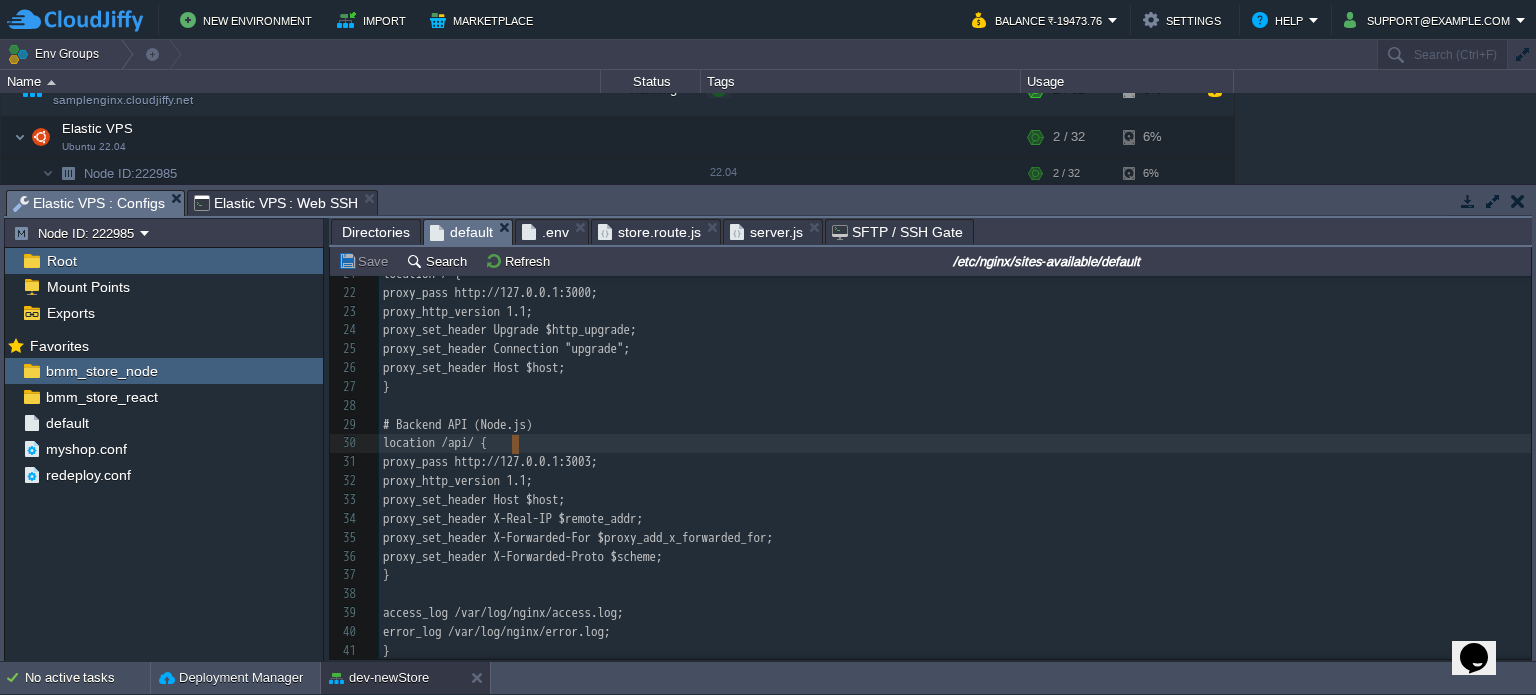 scroll, scrollTop: 98, scrollLeft: 0, axis: vertical 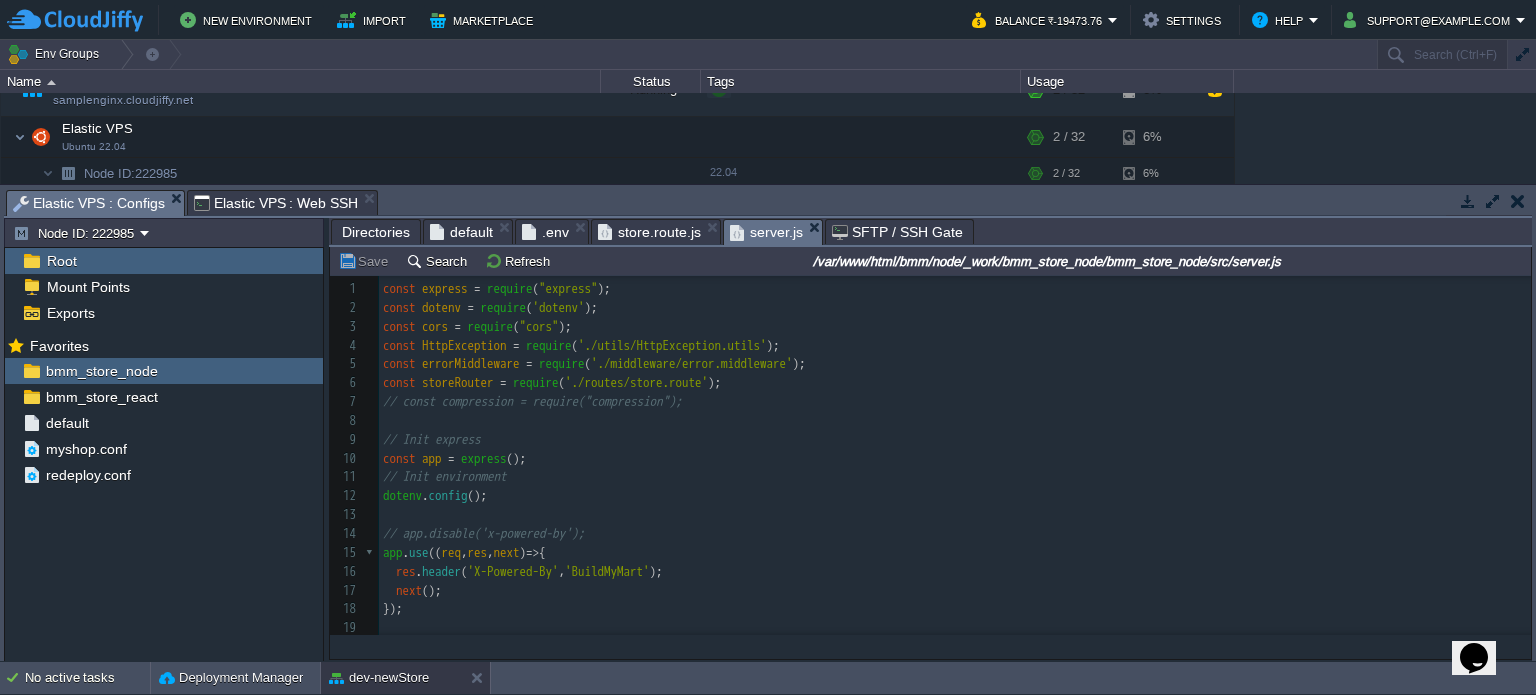 click on "server.js" at bounding box center (766, 232) 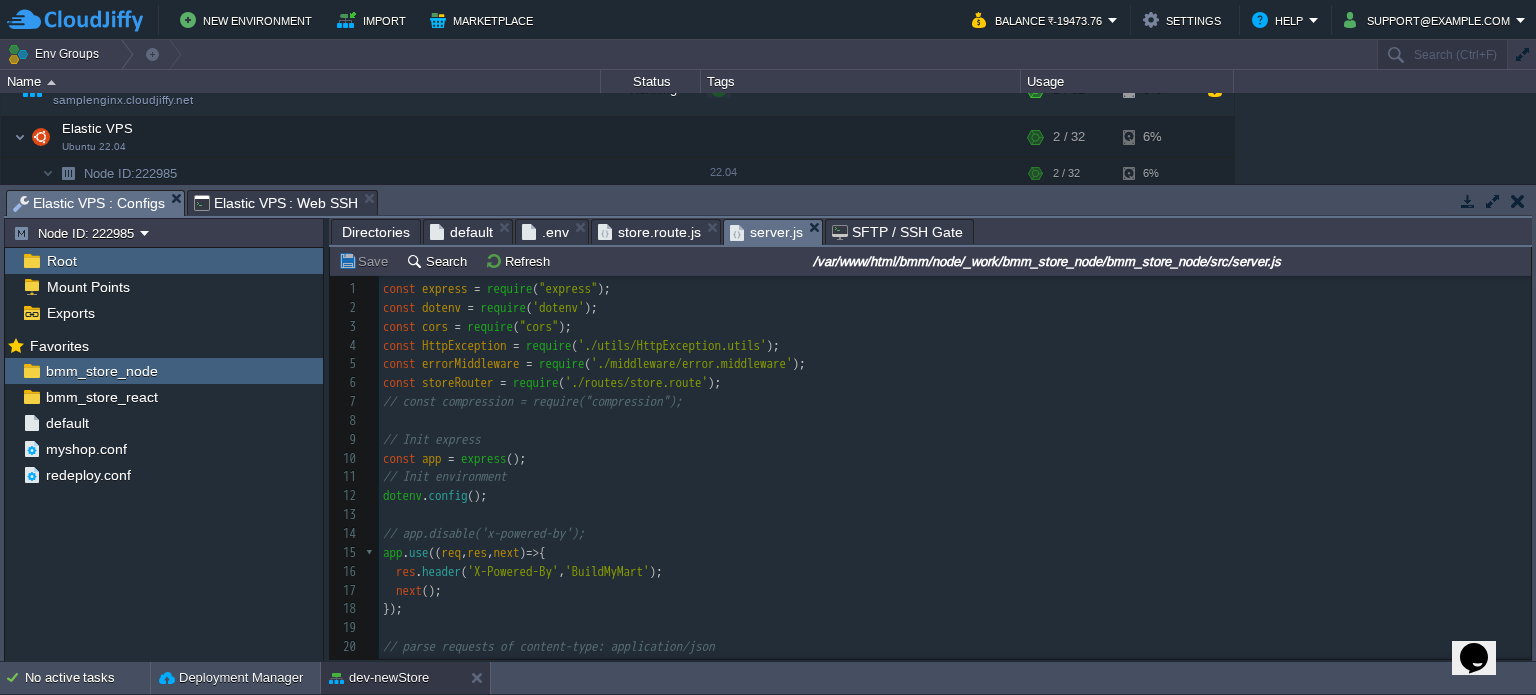 scroll, scrollTop: 210, scrollLeft: 0, axis: vertical 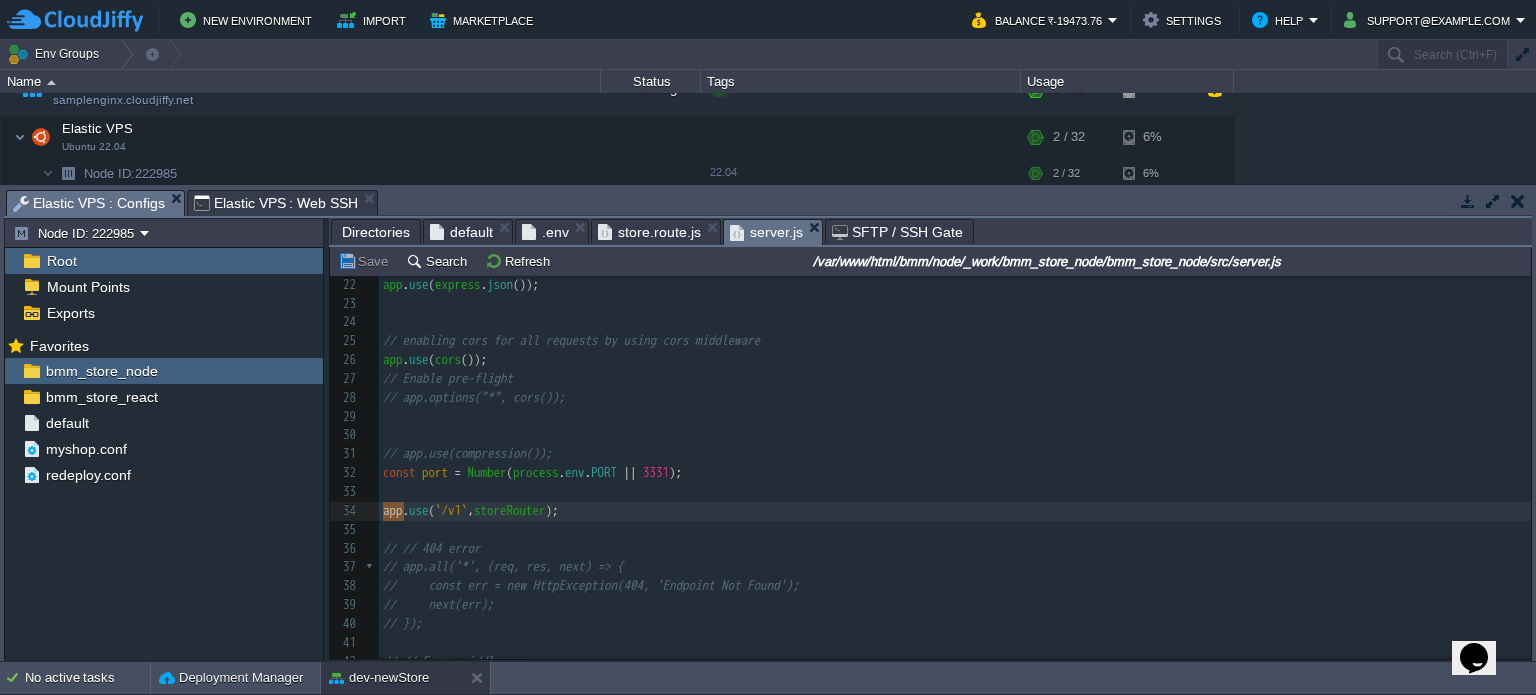 click on "x 1 const   express   =   require ( "express" ); 2 const   dotenv   =   require ( 'dotenv' ); 3 const   cors   =   require ( "cors" ); 4 const   HttpException   =   require ( './utils/HttpException.utils' ); 5 const   errorMiddleware   =   require ( './middleware/error.middleware' ); 6 const   storeRouter   =   require ( './routes/store.route' ); 7 // const compression = require("compression"); 8 ​ 9 // Init express 10 const   app   =   express (); 11 // Init environment 12 dotenv . config (); 13 ​ 14 // app.disable('x-powered-by'); 15 app . use (( req ,  res ,  next )  =>  { 16    res . header ( 'X-Powered-By' ,  'BuildMyMart' ); 17    next (); 18 }); 19 ​ 20 // parse requests of content-type: application/json 21 // parses incoming requests with JSON payloads 22 app . use ( express . json ()); 23 ​ 24 ​ 25 // enabling cors for all requests by using cors middleware 26 app . use ( cors ()); 27 // Enable pre-flight 28 // app.options("*", cors()); 29 ​ 30 ​ 31 // app.use(compression()); 32 const" at bounding box center [955, 370] 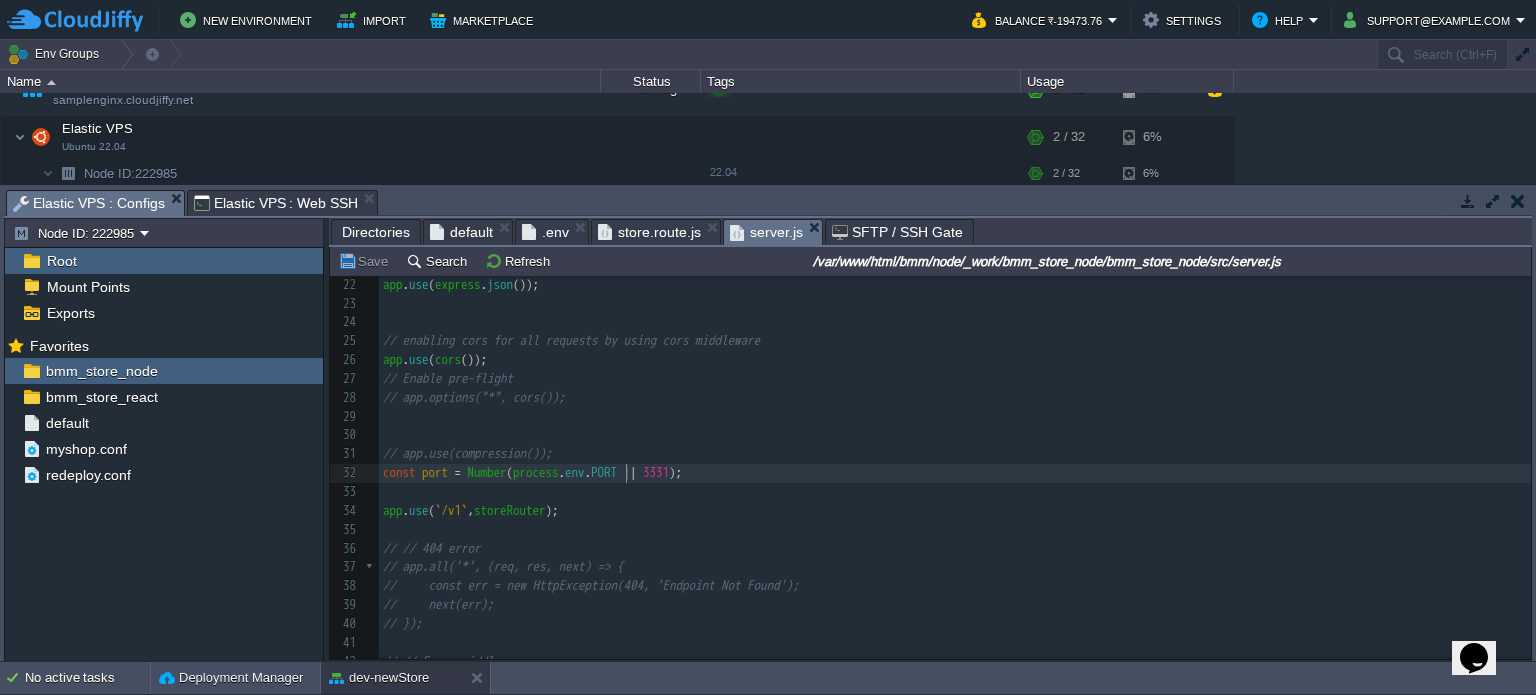 type on "PORT" 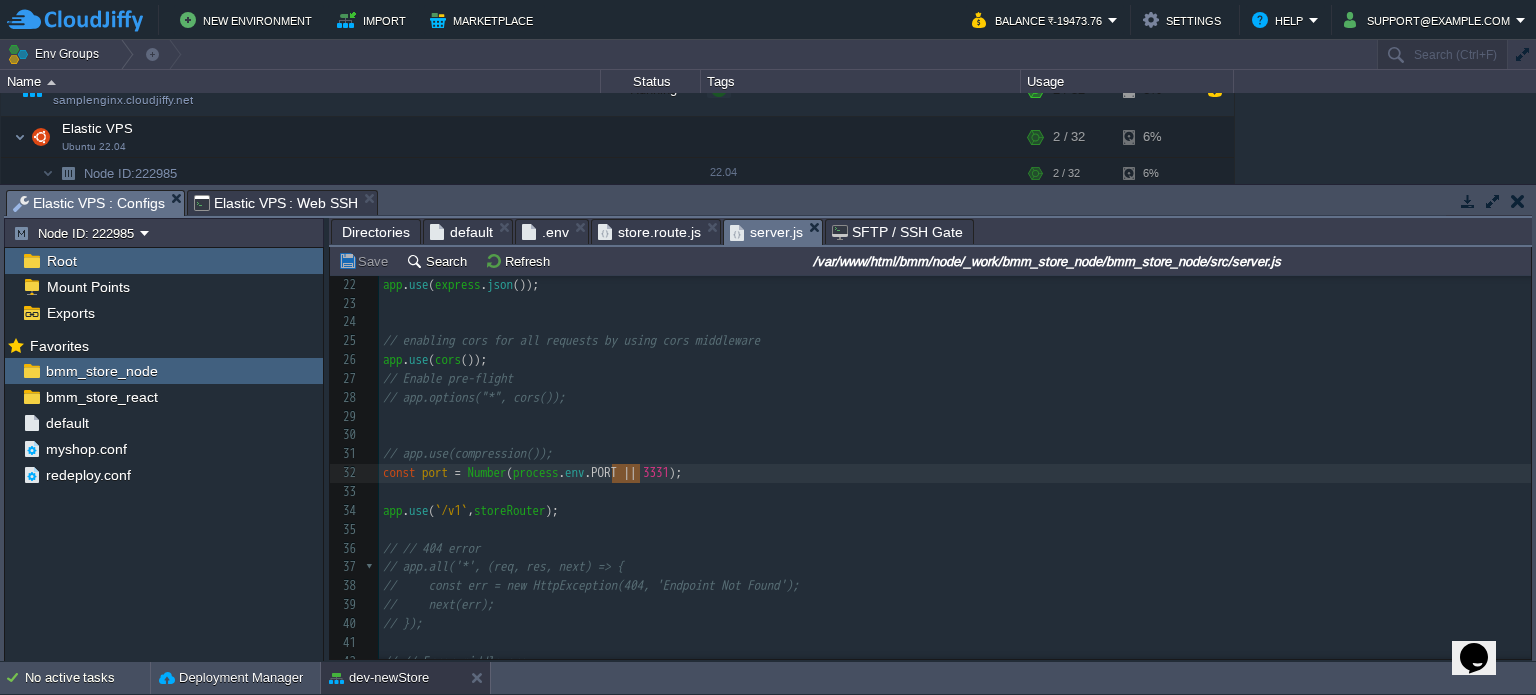 type 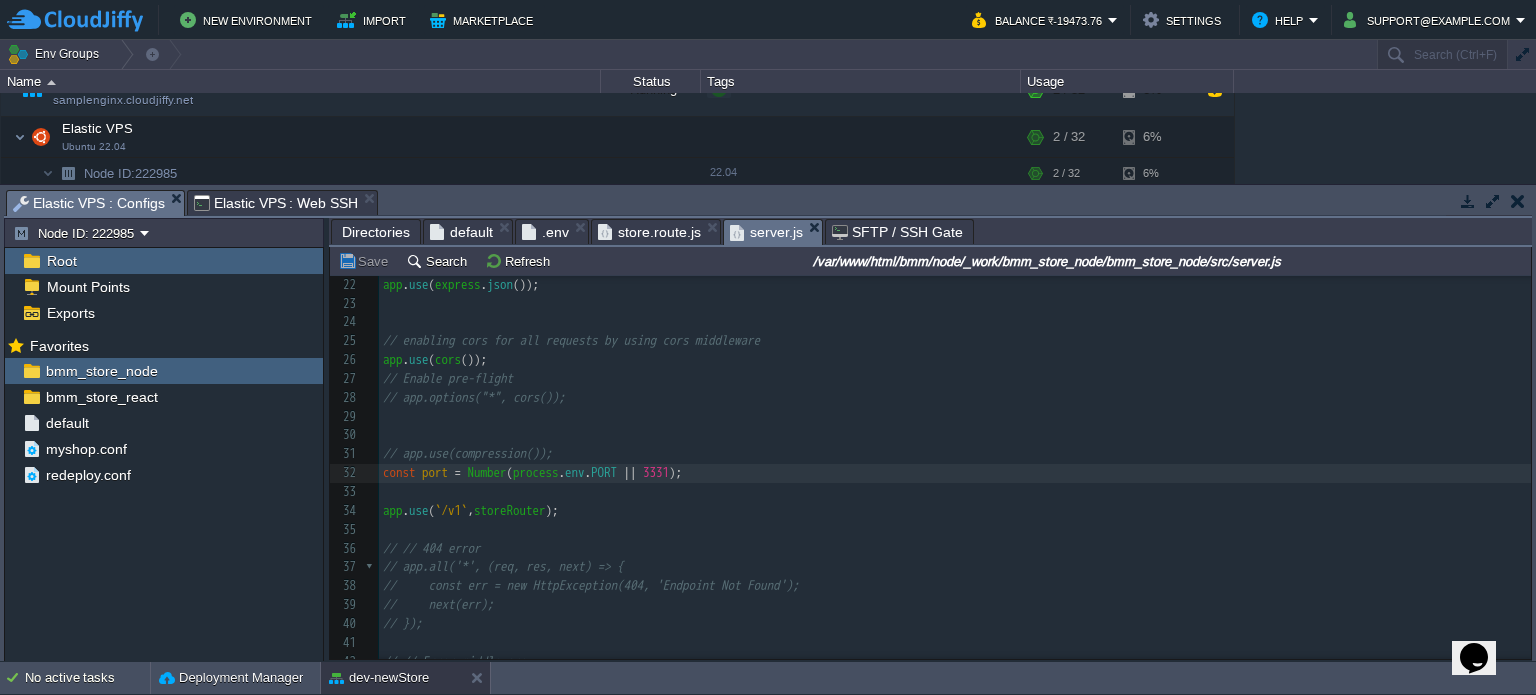 click on ".env" at bounding box center (545, 232) 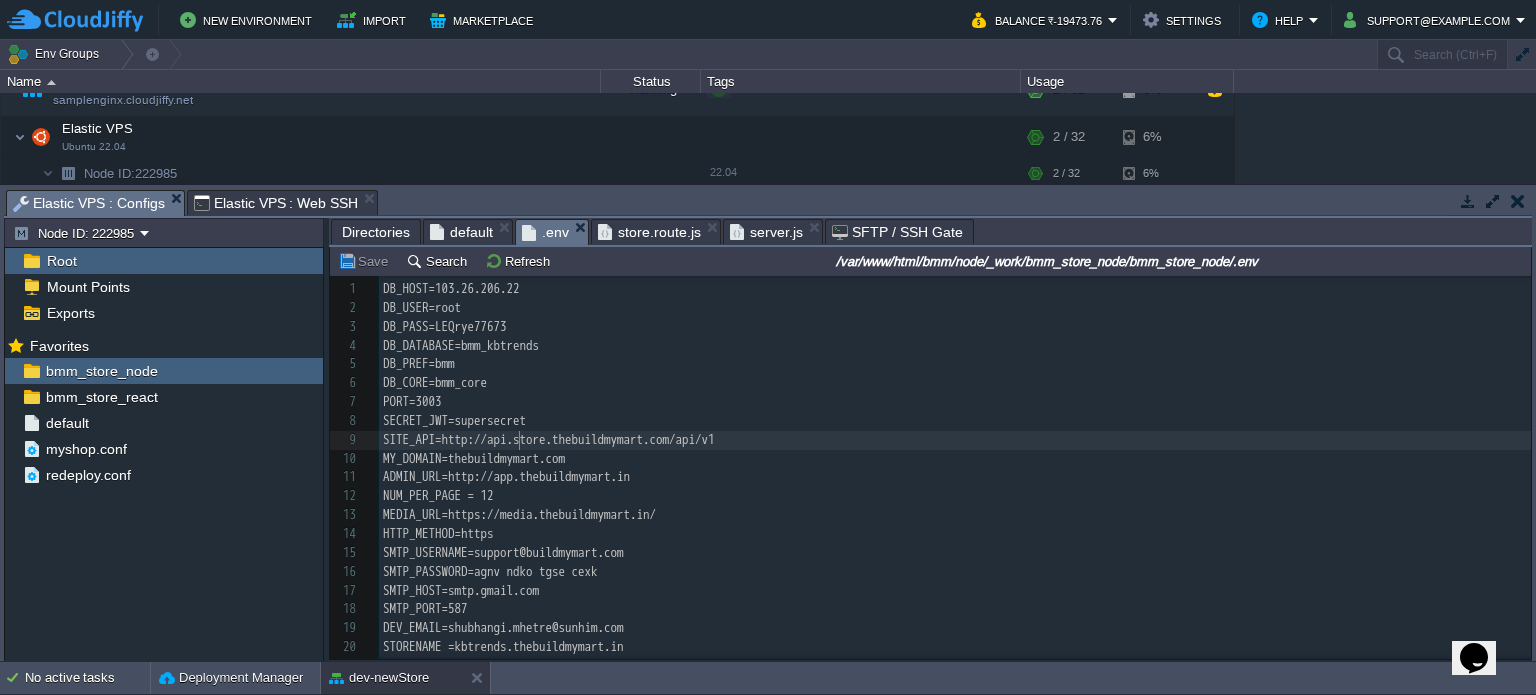 click on "SITE_API=http://api.store.thebuildmymart.com/api/v1" at bounding box center [955, 440] 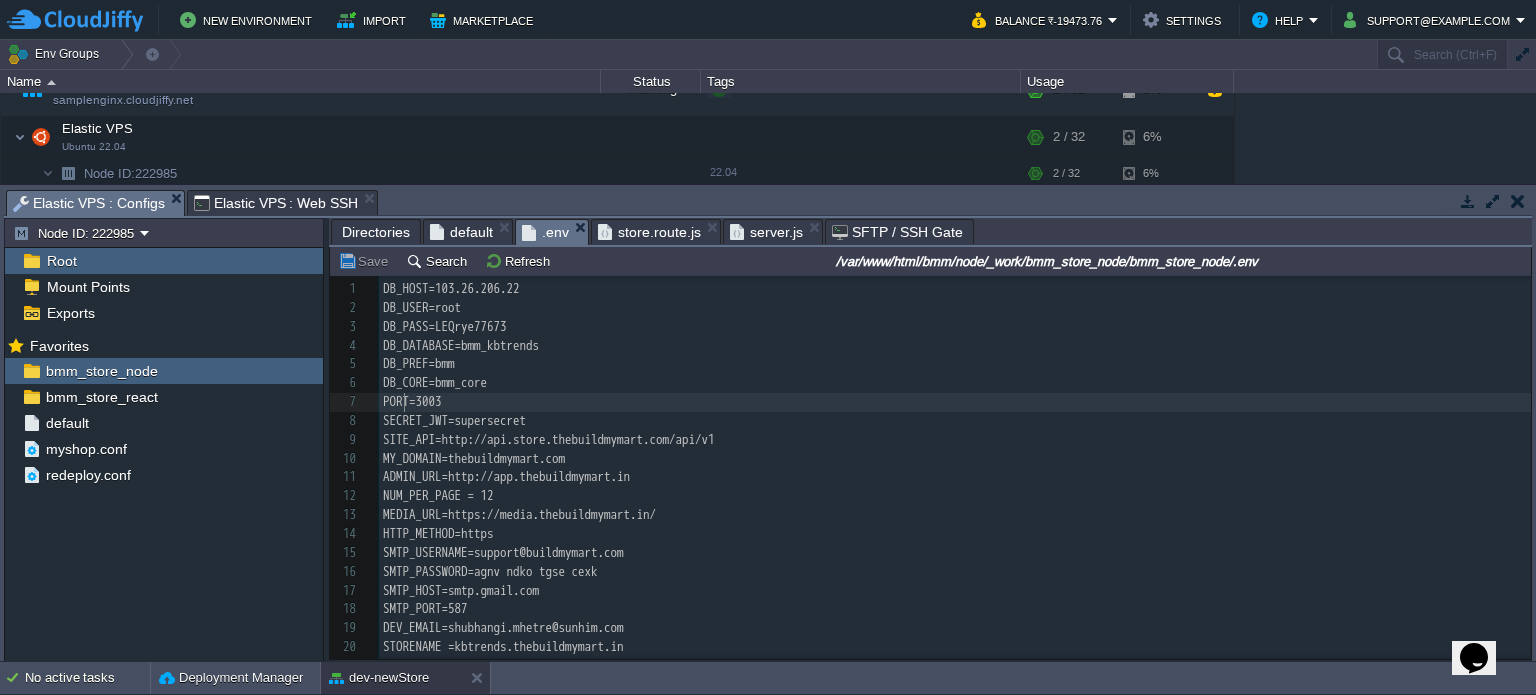 click on "x   1 DB_HOST=[IP] 2 DB_USER=root 3 DB_PASS=[PASSWORD] 4 DB_DATABASE=bmm_kbtrends 5 DB_PREF=bmm 6 DB_CORE=bmm_core 7 PORT=3003 8 SECRET_JWT=supersecret 9 SITE_API=http://api.store.thebuildmymart.com/api/v1 10 MY_DOMAIN=thebuildmymart.com 11 ADMIN_URL=http://app.thebuildmymart.com 12 NUM_PER_PAGE = 12 13 MEDIA_URL=https://media.thebuildmymart.com/ 14 HTTP_METHOD=https 15 SMTP_USERNAME=support@example.com 16 SMTP_PASSWORD=[PASSWORD] 17 SMTP_HOST=smtp.gmail.com 18 SMTP_PORT=587 19 DEV_EMAIL=shubhangi.mhetre@example.com 20 STORENAME =kbtrends.thebuildmymart.in" at bounding box center [955, 468] 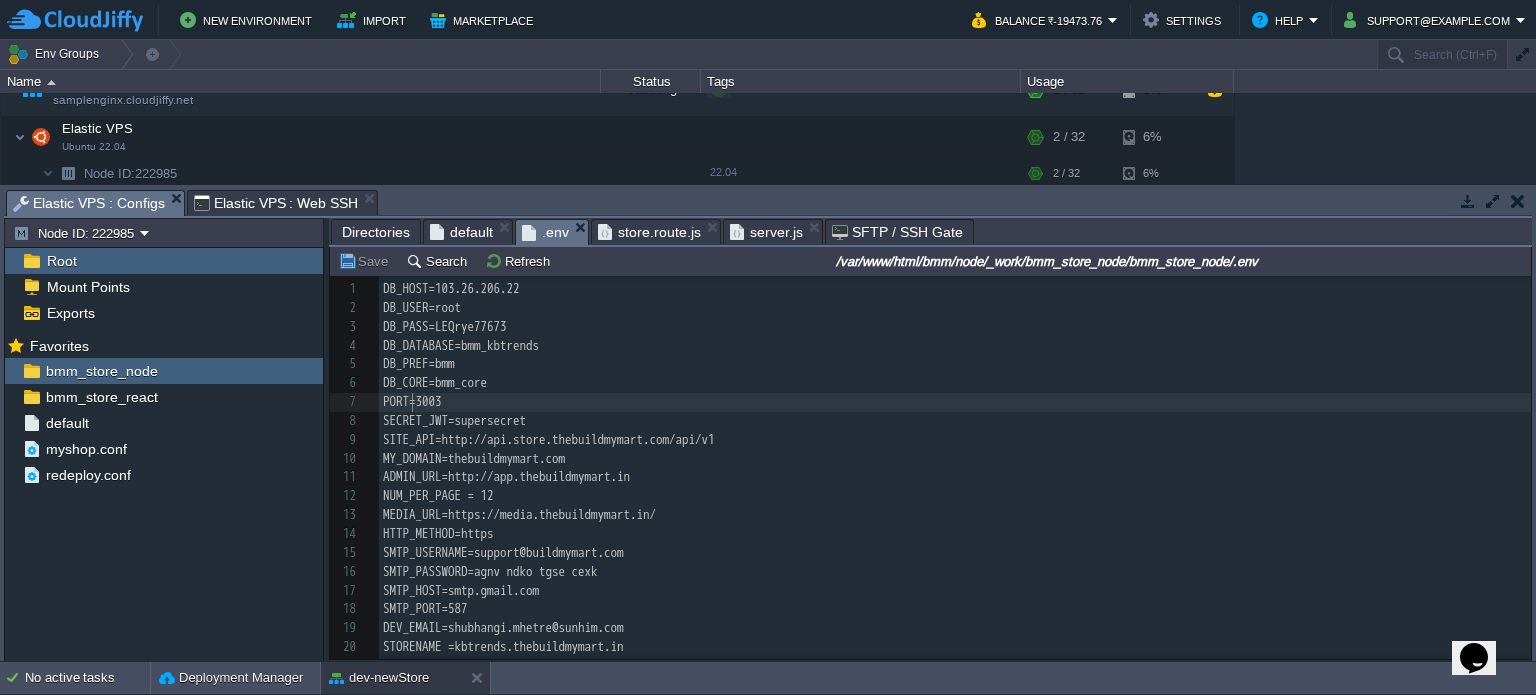 click on "x   1 DB_HOST=[IP] 2 DB_USER=root 3 DB_PASS=[PASSWORD] 4 DB_DATABASE=bmm_kbtrends 5 DB_PREF=bmm 6 DB_CORE=bmm_core 7 PORT=3003 8 SECRET_JWT=supersecret 9 SITE_API=http://api.store.thebuildmymart.com/api/v1 10 MY_DOMAIN=thebuildmymart.com 11 ADMIN_URL=http://app.thebuildmymart.com 12 NUM_PER_PAGE = 12 13 MEDIA_URL=https://media.thebuildmymart.com/ 14 HTTP_METHOD=https 15 SMTP_USERNAME=support@example.com 16 SMTP_PASSWORD=[PASSWORD] 17 SMTP_HOST=smtp.gmail.com 18 SMTP_PORT=587 19 DEV_EMAIL=shubhangi.mhetre@example.com 20 STORENAME =kbtrends.thebuildmymart.in" at bounding box center (955, 468) 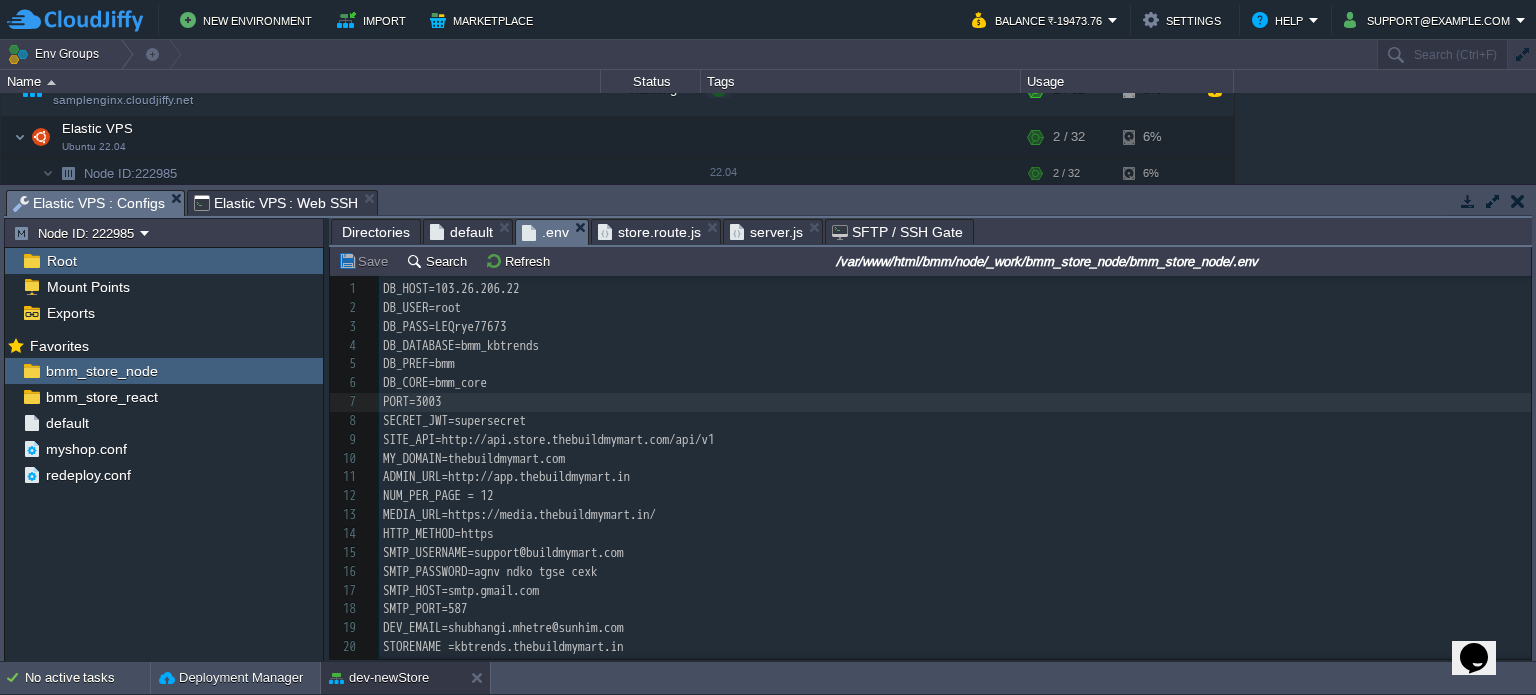 scroll, scrollTop: 6, scrollLeft: 6, axis: both 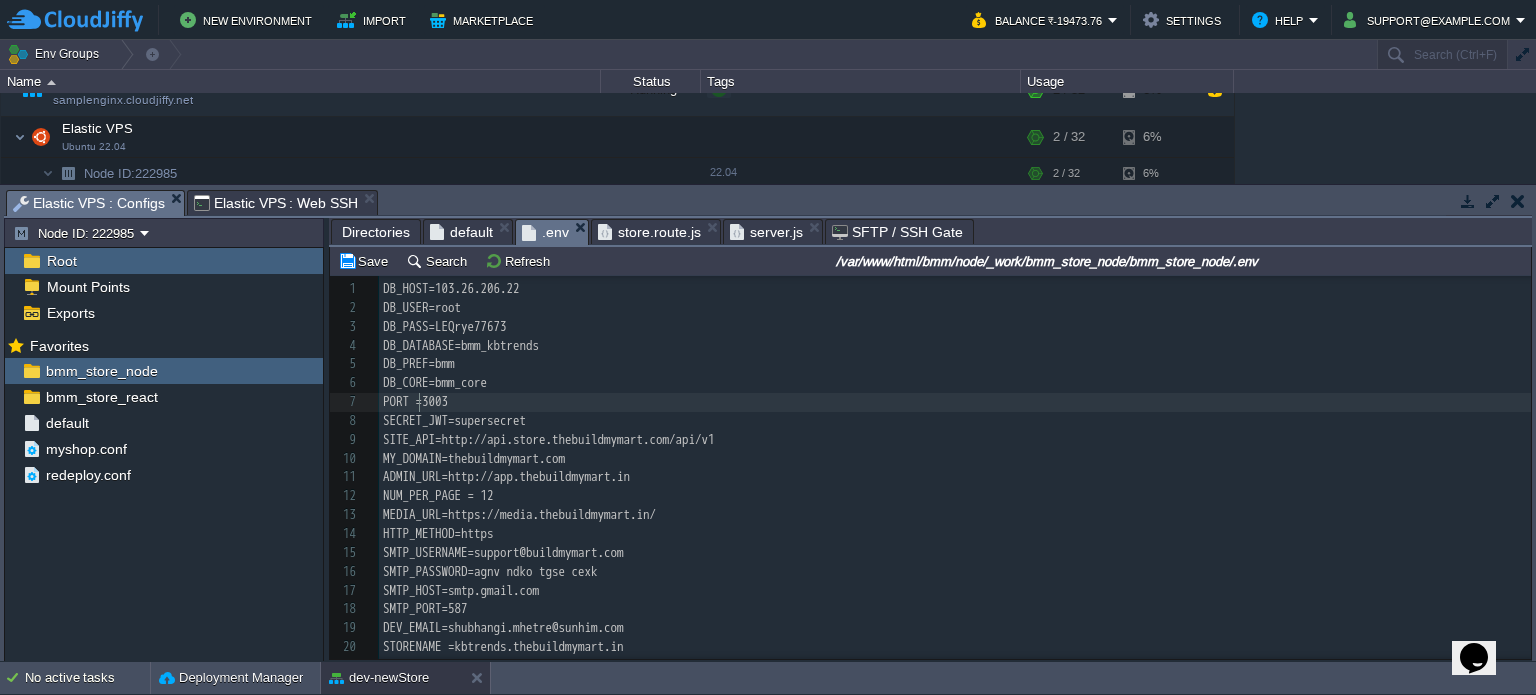 type 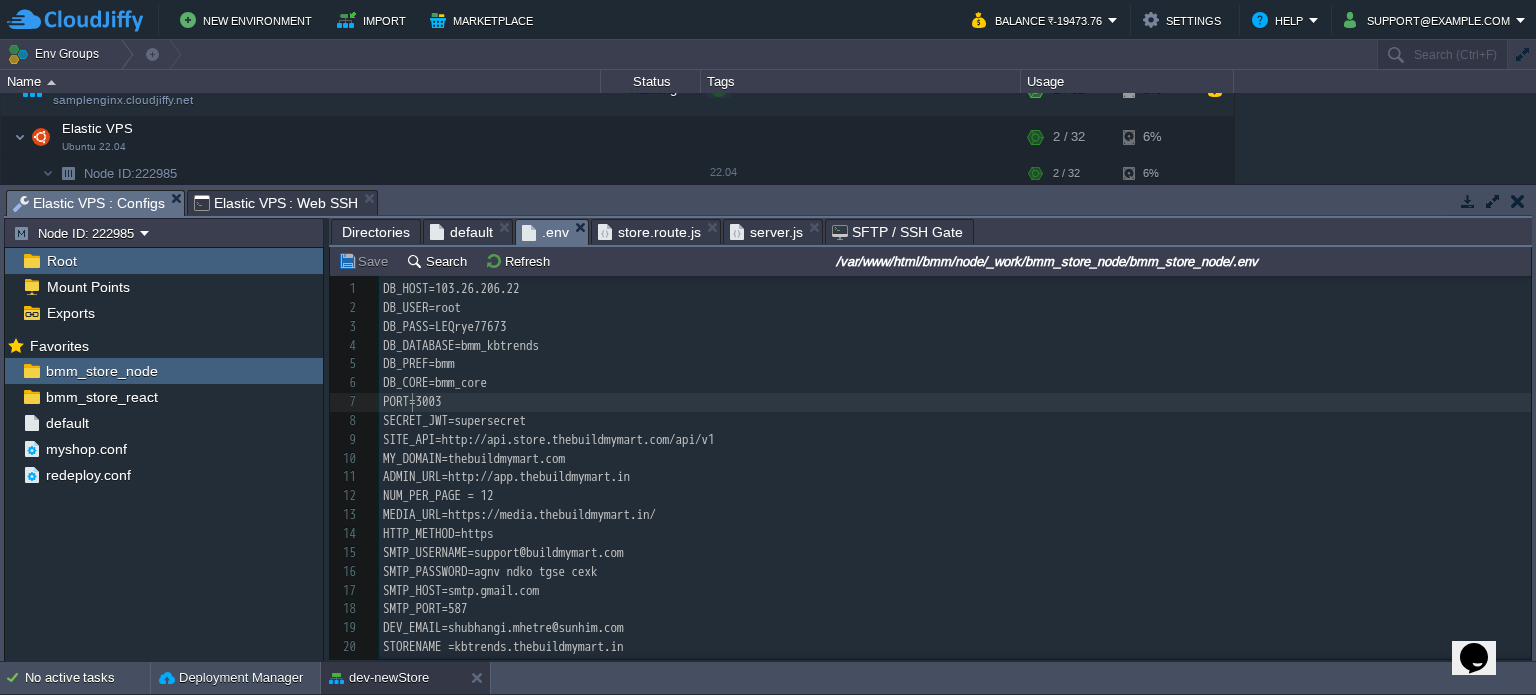 click on "Elastic VPS : Web SSH" at bounding box center [276, 203] 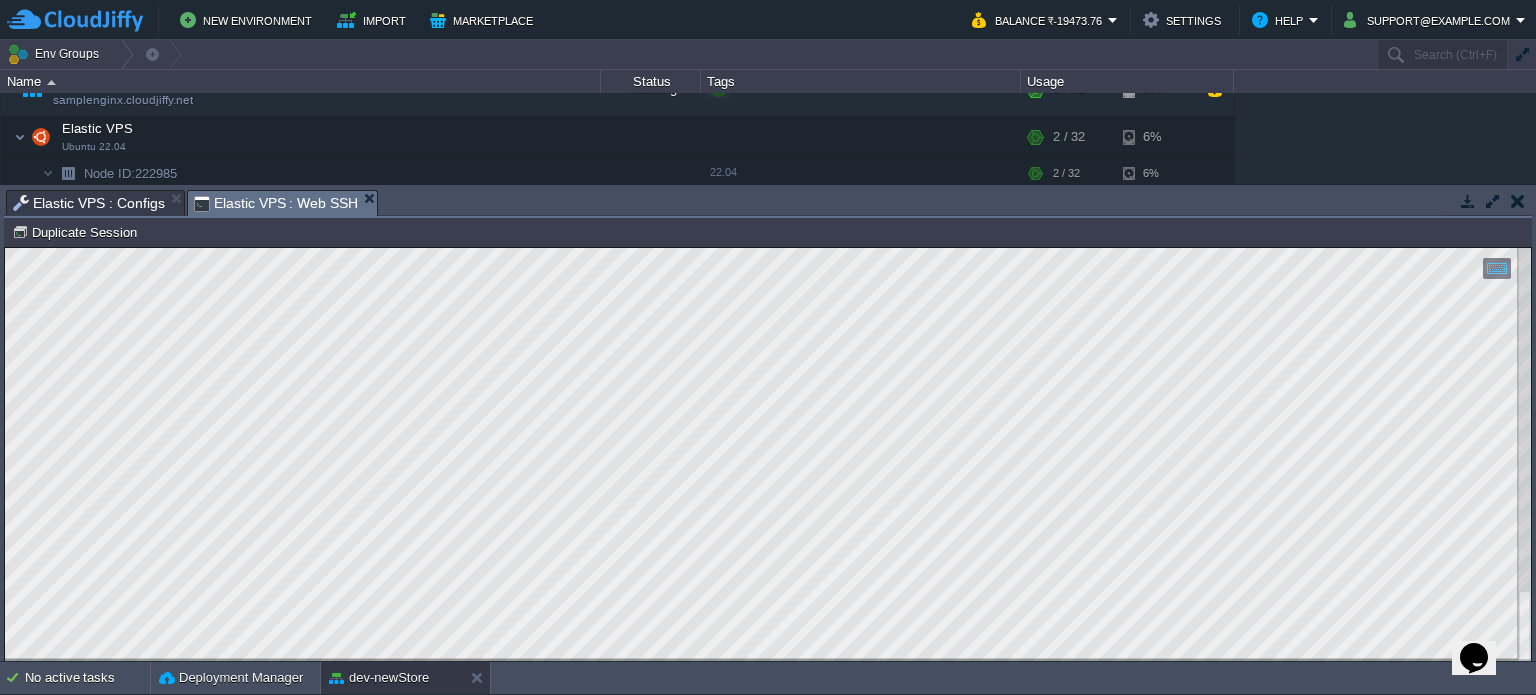 click on "Elastic VPS : Configs" at bounding box center [89, 203] 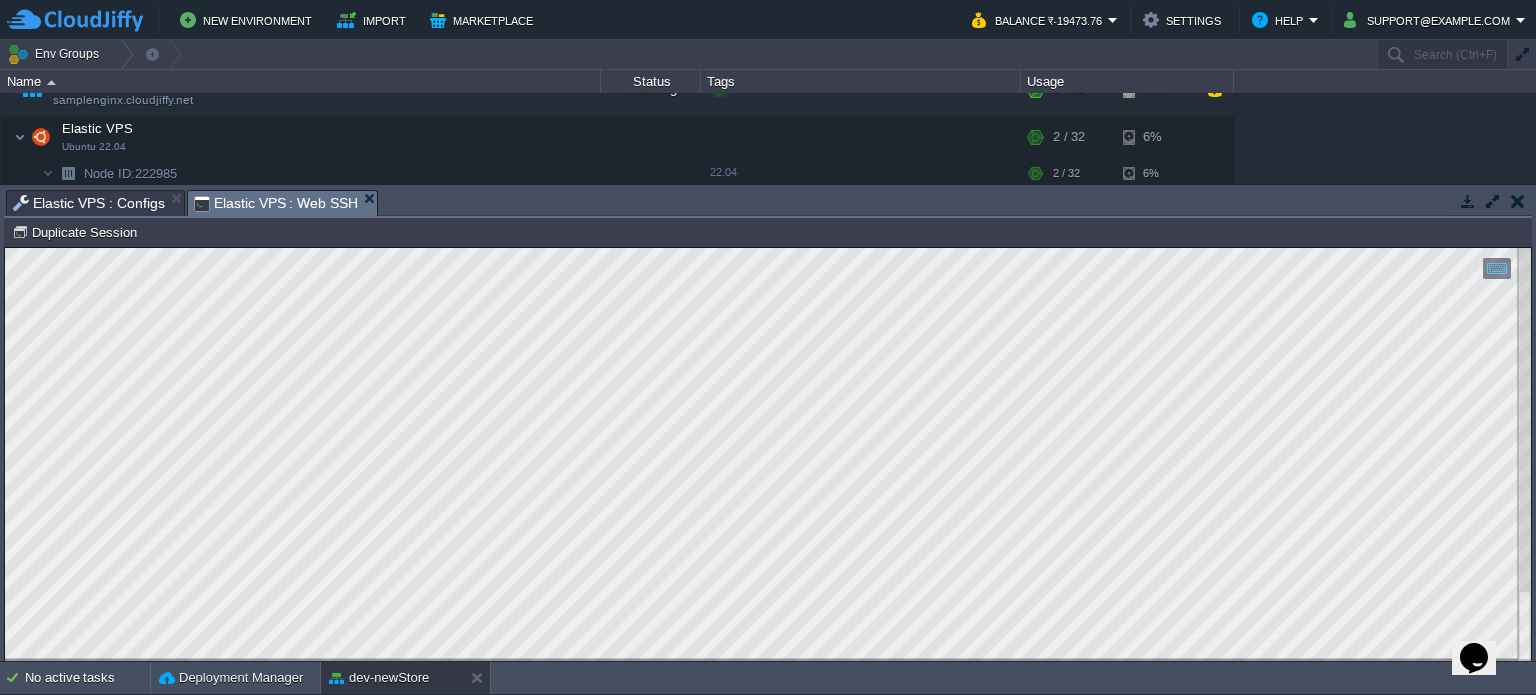 click on "Elastic VPS : Web SSH" at bounding box center (276, 203) 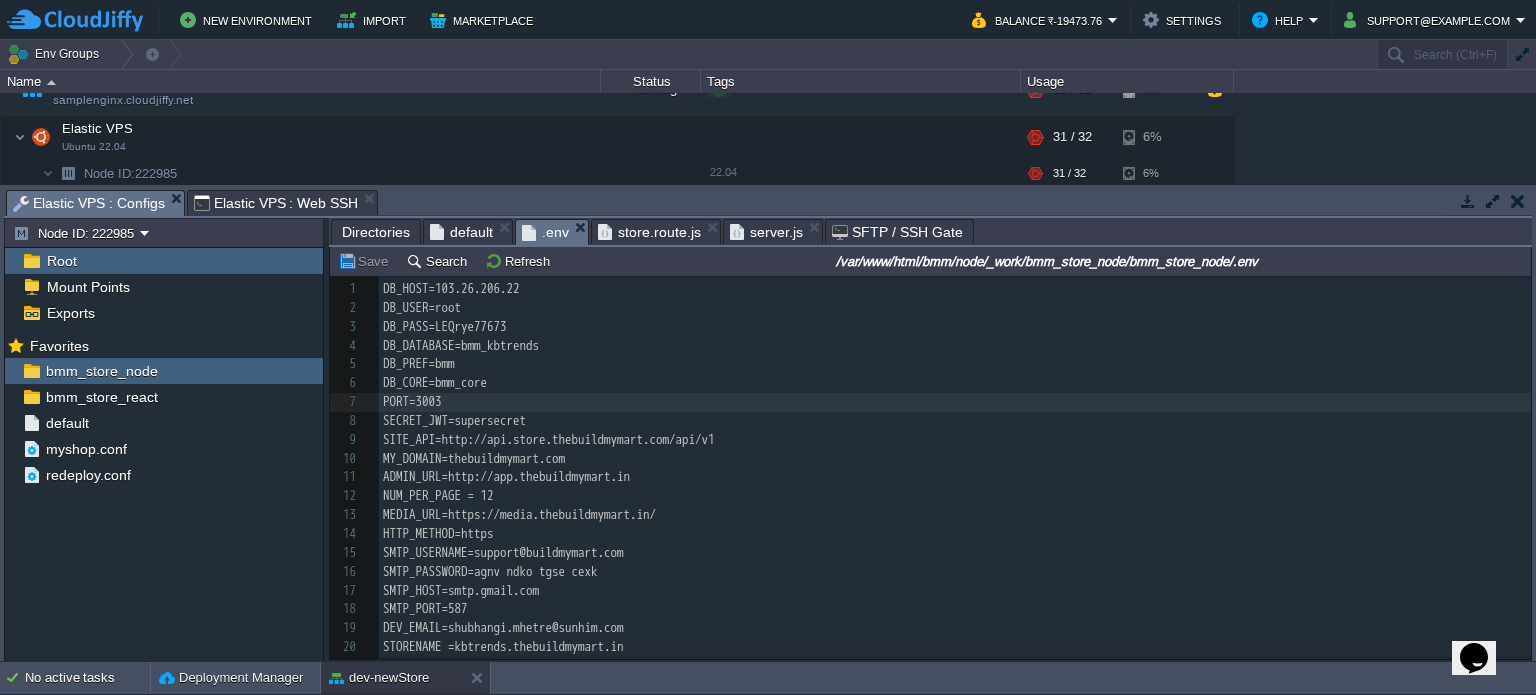 click on "Elastic VPS : Configs" at bounding box center [89, 203] 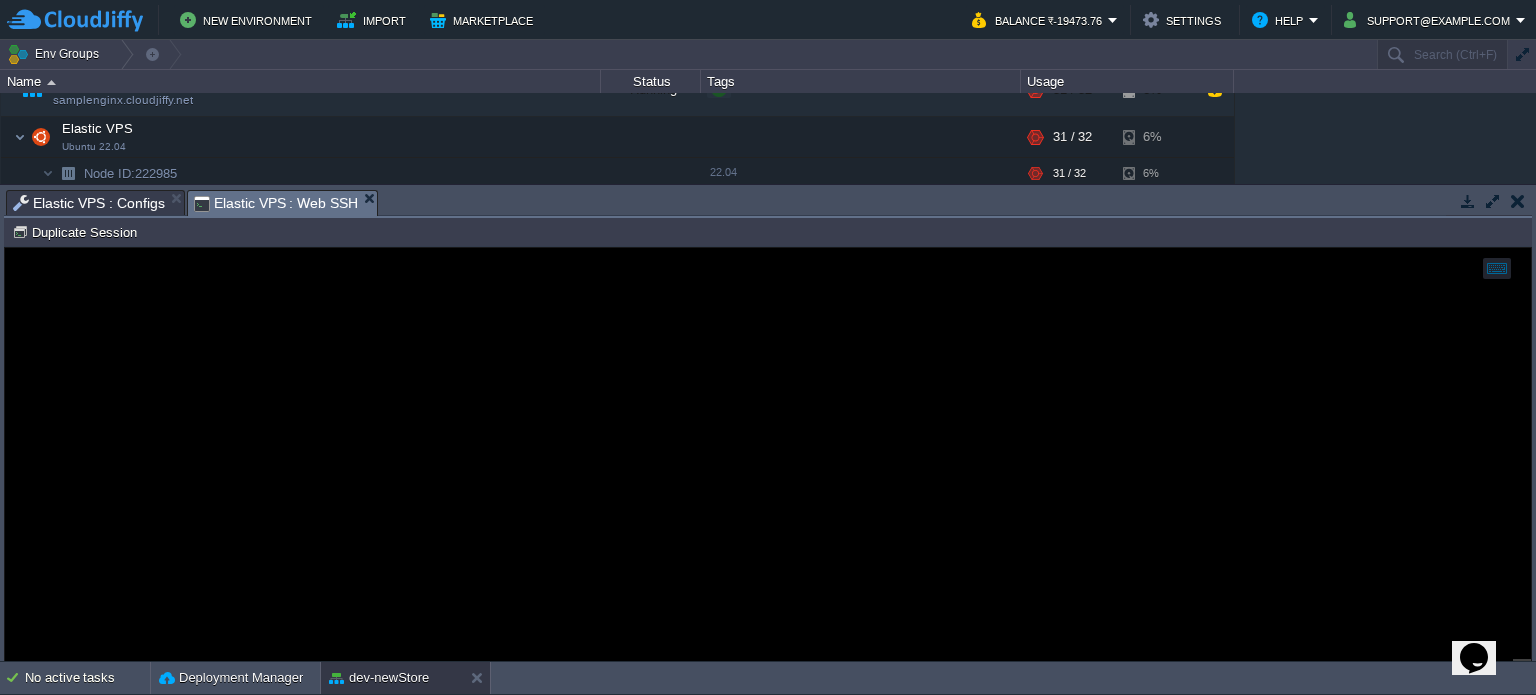click on "Elastic VPS : Web SSH" at bounding box center (276, 203) 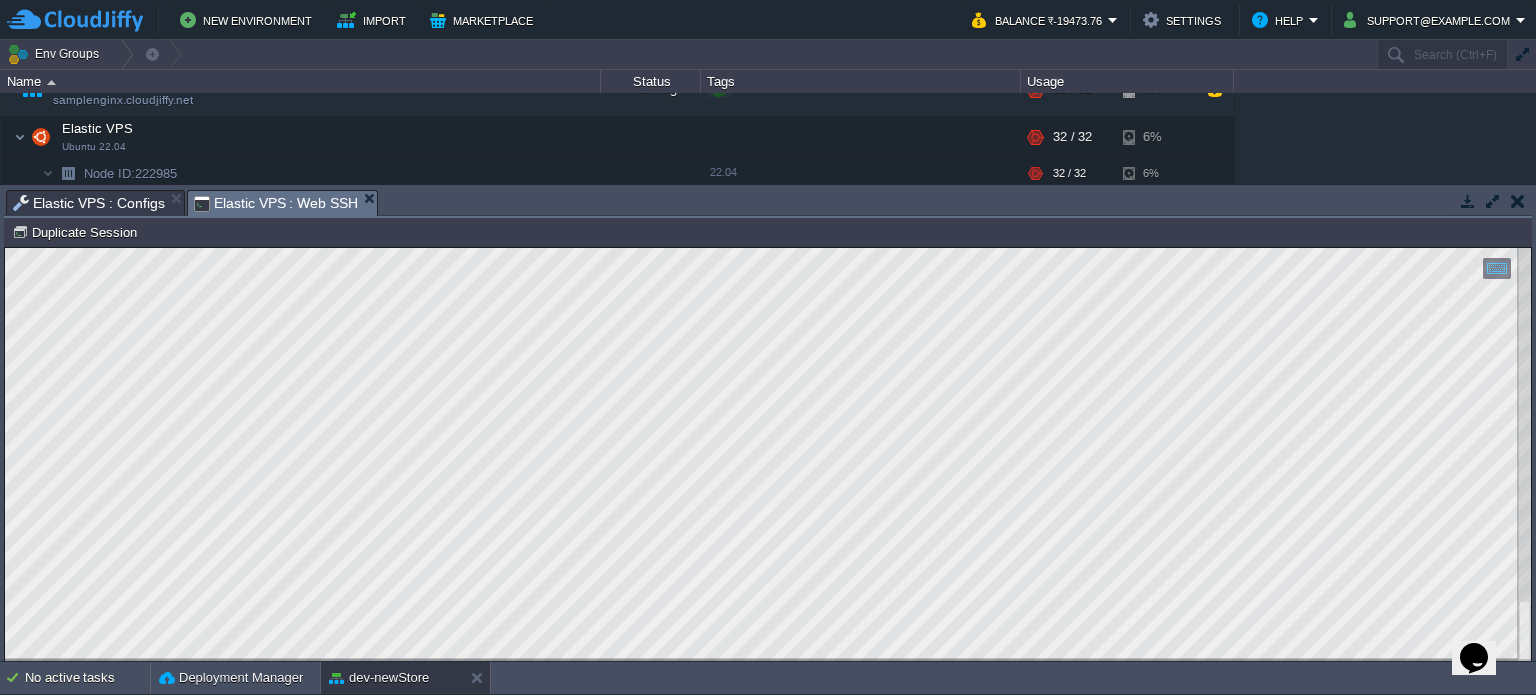 click on "Elastic VPS : Configs" at bounding box center [89, 203] 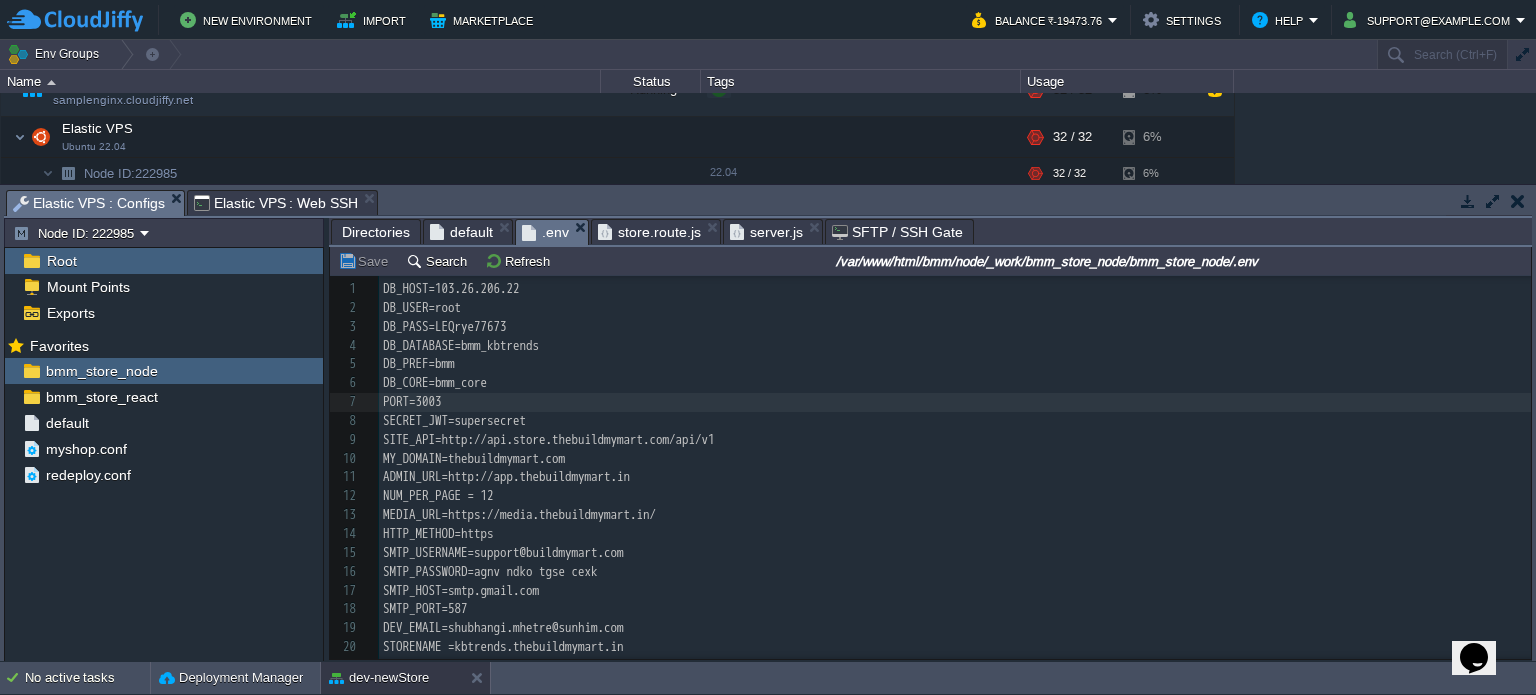 scroll, scrollTop: 2, scrollLeft: 0, axis: vertical 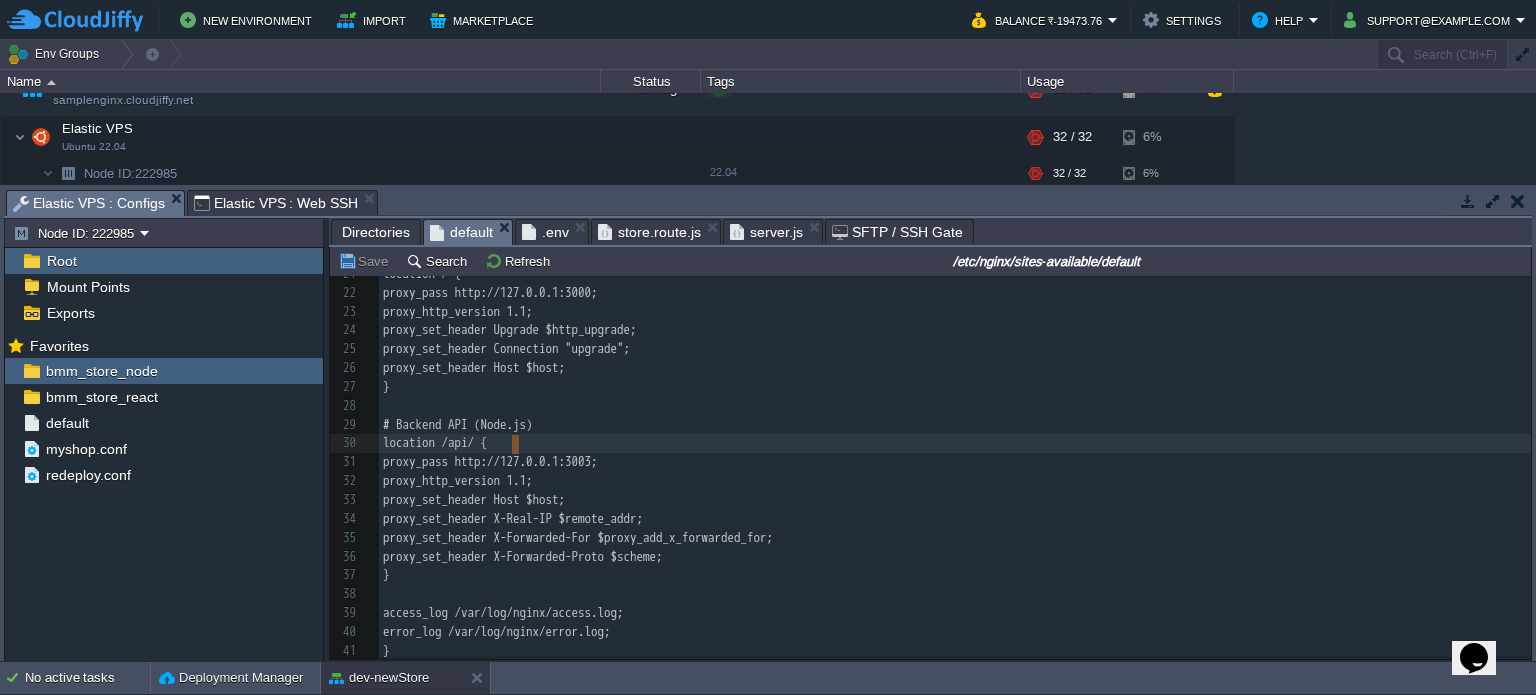click on "default" at bounding box center [461, 232] 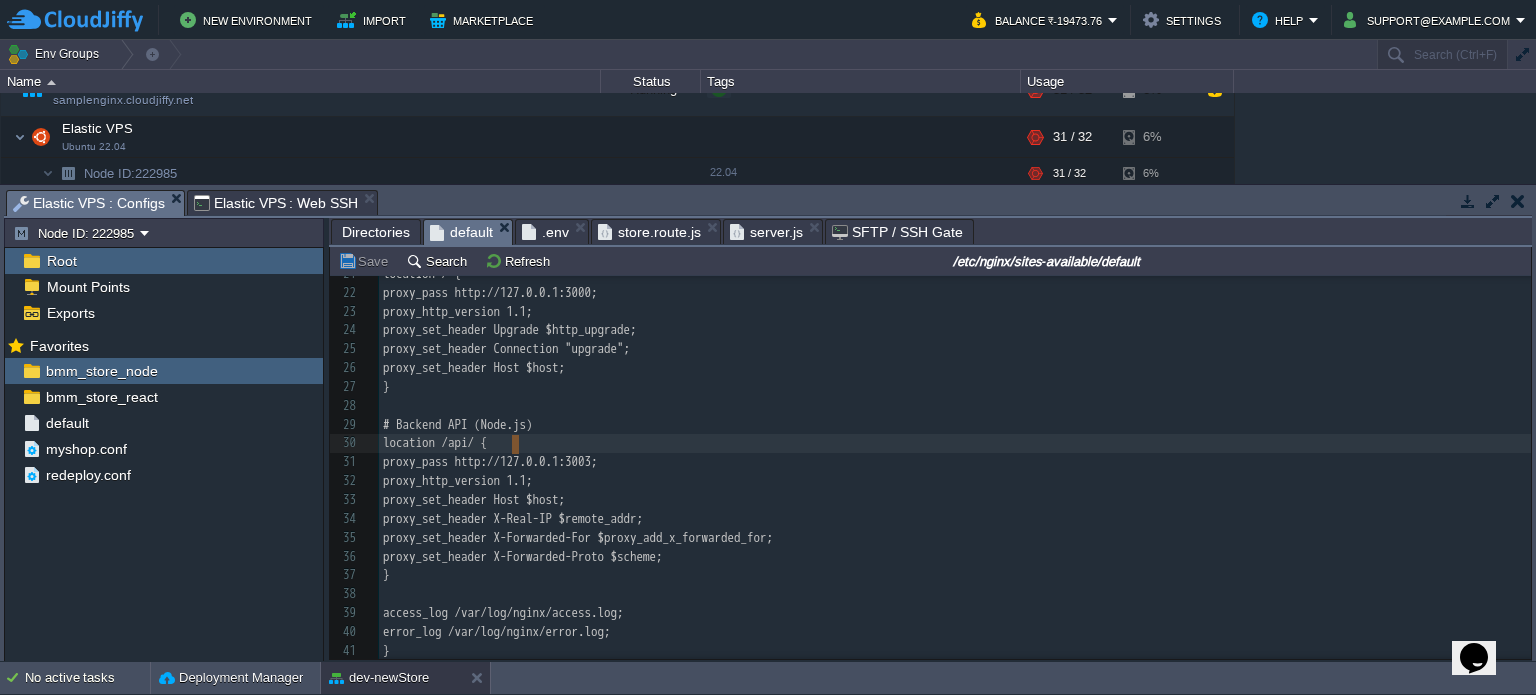scroll, scrollTop: 298, scrollLeft: 0, axis: vertical 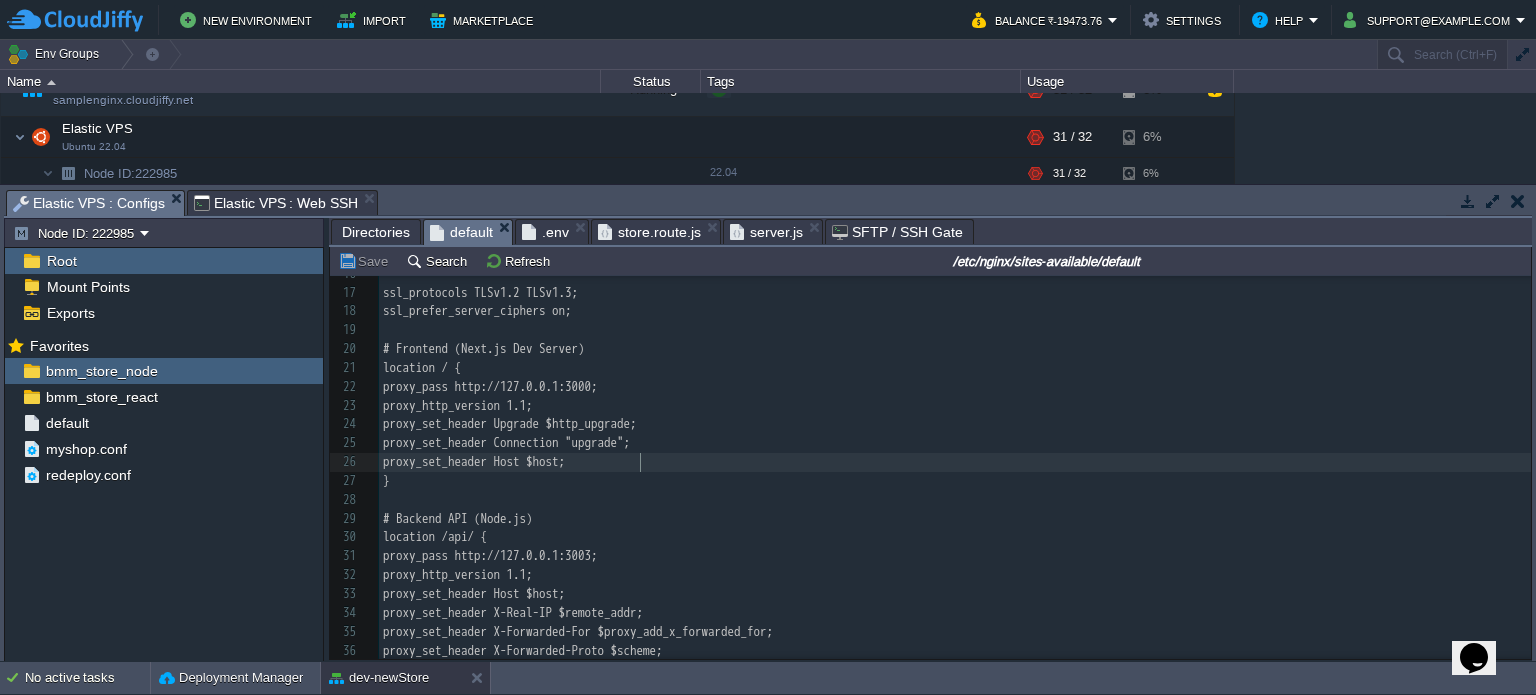 click on "proxy_set_header Host $host;" at bounding box center [955, 462] 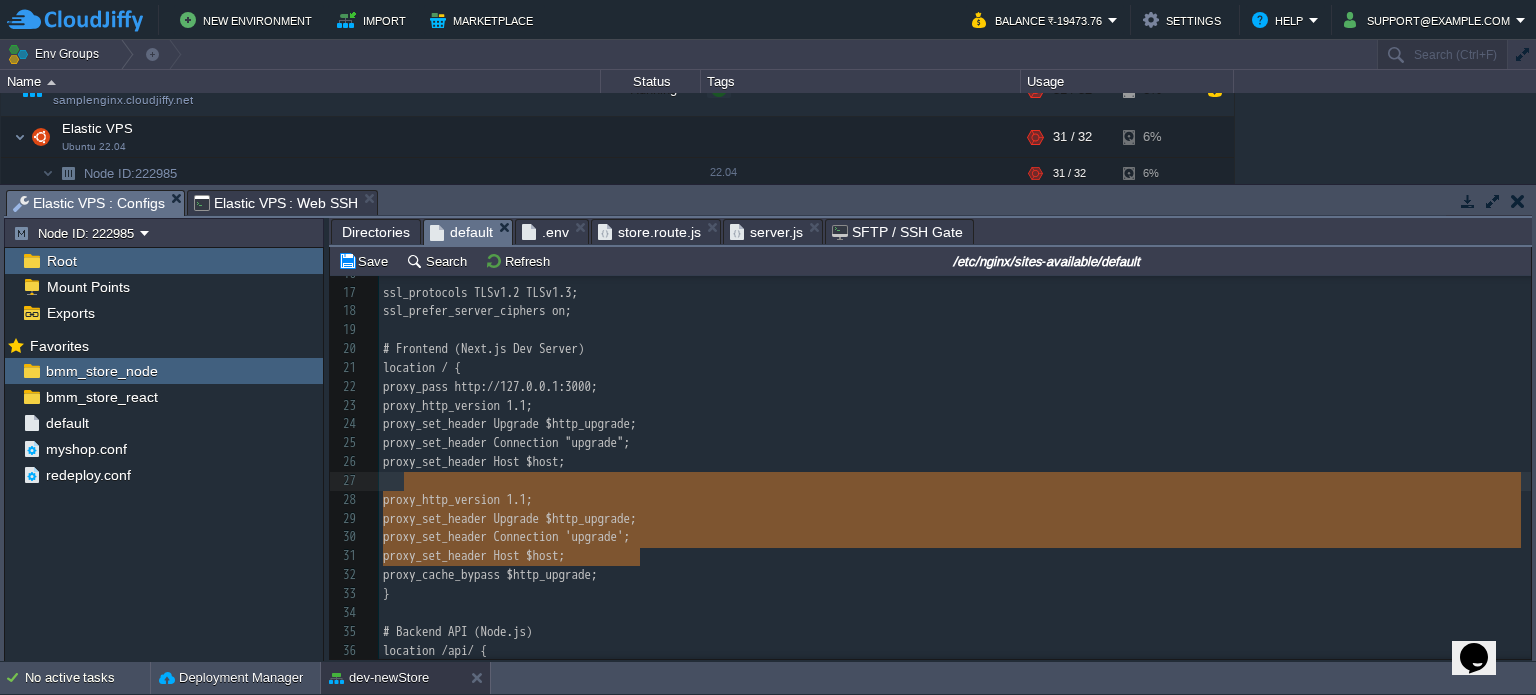 type on "proxy_http_version 1.1;
proxy_set_header Upgrade $http_upgrade;
proxy_set_header Connection 'upgrade';
proxy_set_header Host $host;" 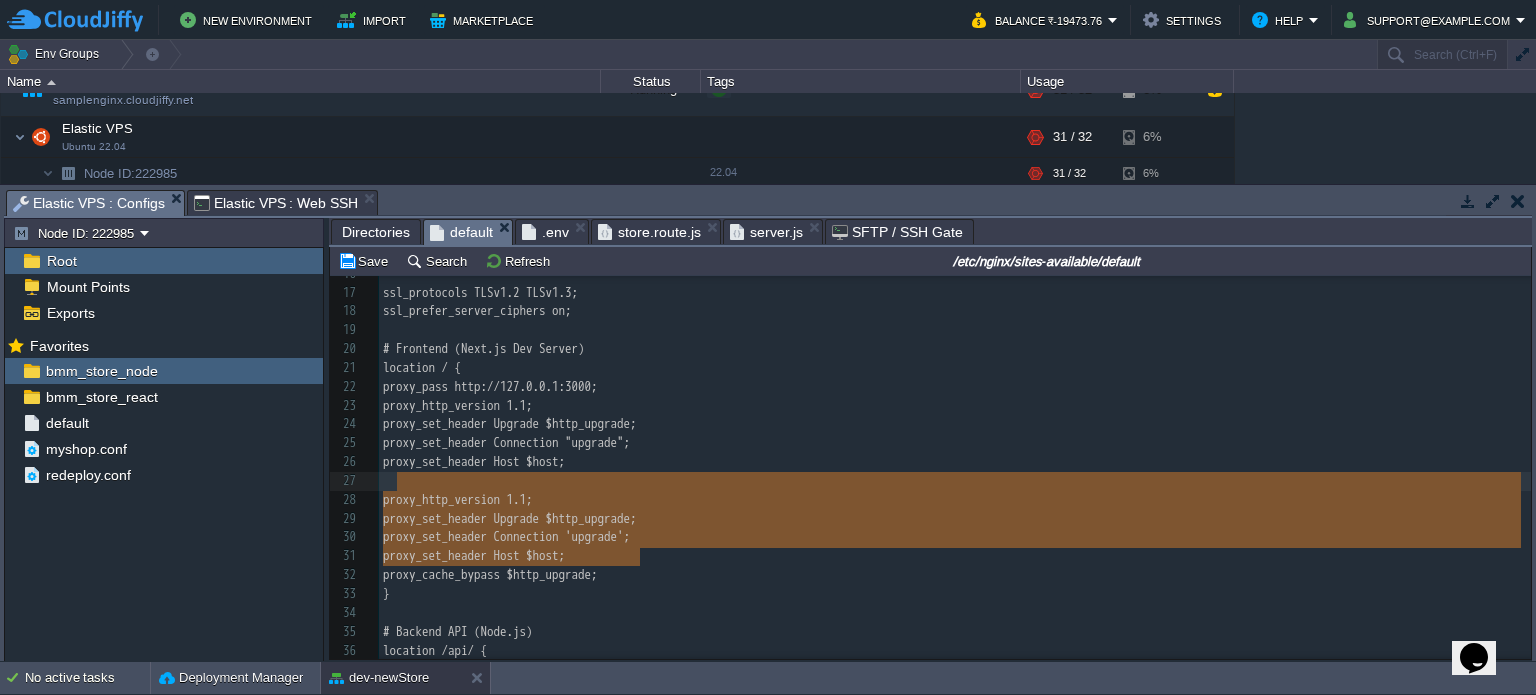 drag, startPoint x: 644, startPoint y: 561, endPoint x: 400, endPoint y: 476, distance: 258.3815 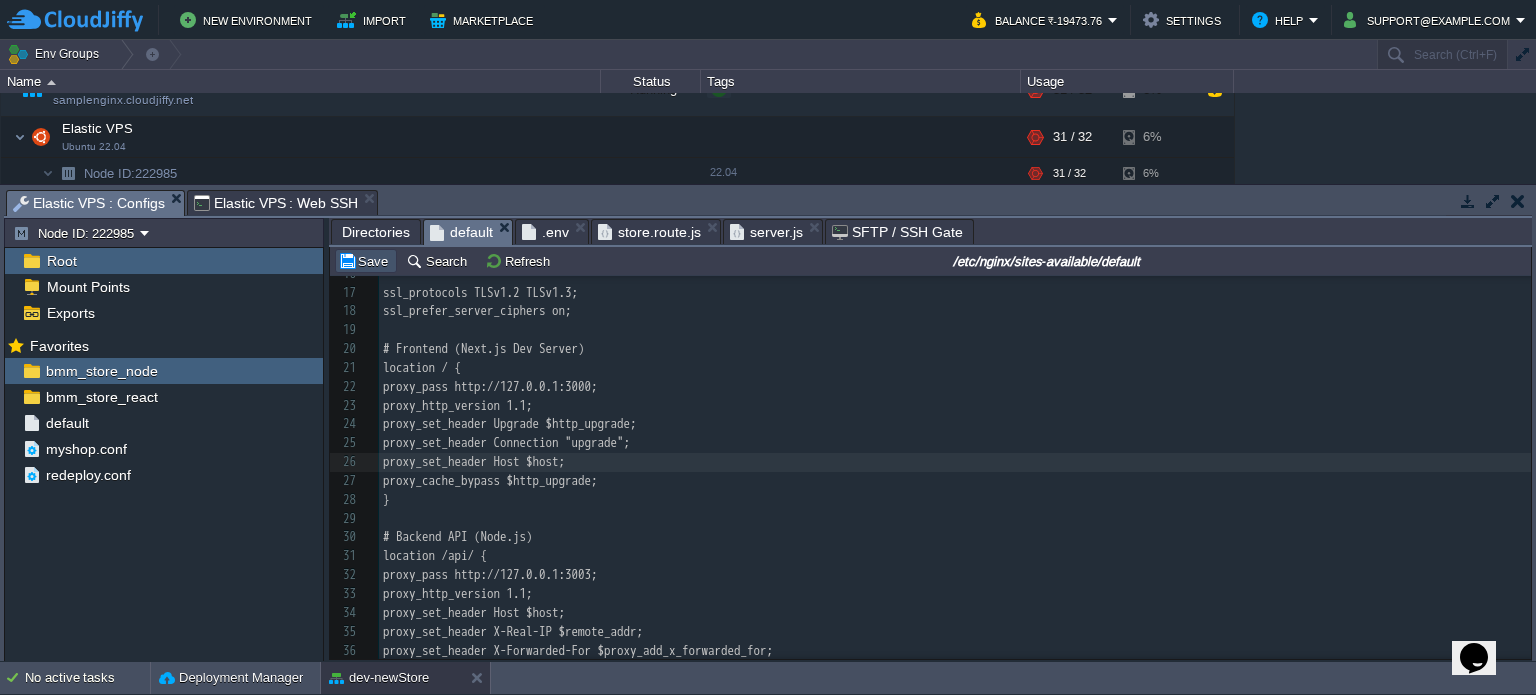 click on "Save" at bounding box center (366, 261) 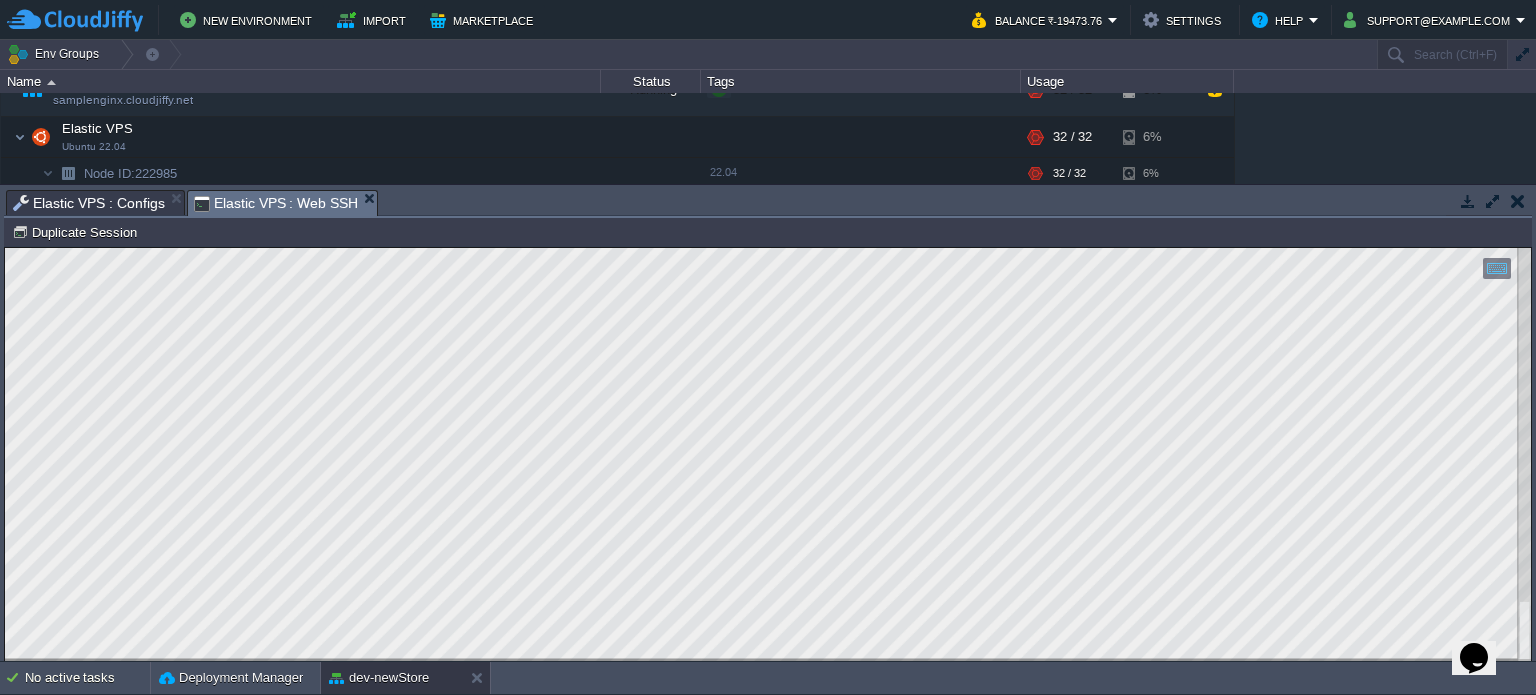 click on "Elastic VPS : Web SSH" at bounding box center (276, 203) 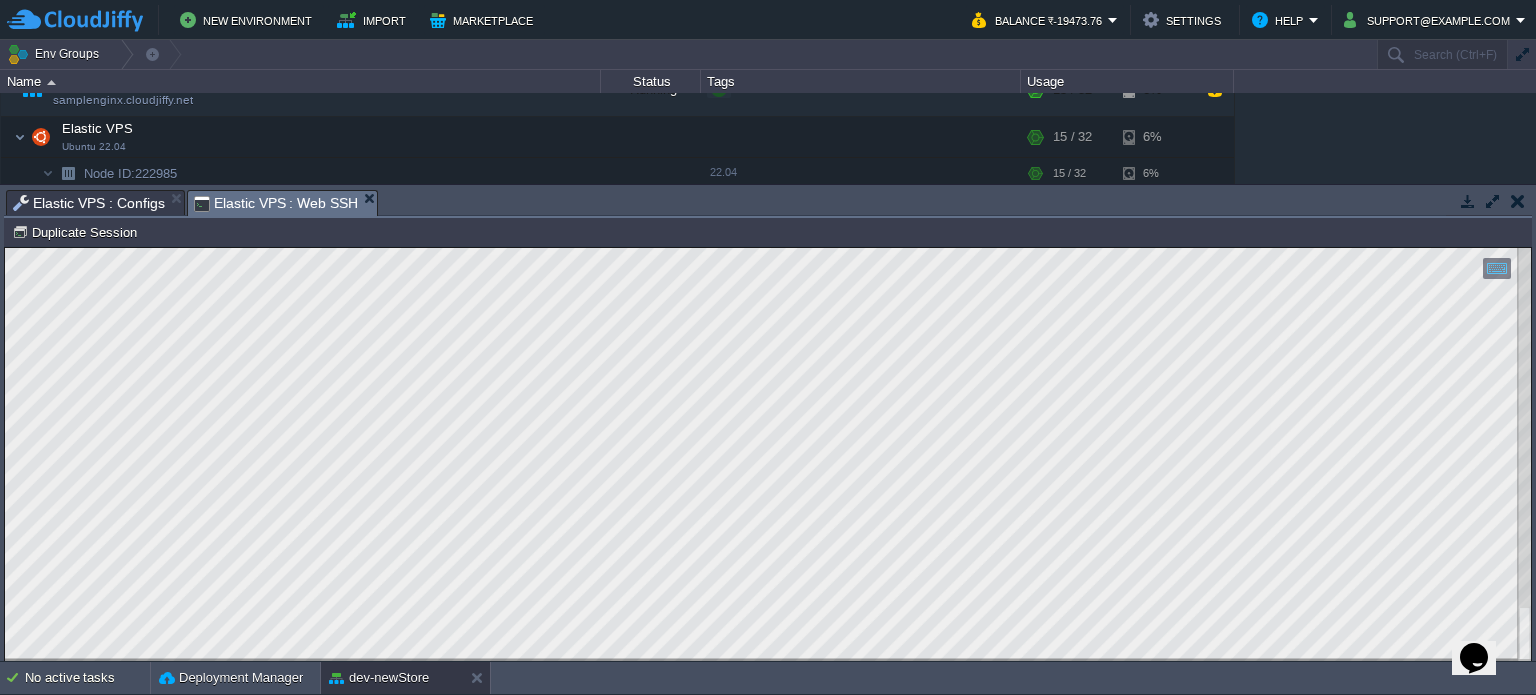 click on "Elastic VPS : Configs" at bounding box center (89, 203) 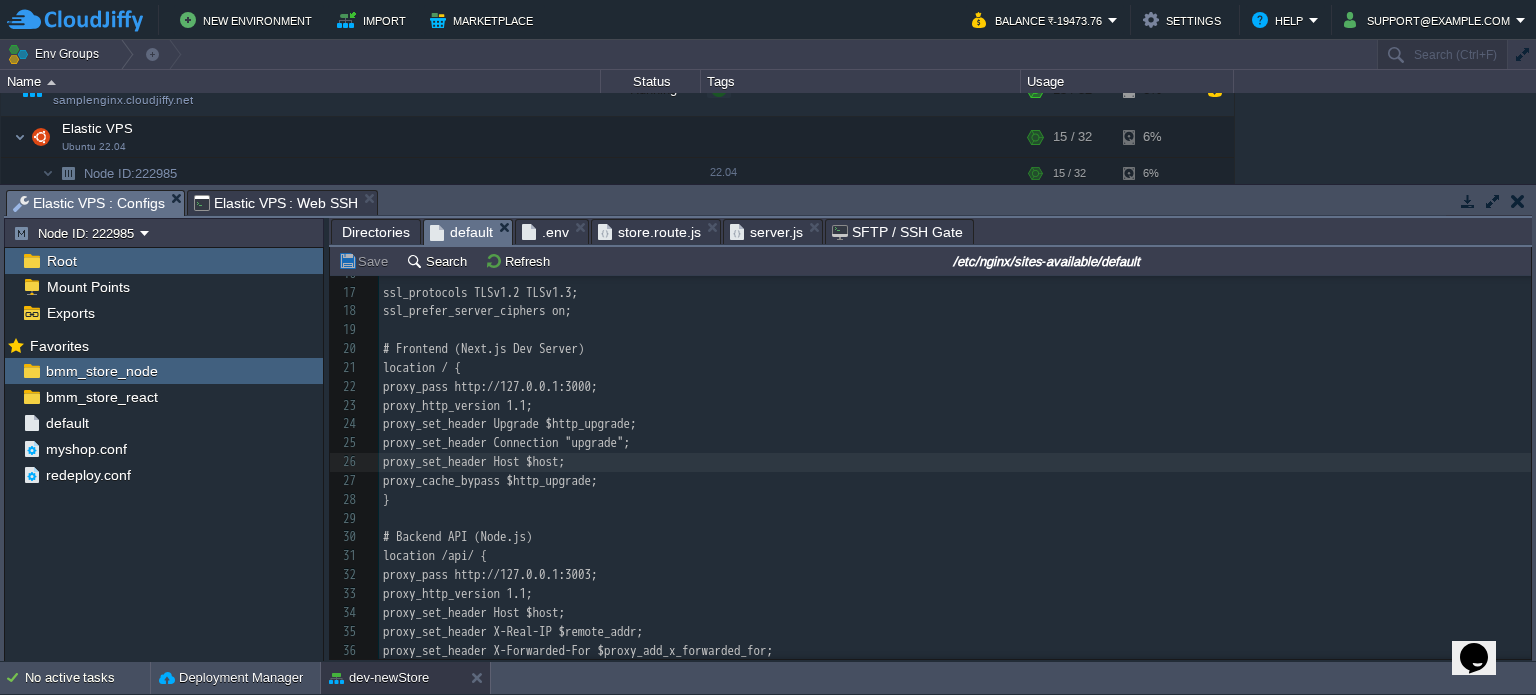 scroll, scrollTop: 0, scrollLeft: 0, axis: both 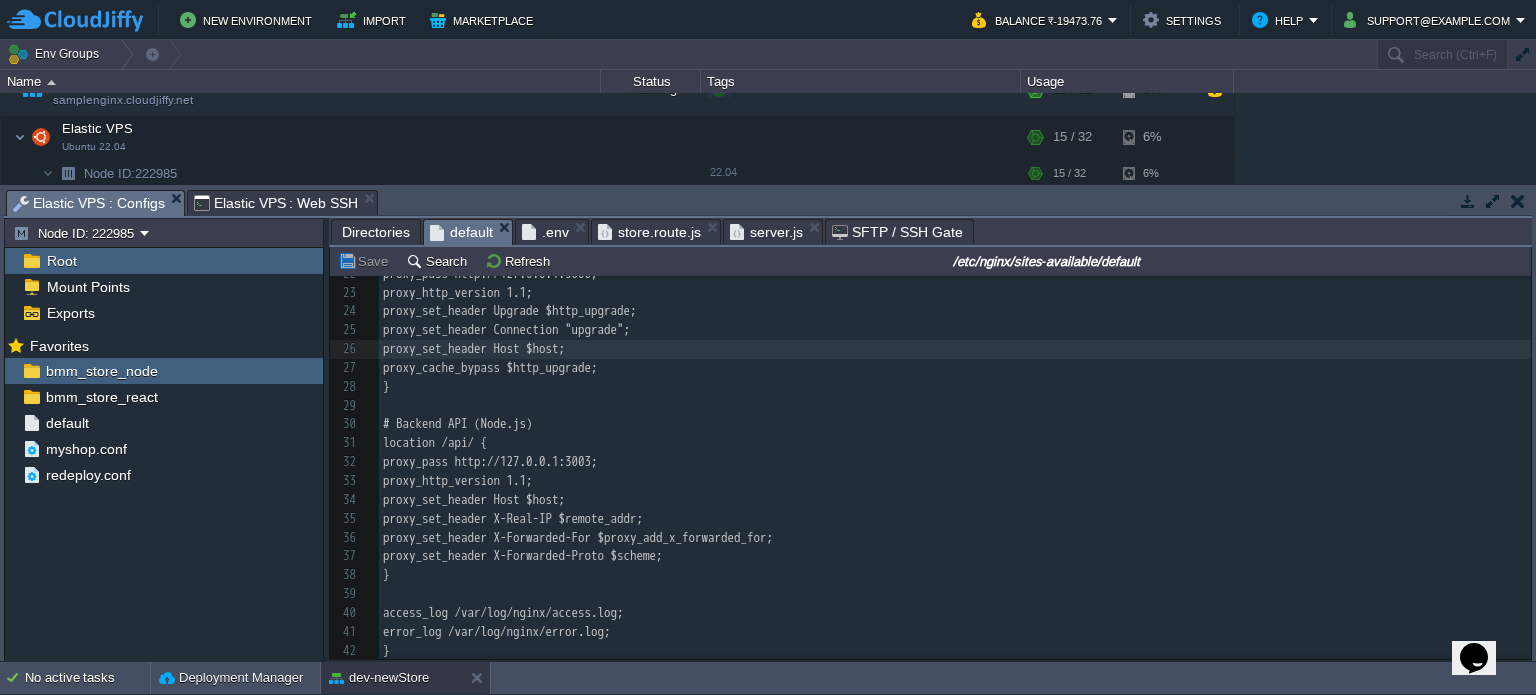 click on "​" at bounding box center [955, 406] 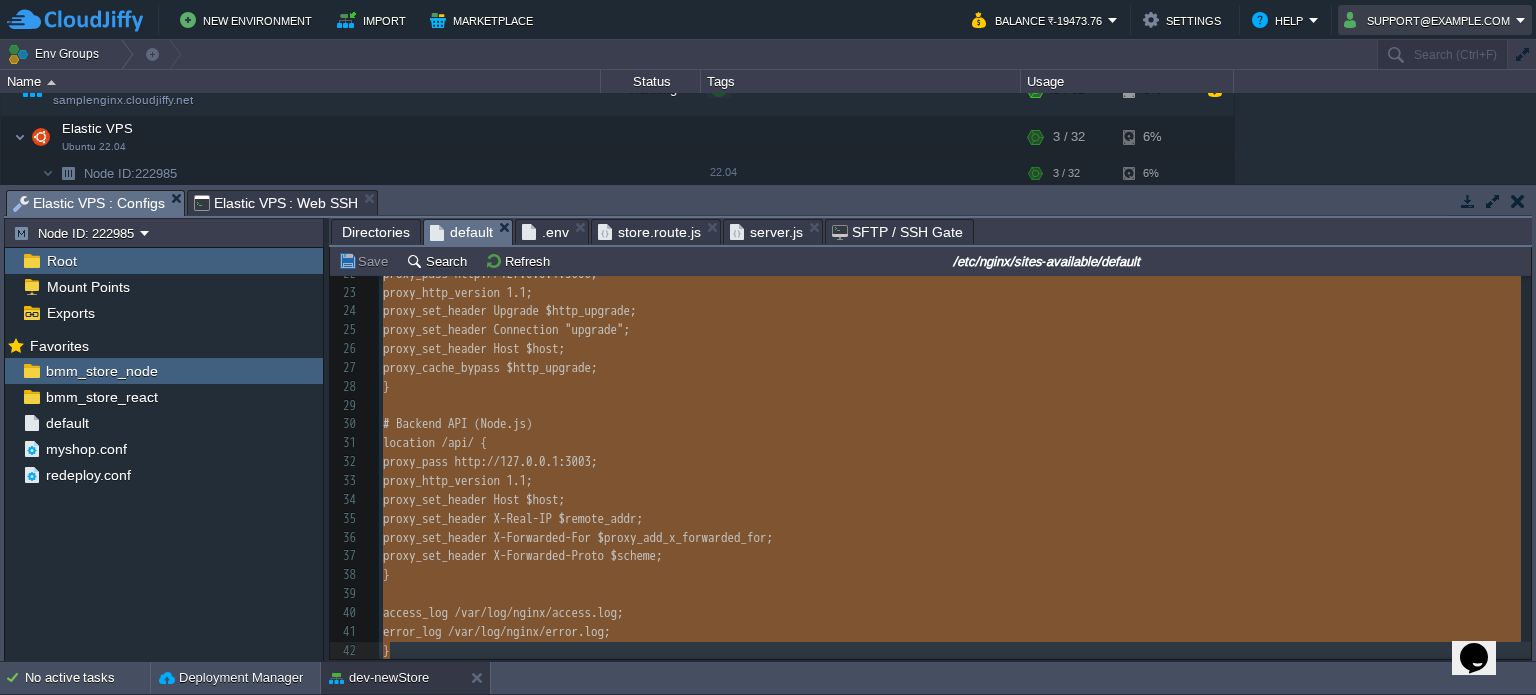 type on "-" 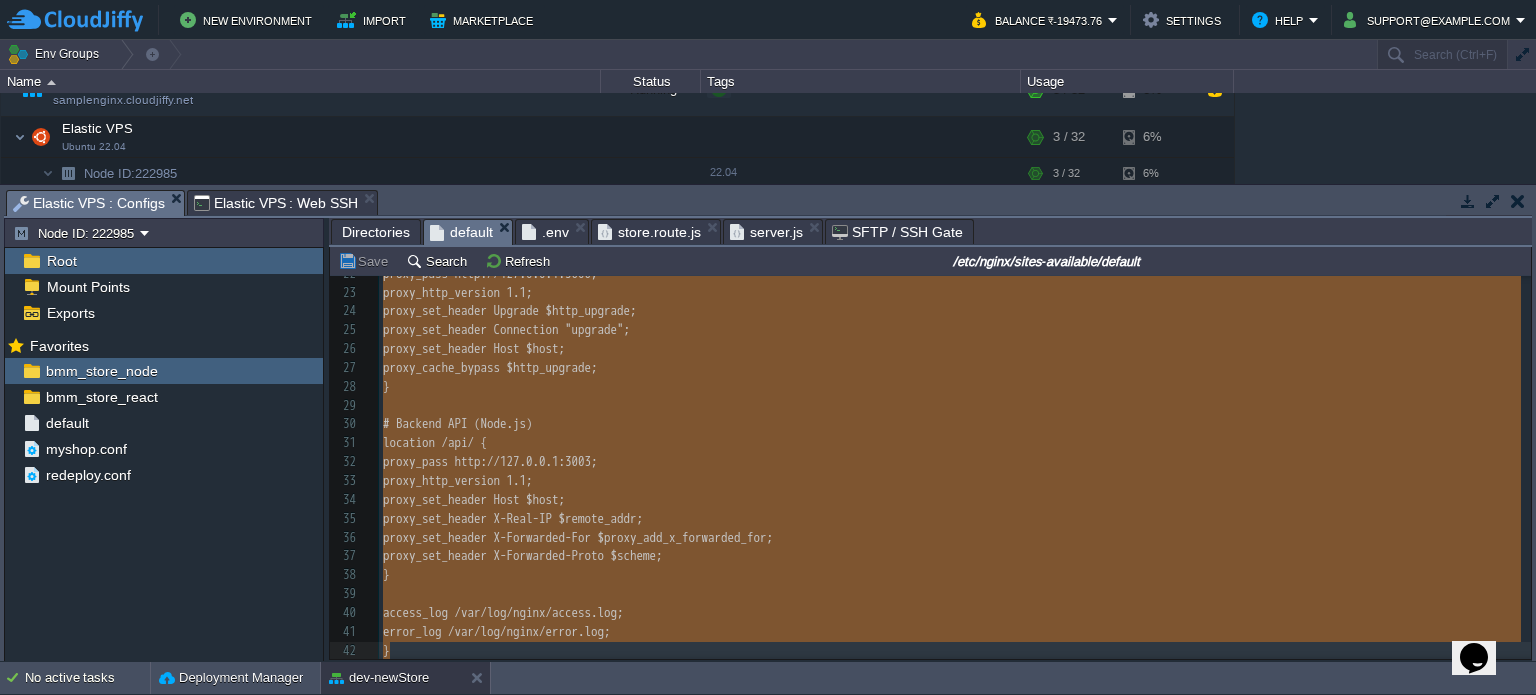 click on "Elastic VPS : Web SSH" at bounding box center [276, 203] 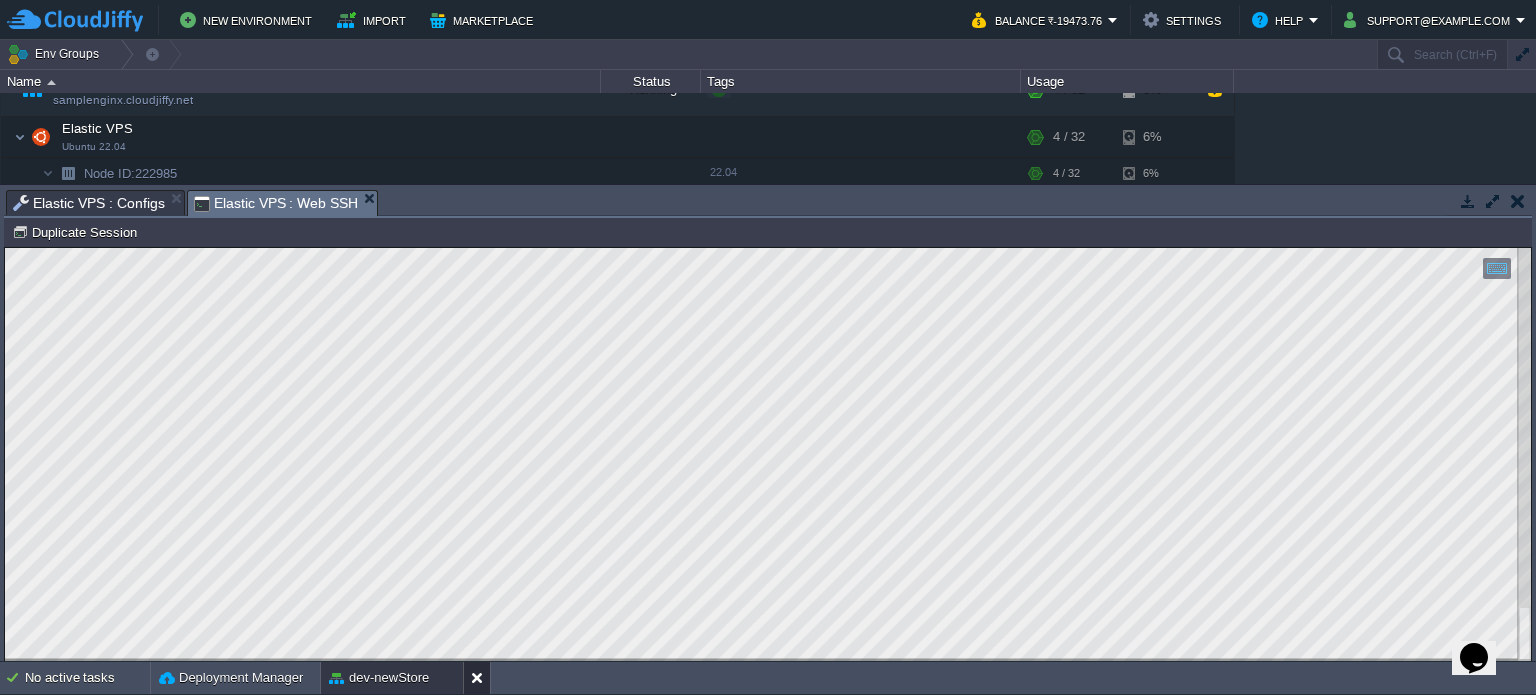 click at bounding box center [481, 678] 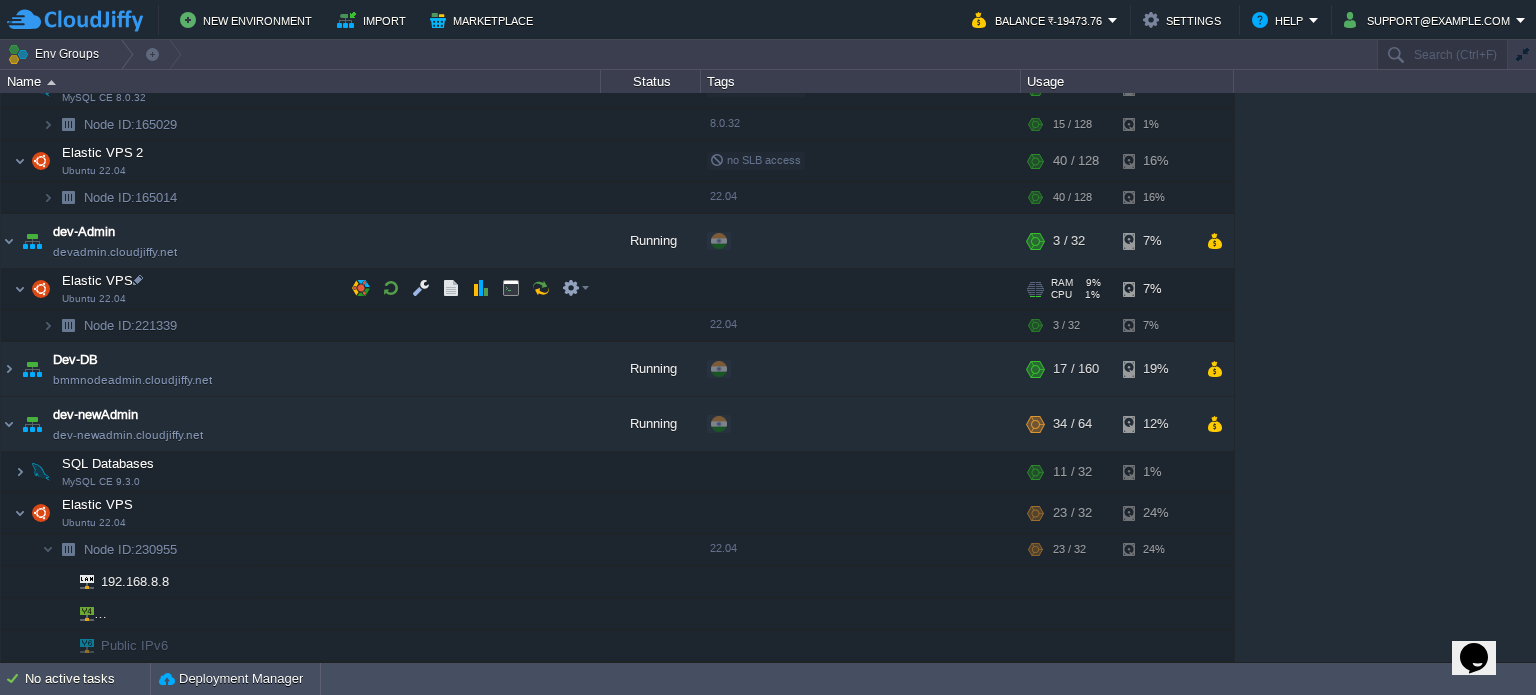 scroll, scrollTop: 0, scrollLeft: 0, axis: both 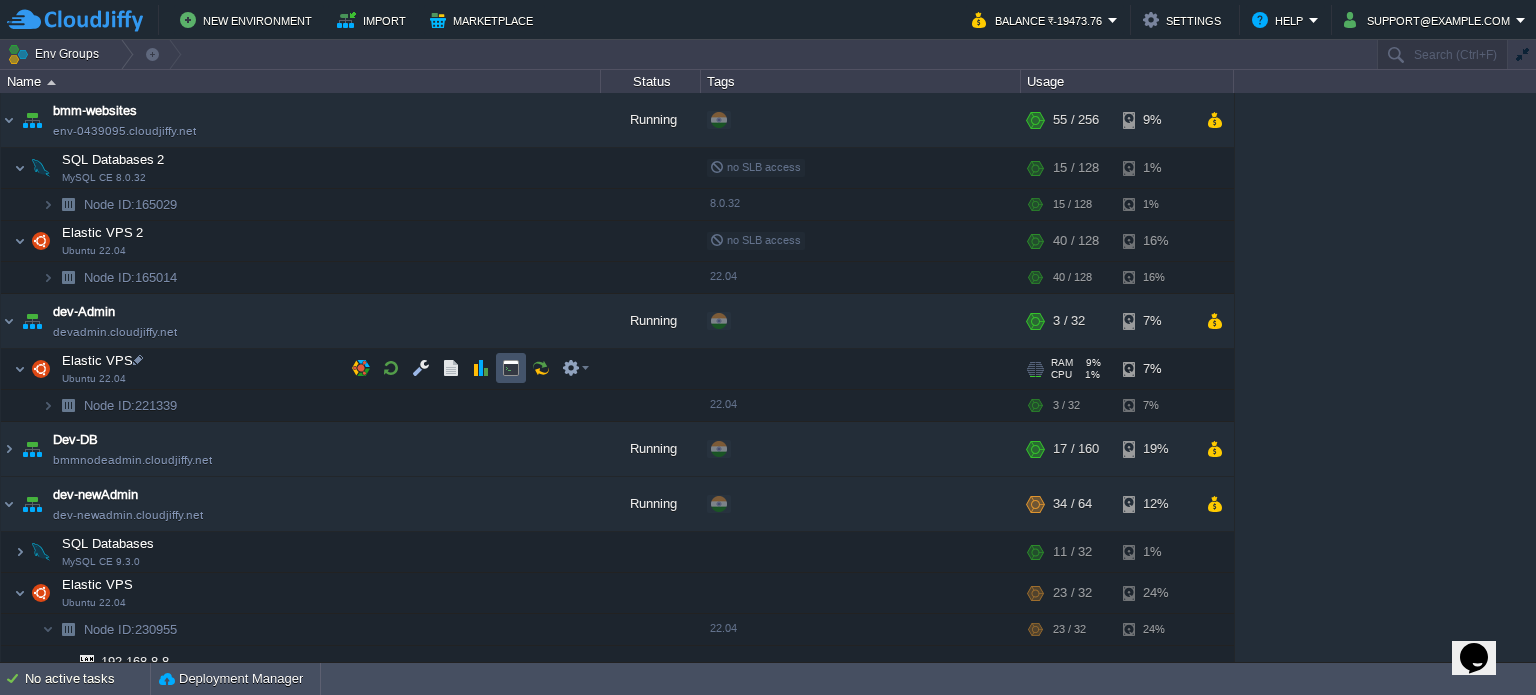 click at bounding box center [511, 368] 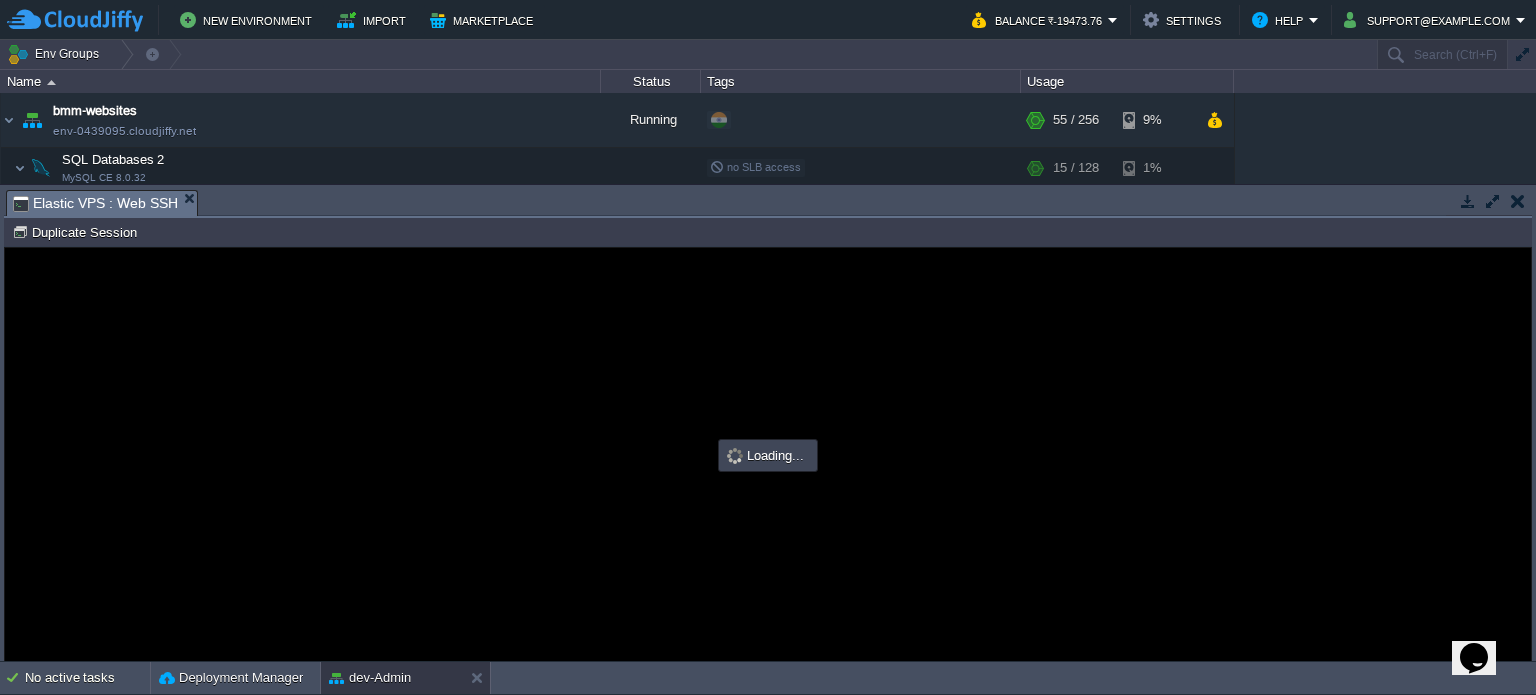 scroll, scrollTop: 0, scrollLeft: 0, axis: both 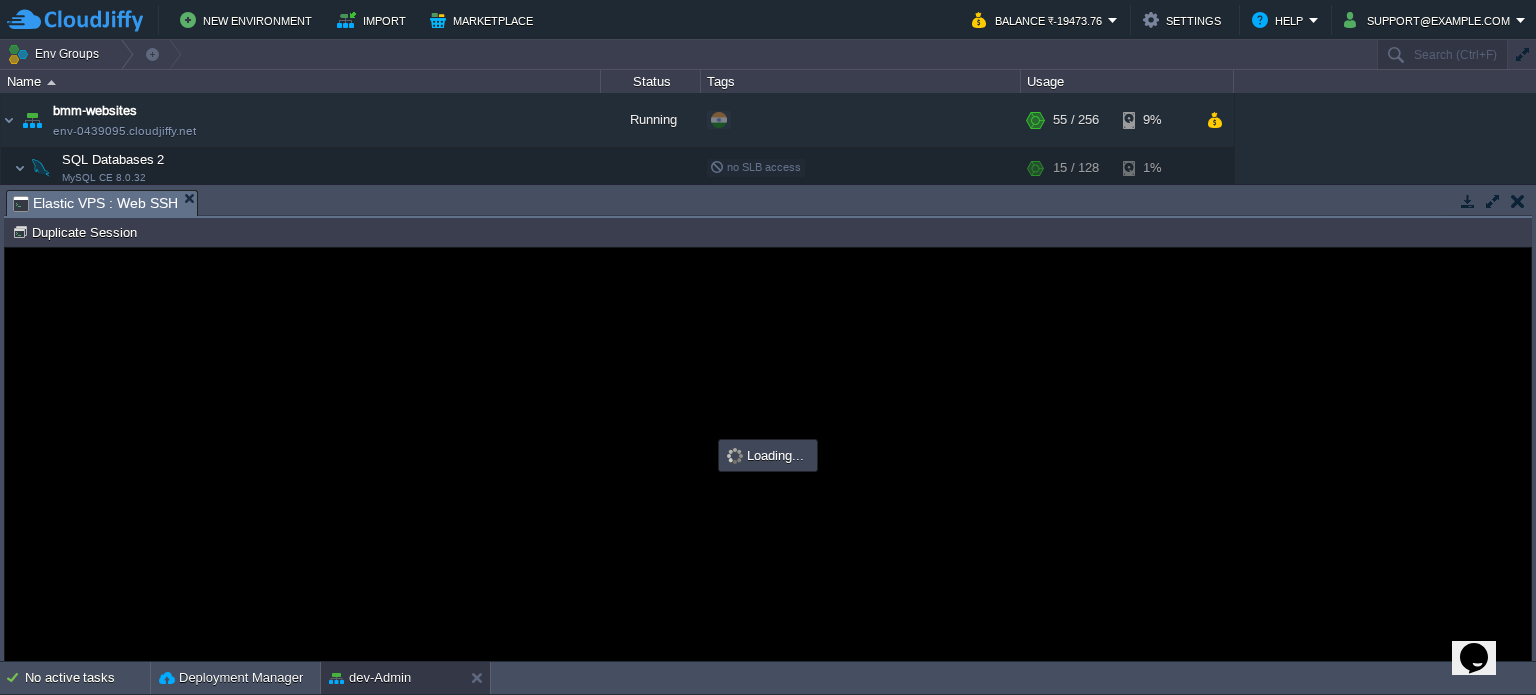 type on "#000000" 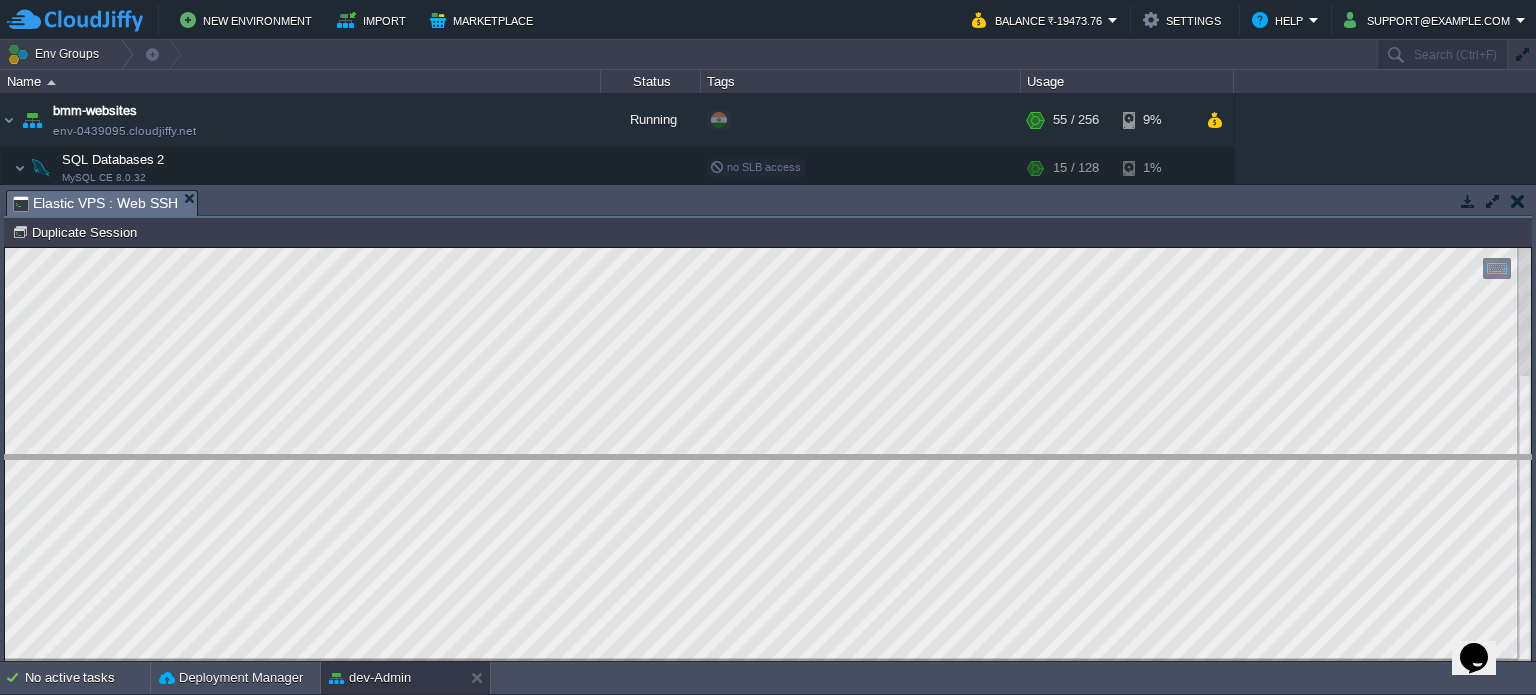 drag, startPoint x: 516, startPoint y: 203, endPoint x: 547, endPoint y: 478, distance: 276.74176 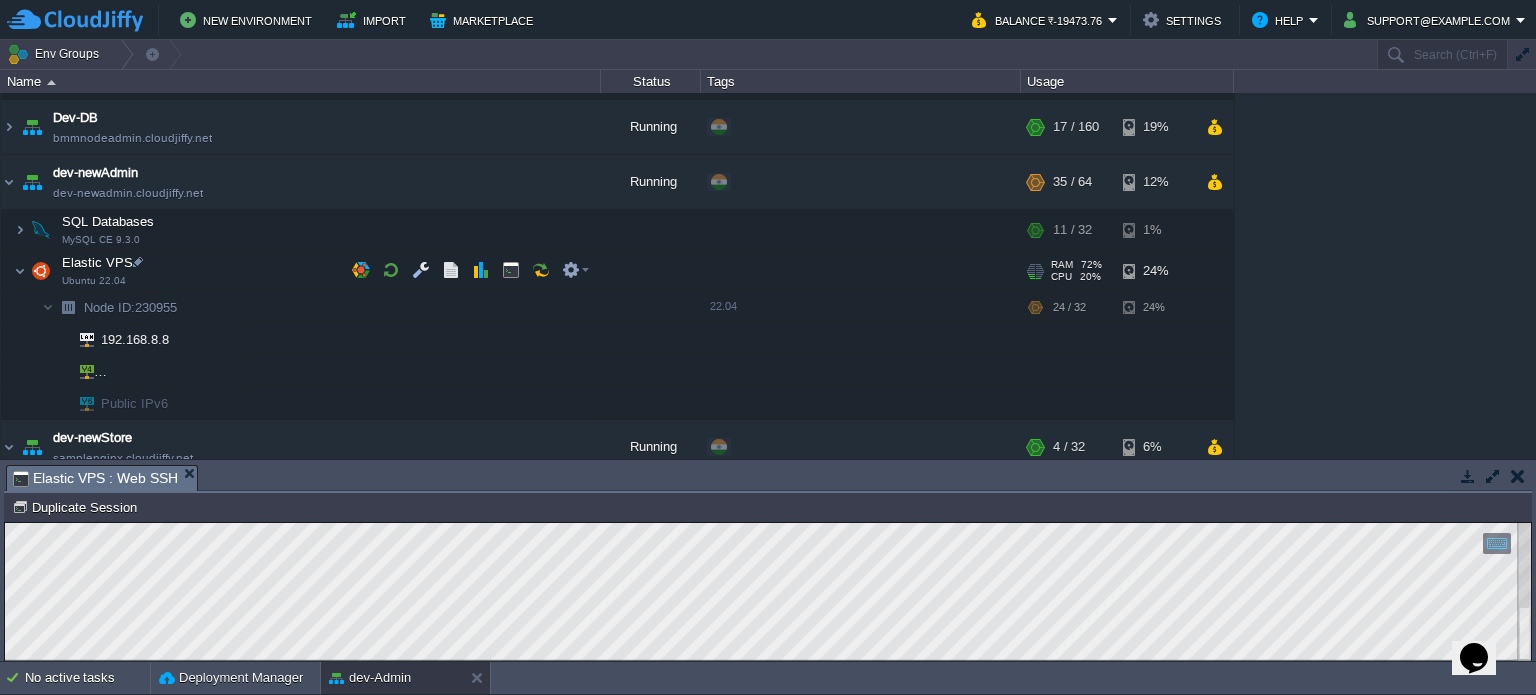 scroll, scrollTop: 300, scrollLeft: 0, axis: vertical 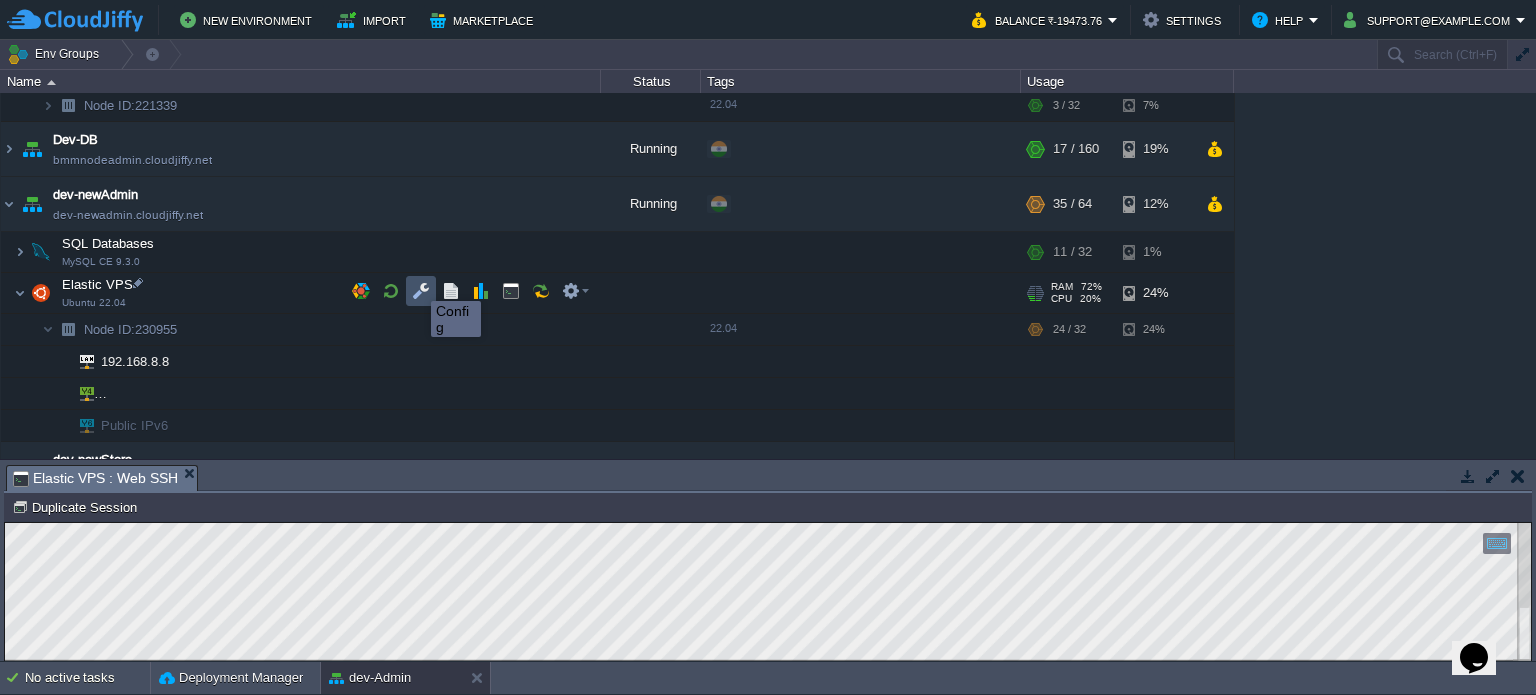 click at bounding box center (421, 291) 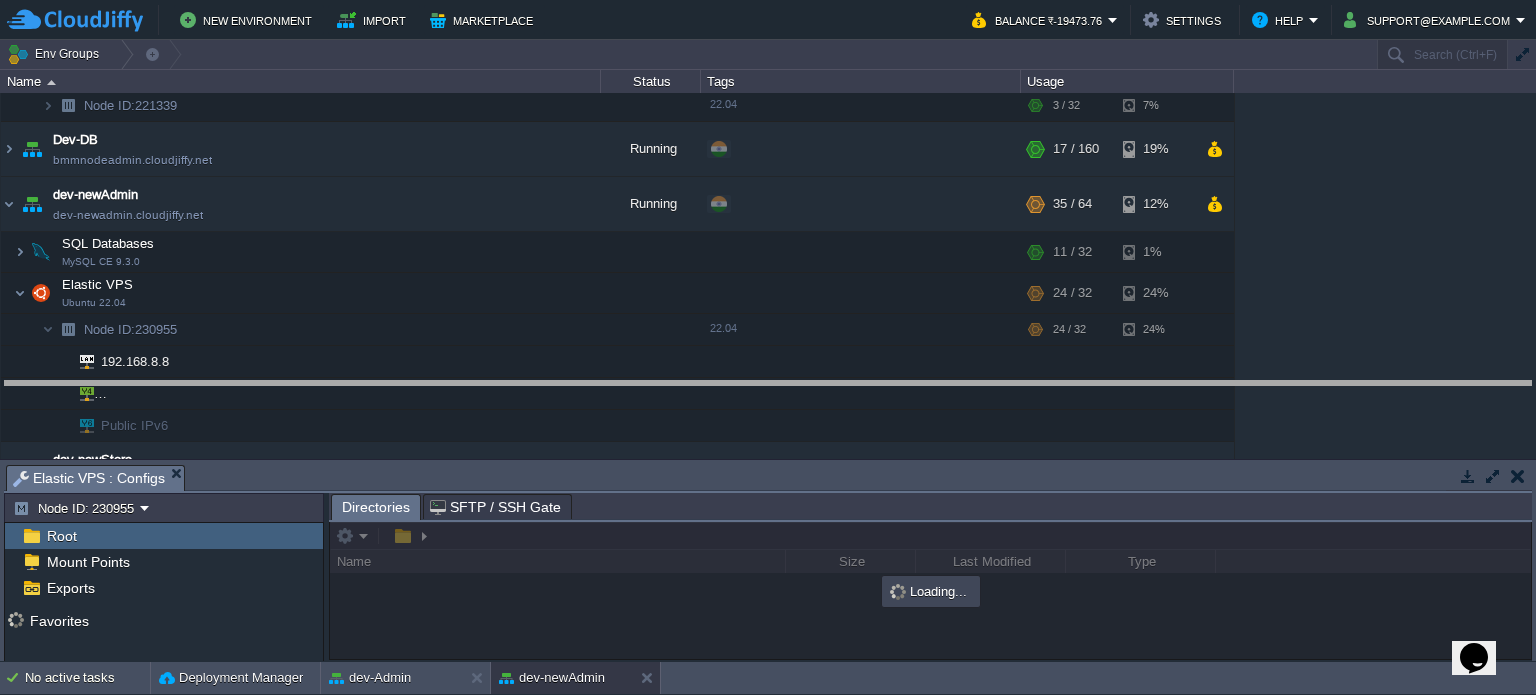 drag, startPoint x: 638, startPoint y: 487, endPoint x: 594, endPoint y: 268, distance: 223.37636 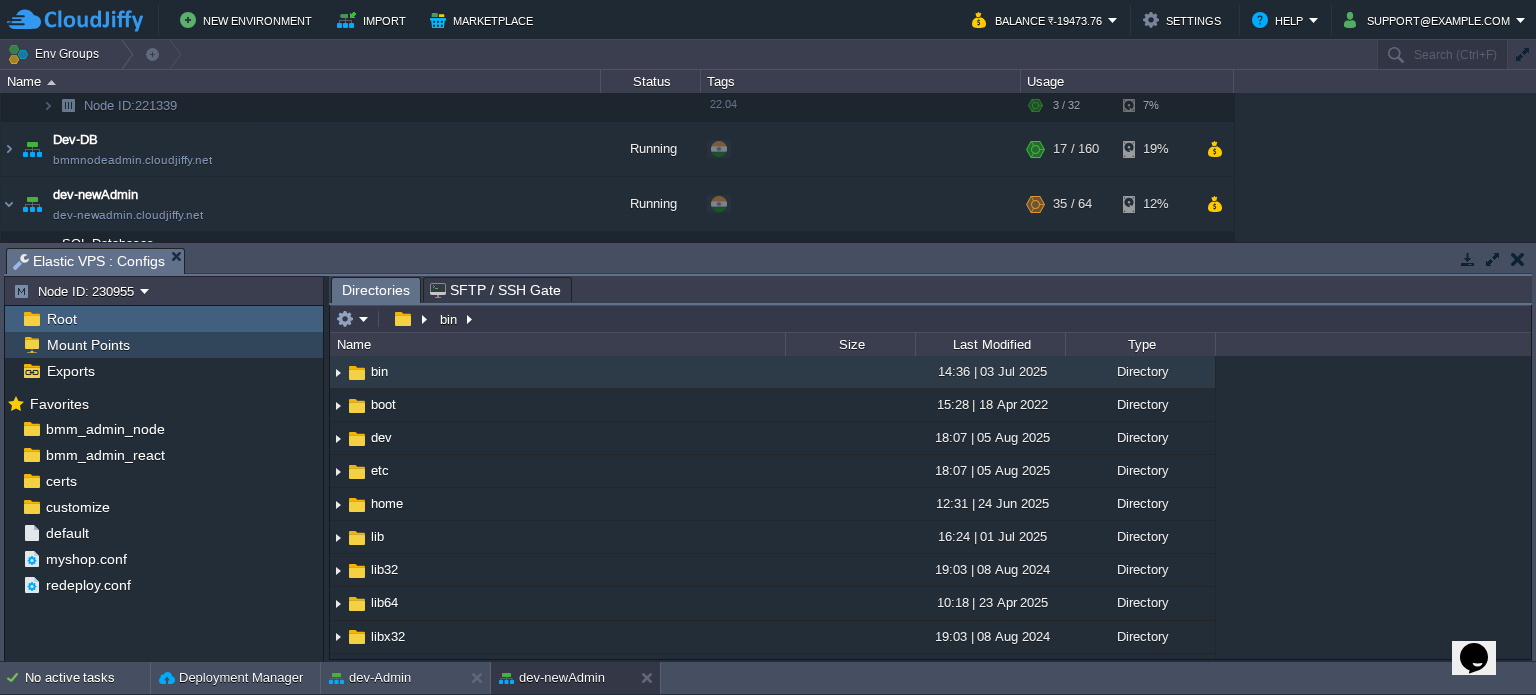 click on "Mount Points" at bounding box center (88, 345) 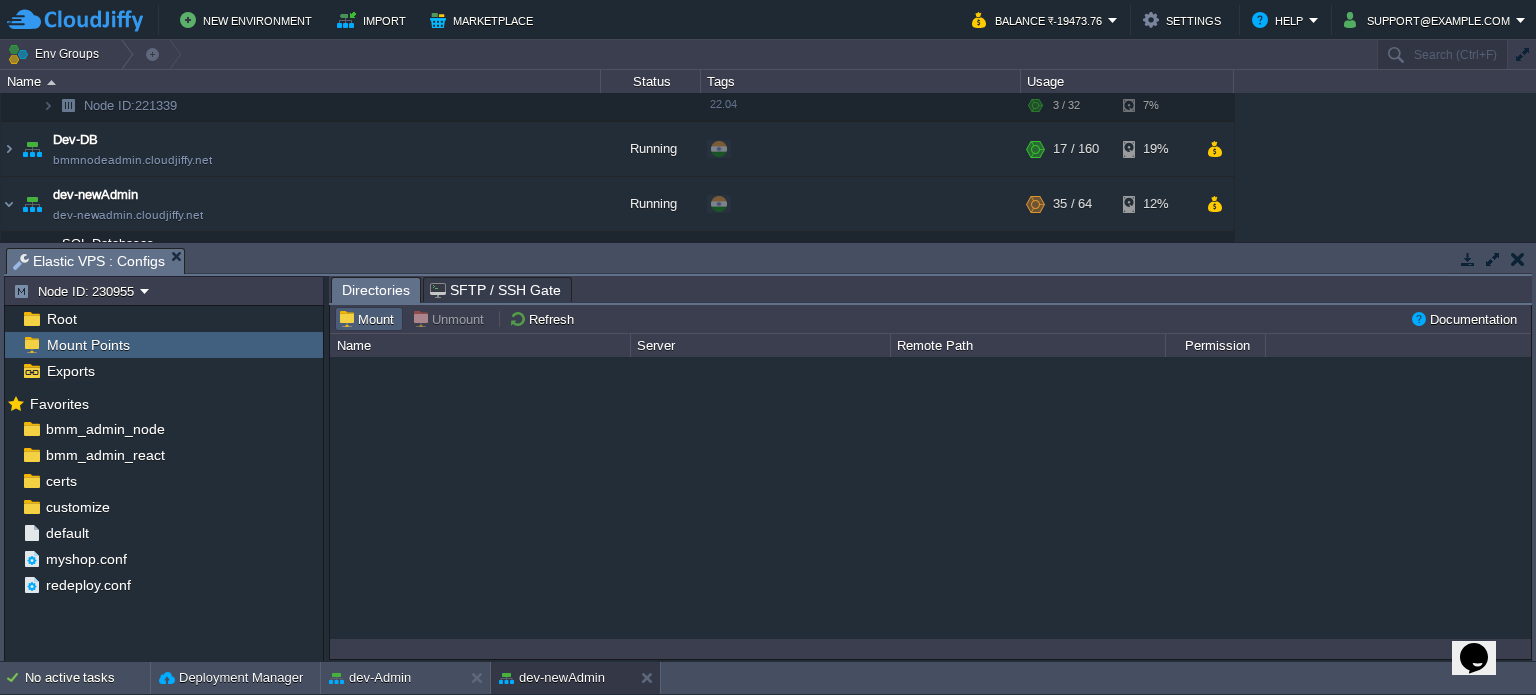 click on "Mount" at bounding box center [369, 319] 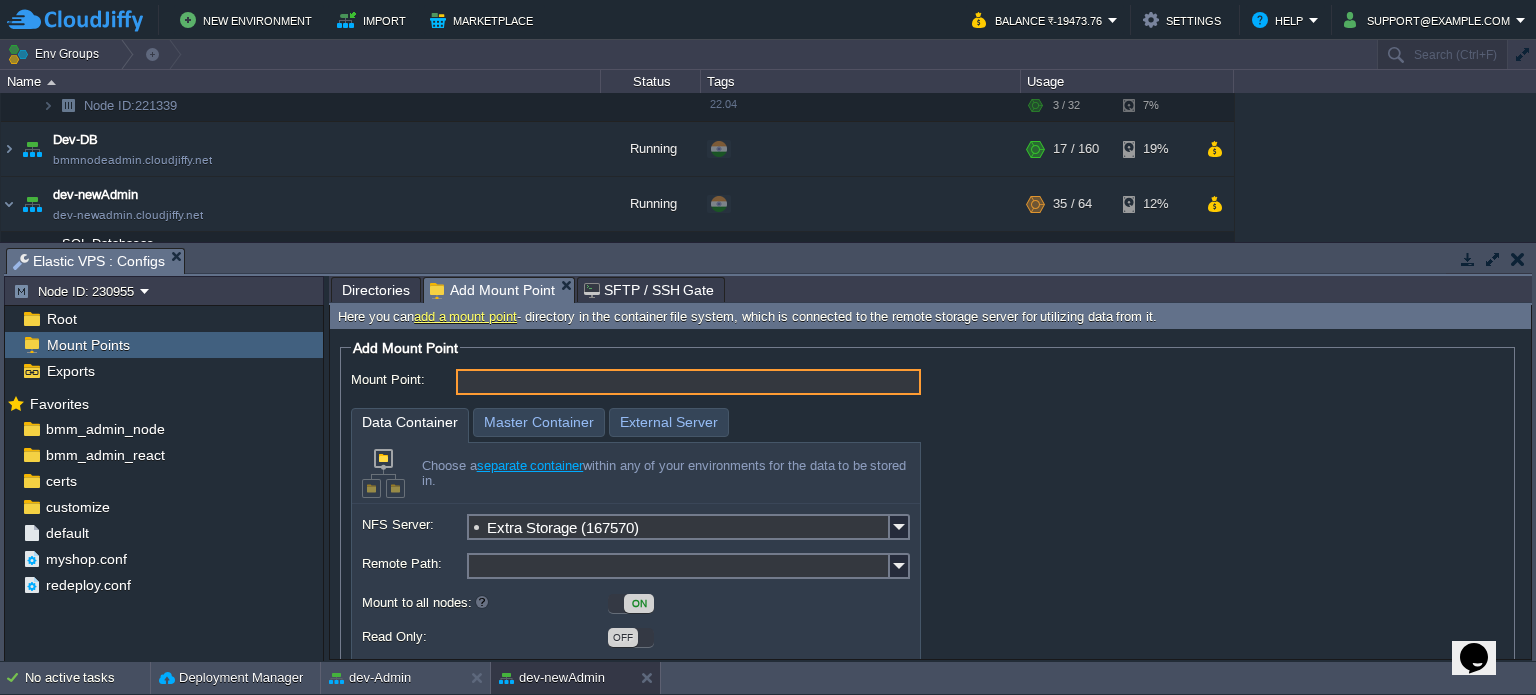 click at bounding box center (900, 566) 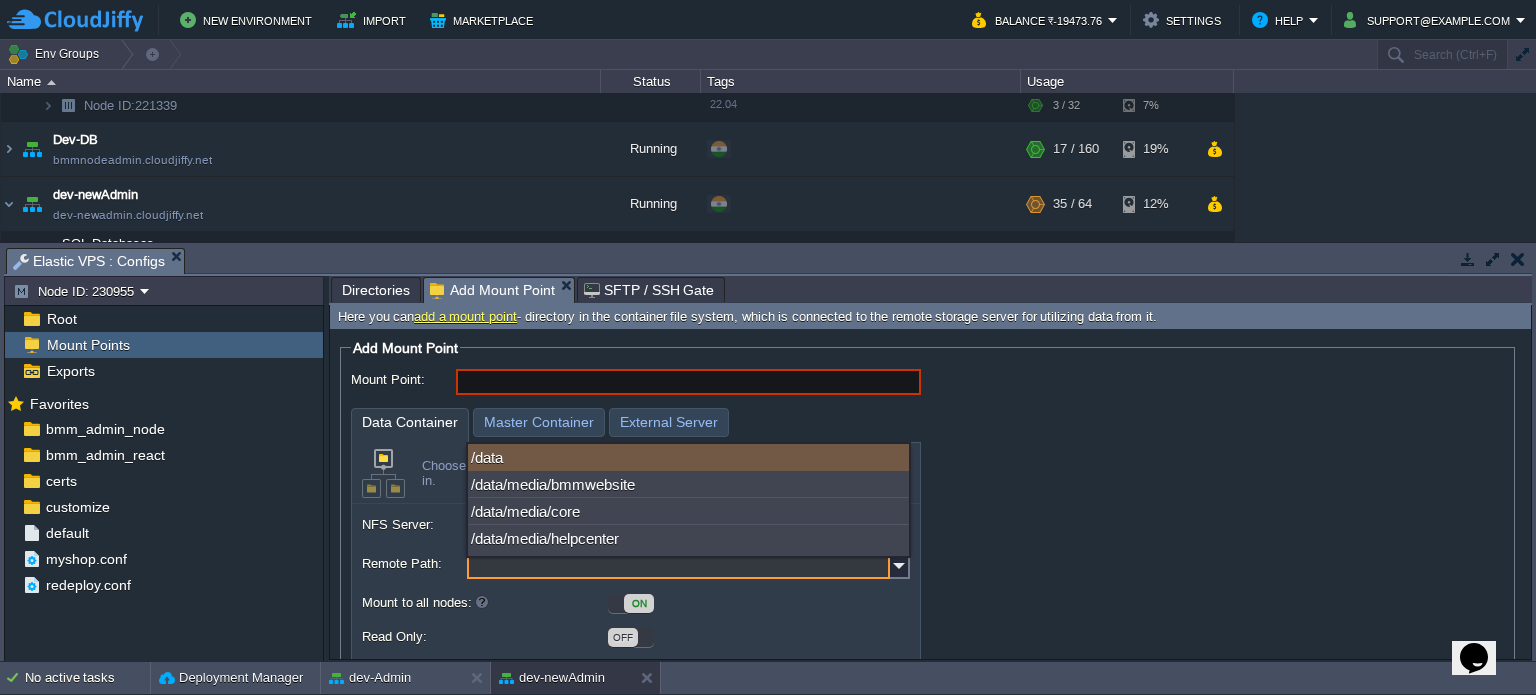 click on "/data" at bounding box center (688, 457) 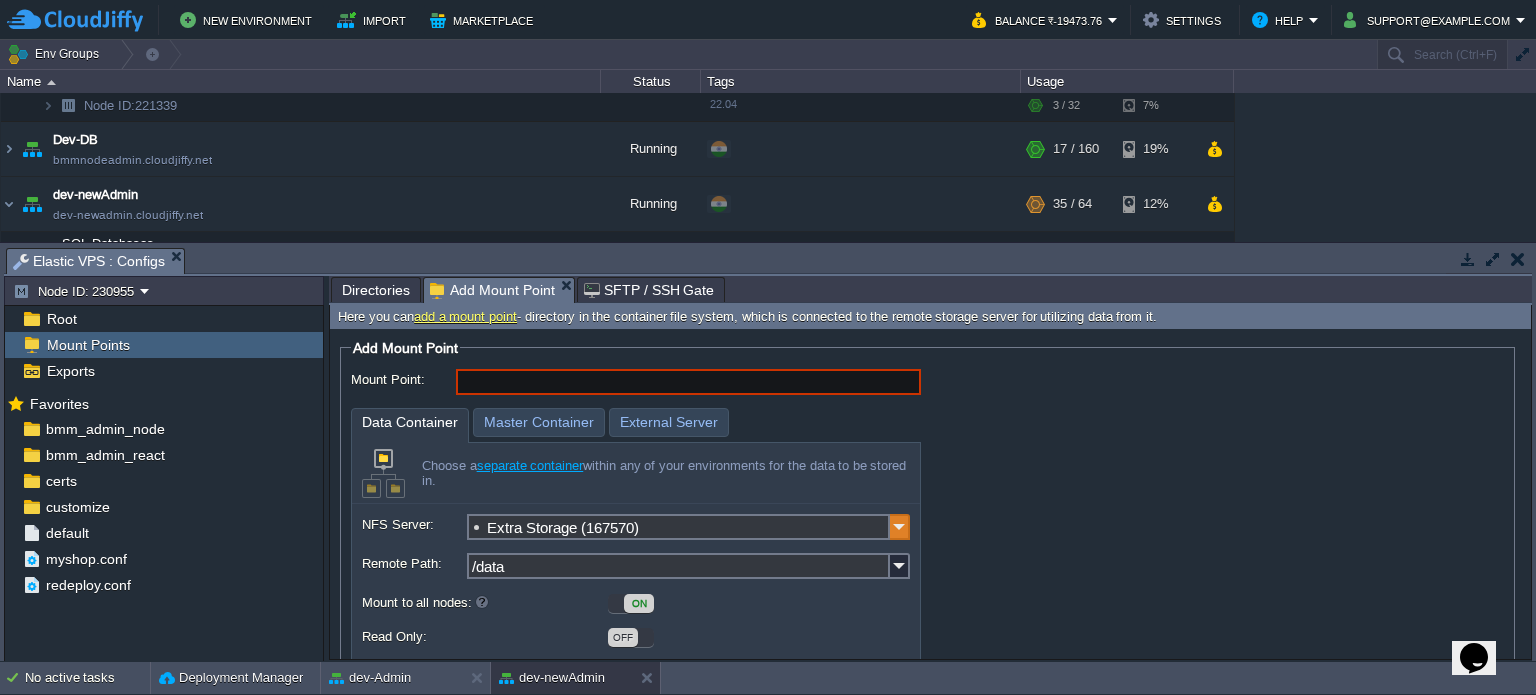 click at bounding box center (900, 527) 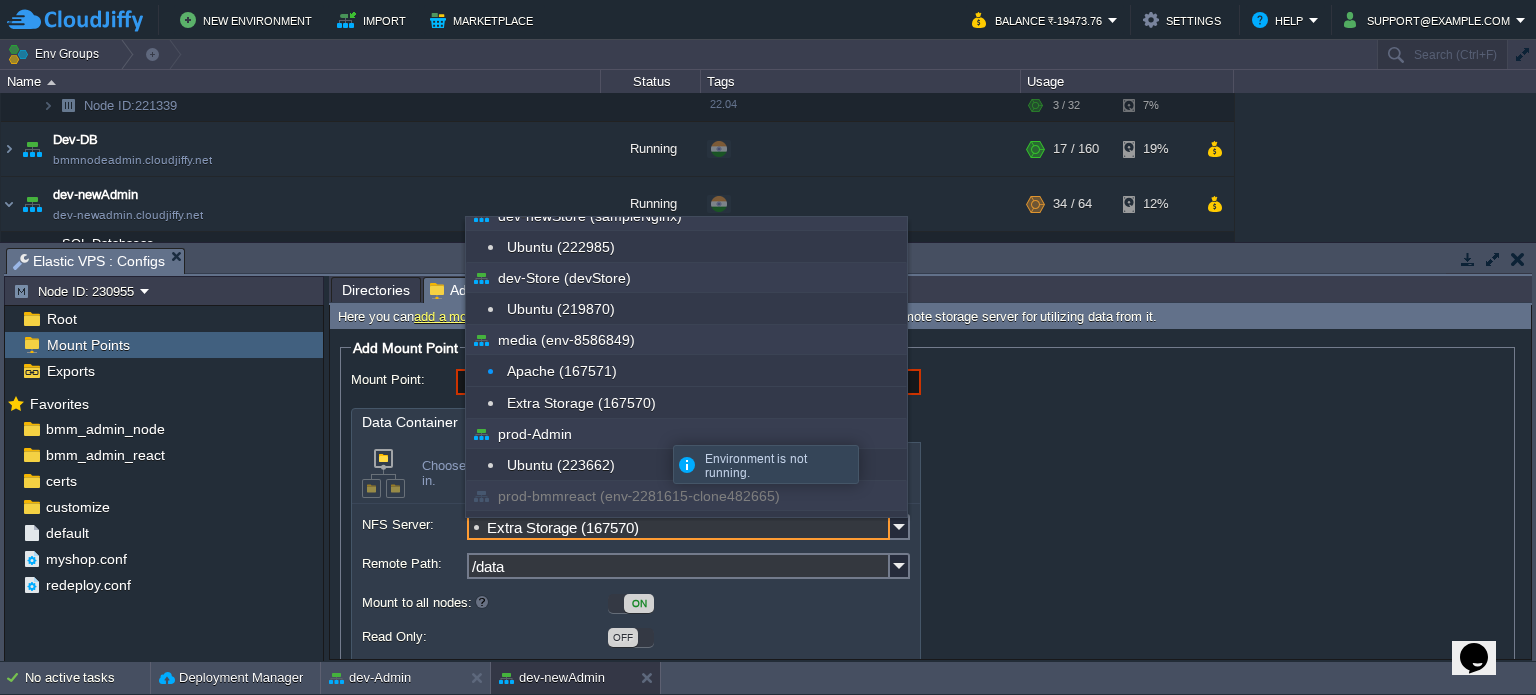 scroll, scrollTop: 300, scrollLeft: 0, axis: vertical 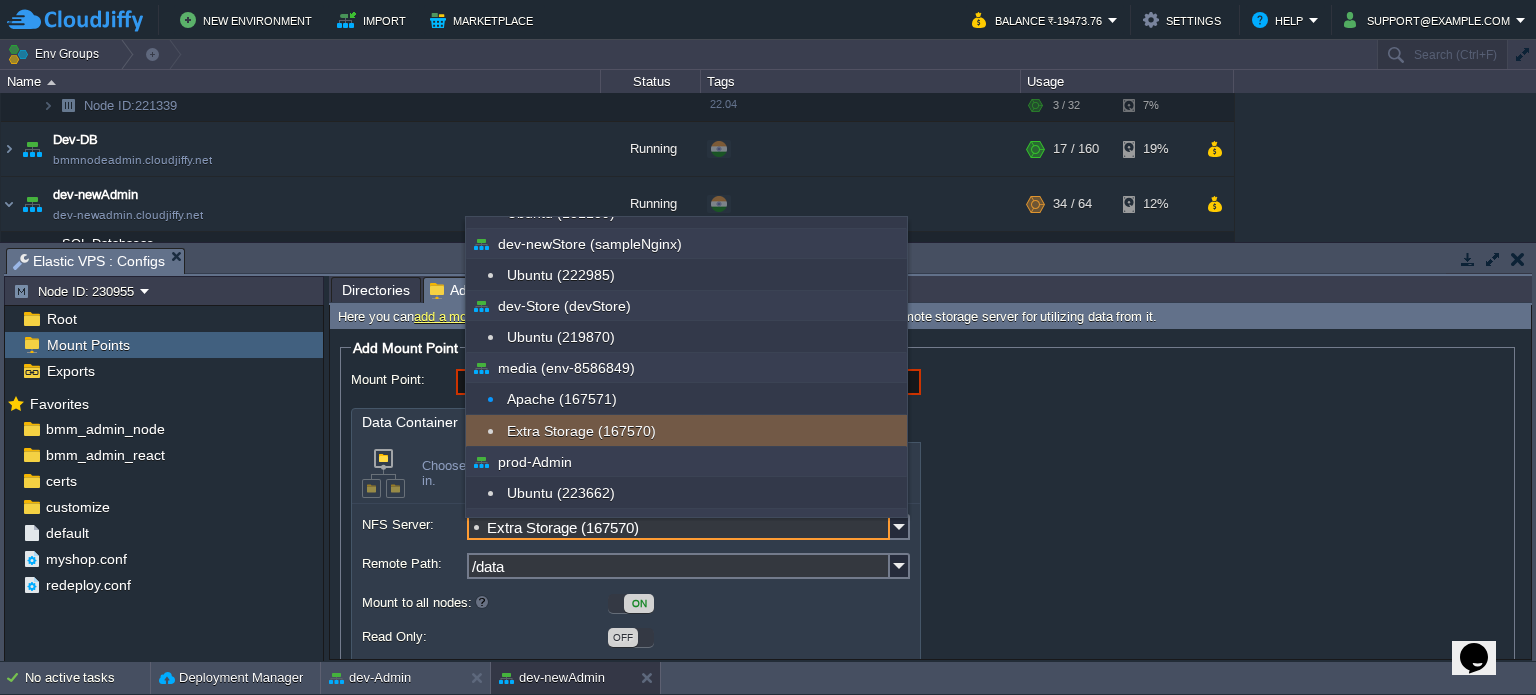 click on "Extra Storage (167570)" at bounding box center [686, 431] 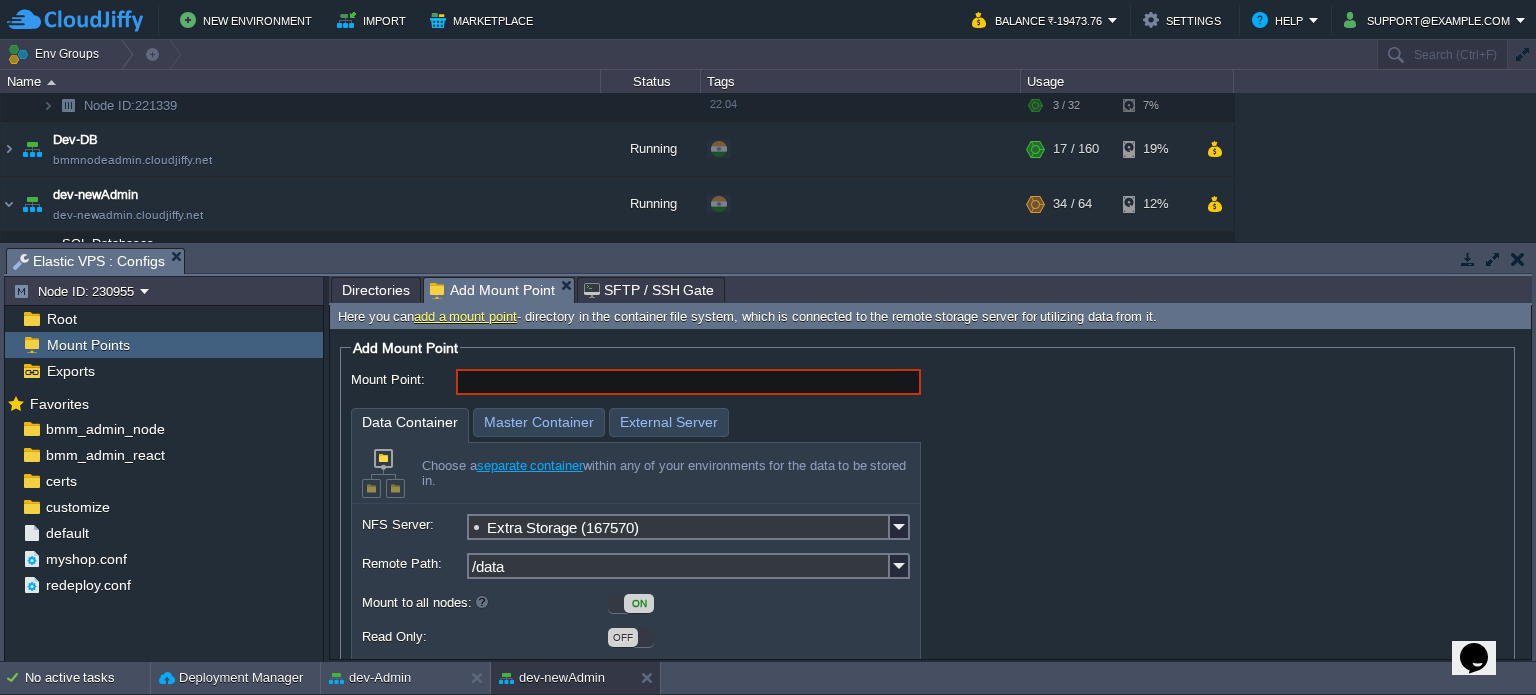click on "Mount Point:" at bounding box center (688, 382) 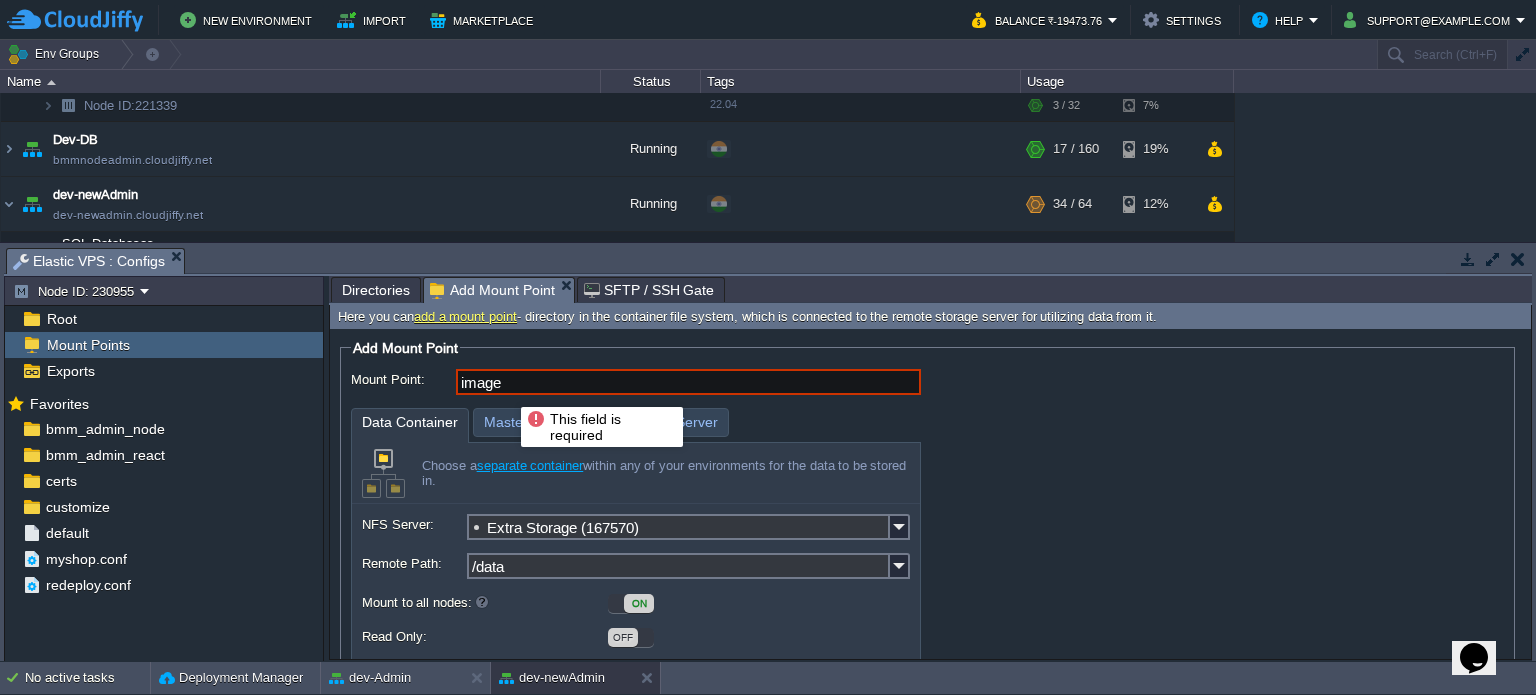 type on "images" 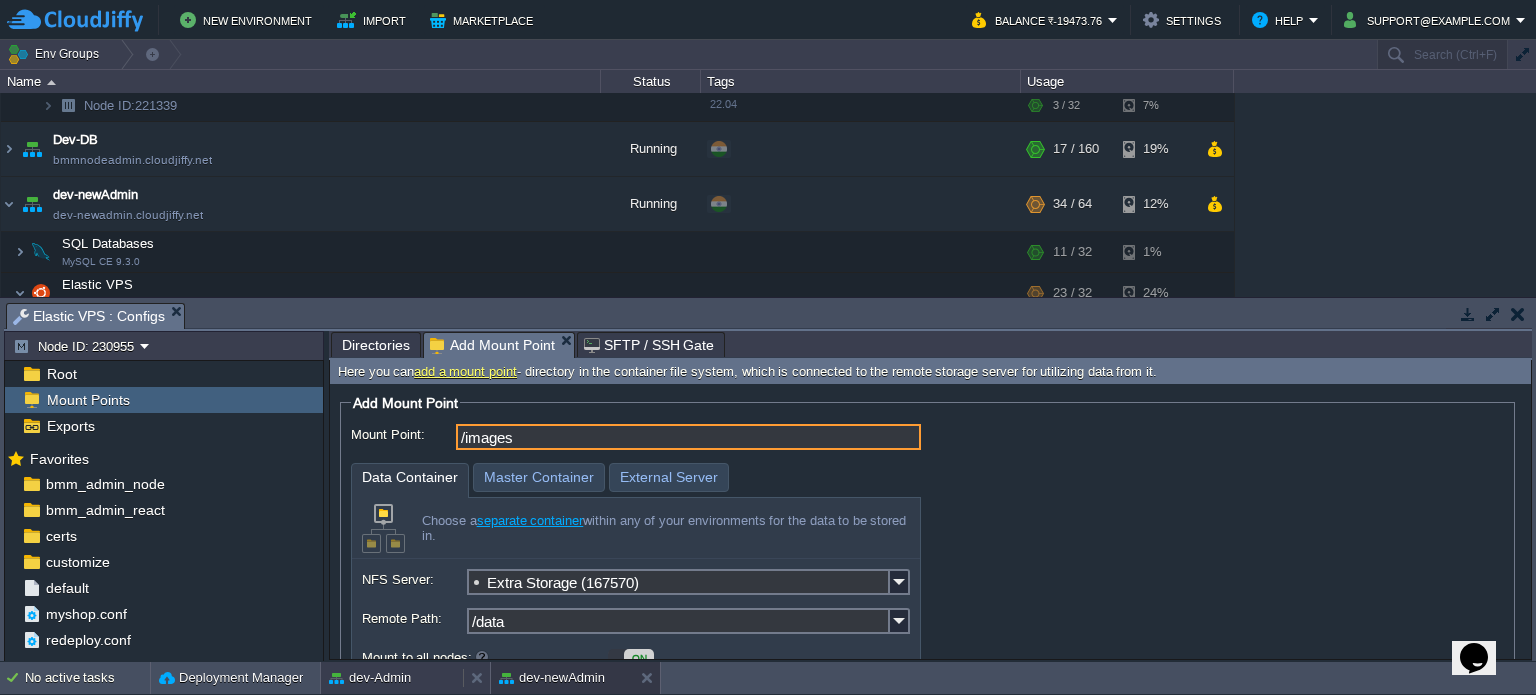 click on "dev-Admin" at bounding box center [370, 678] 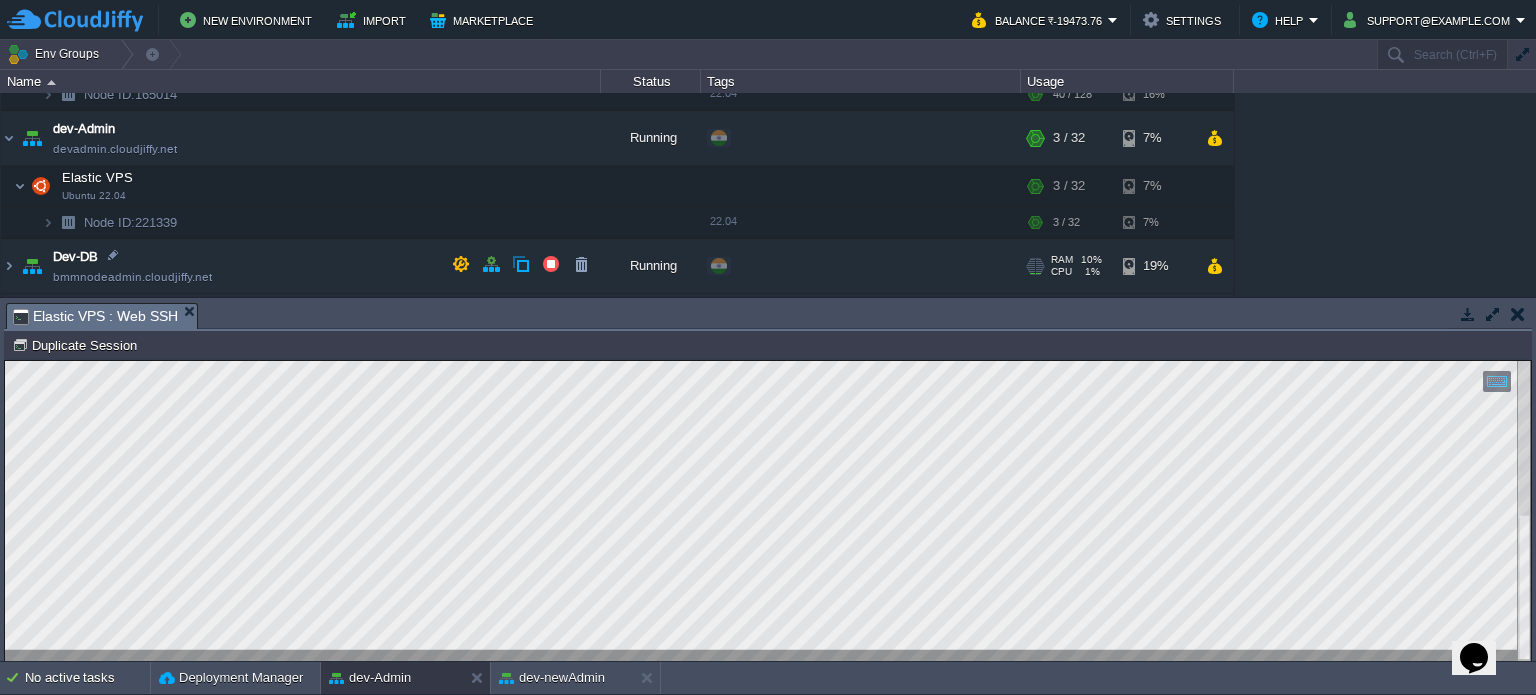 scroll, scrollTop: 200, scrollLeft: 0, axis: vertical 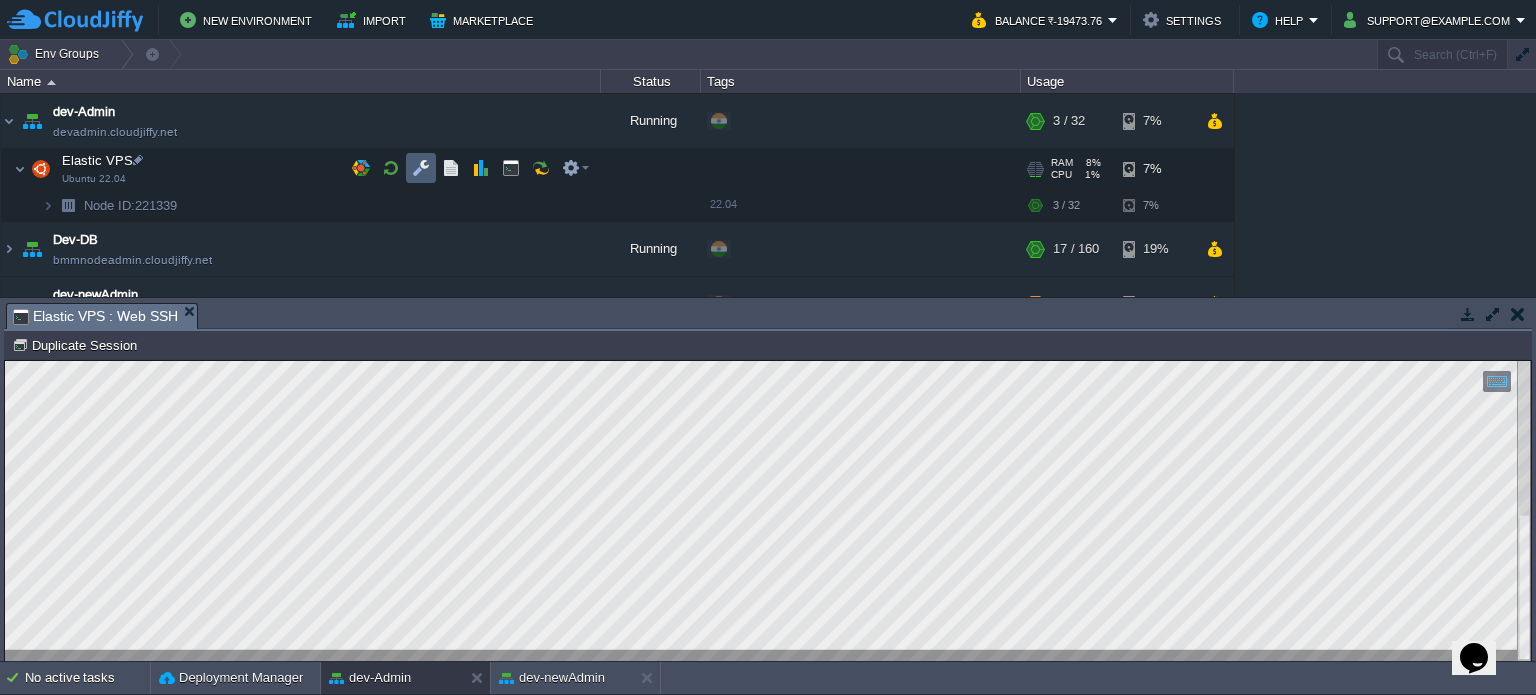 click at bounding box center [421, 168] 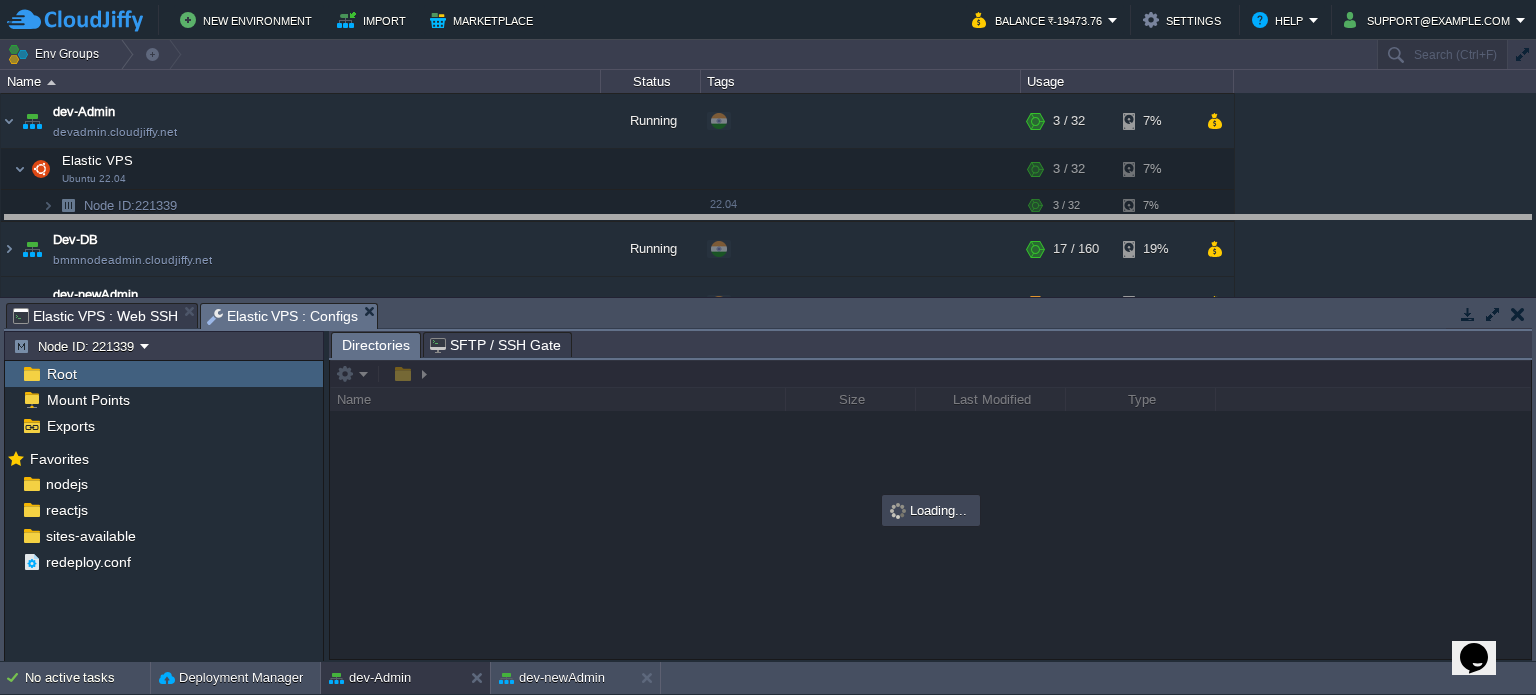 drag, startPoint x: 570, startPoint y: 323, endPoint x: 562, endPoint y: 215, distance: 108.29589 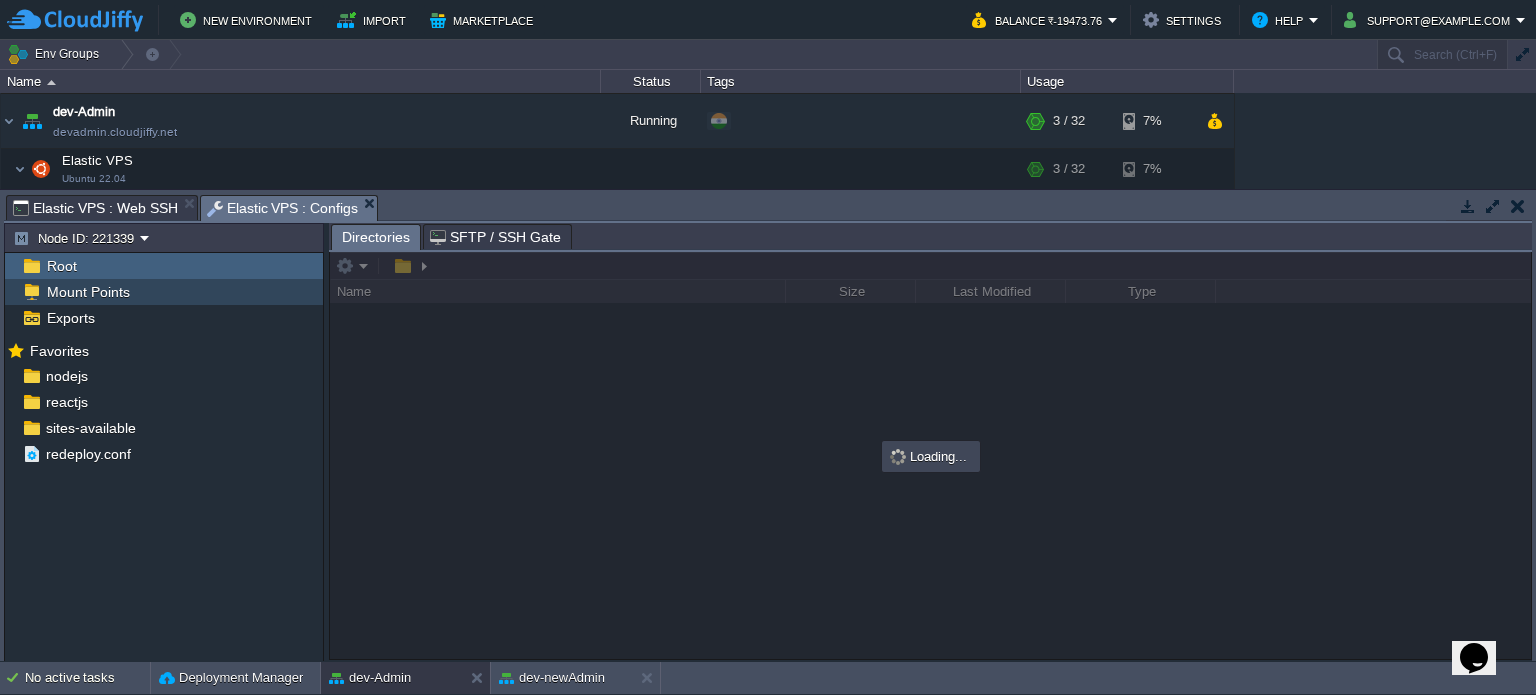 click on "Mount Points" at bounding box center (88, 292) 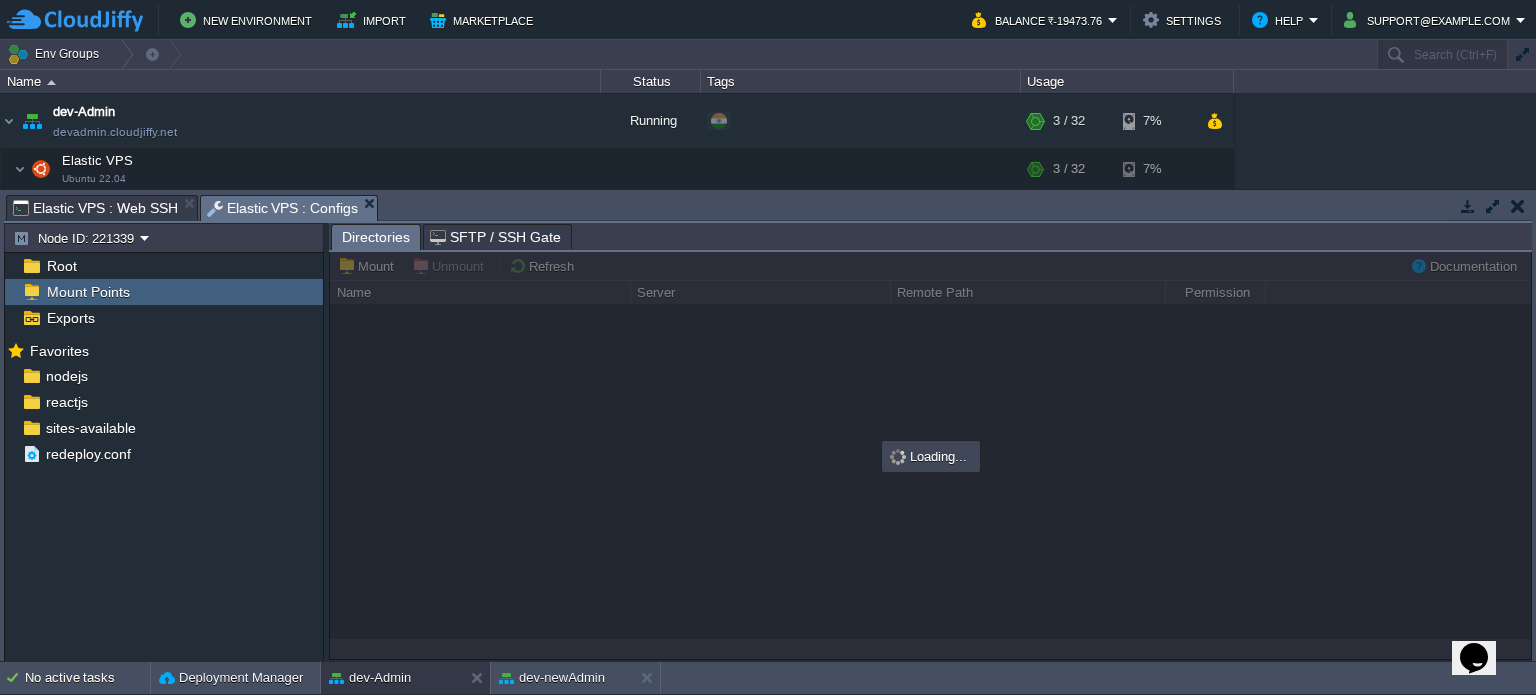 type on "/images" 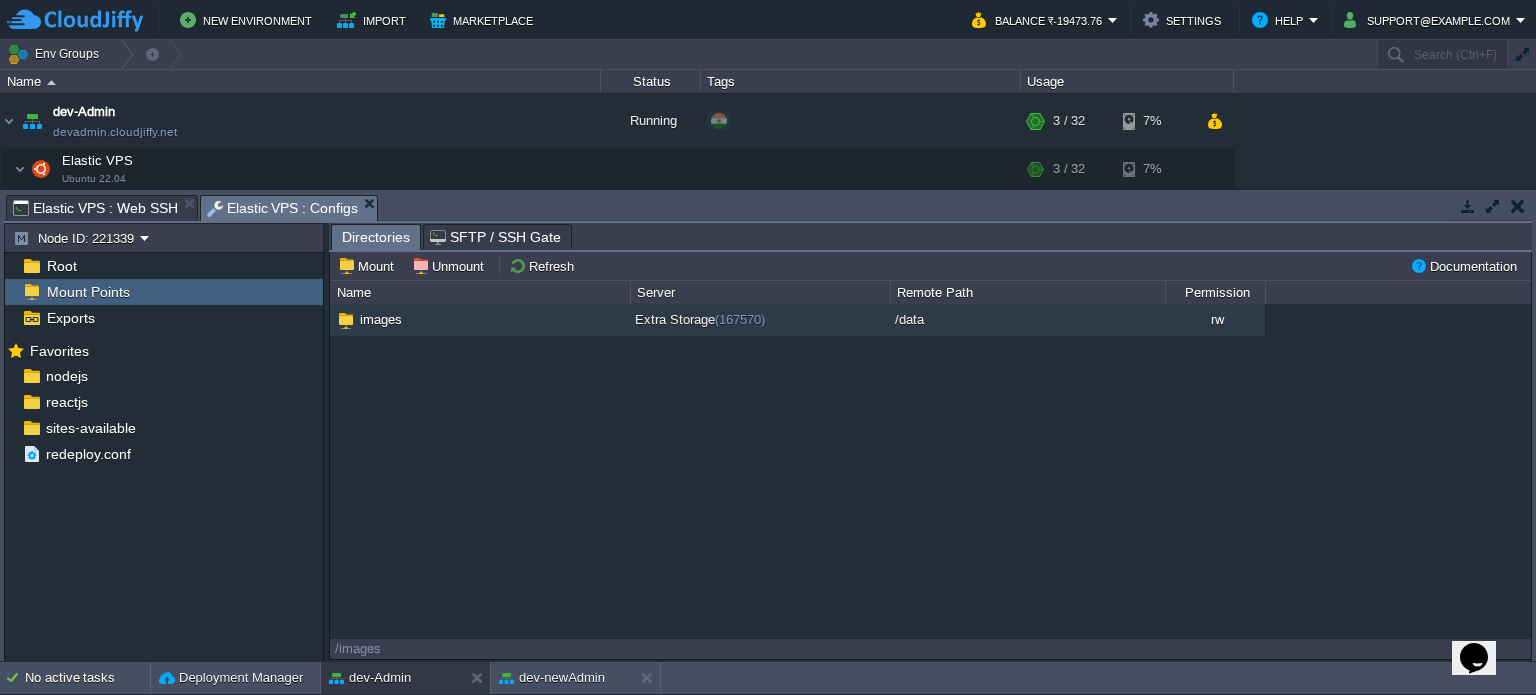 click on "Elastic VPS : Web SSH" at bounding box center (95, 208) 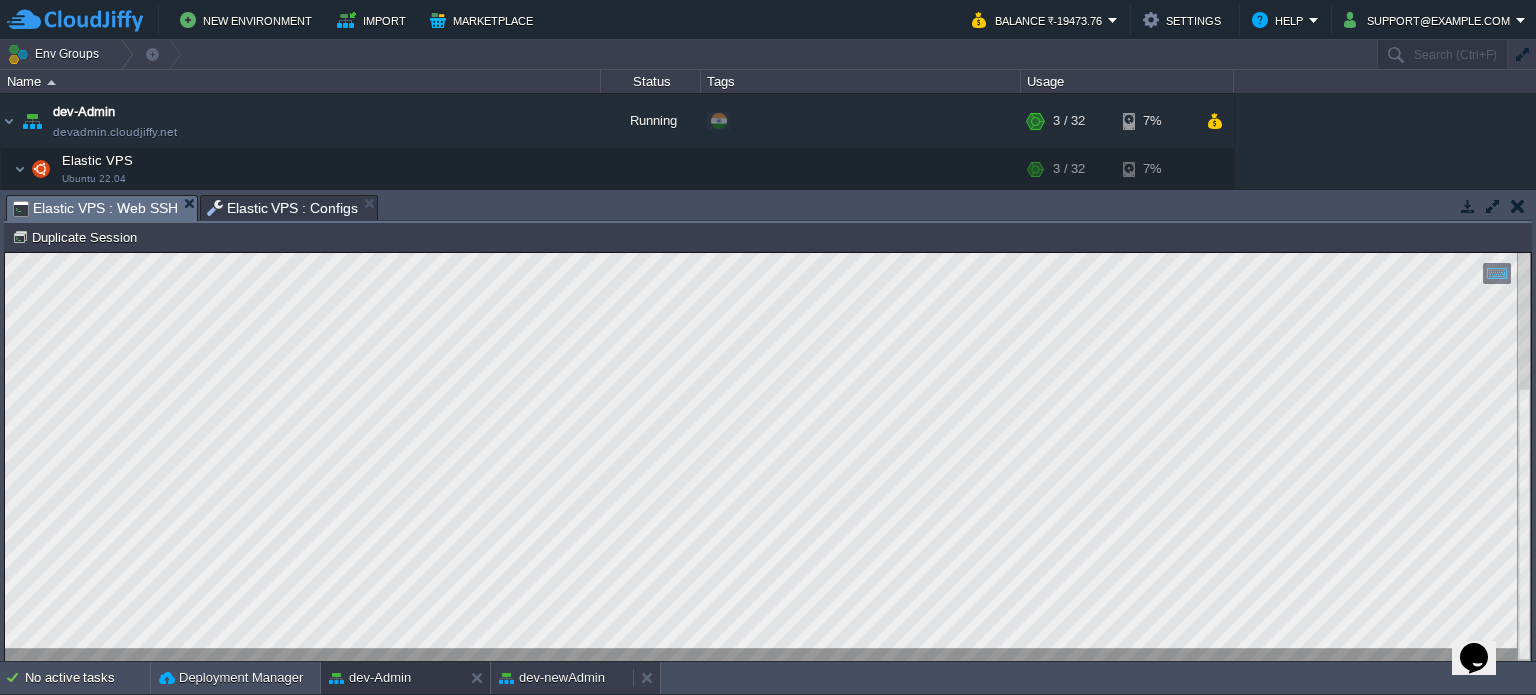 click on "dev-newAdmin" at bounding box center [552, 678] 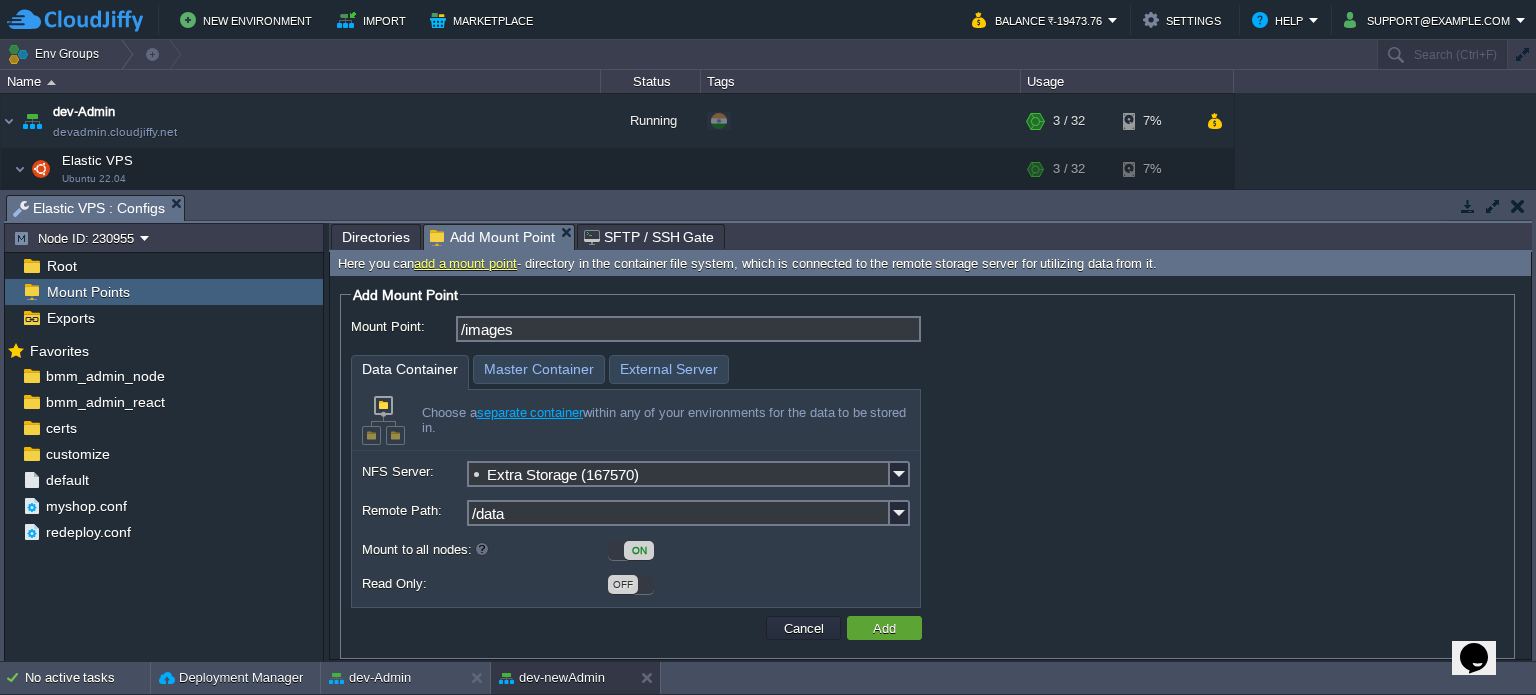 click on "/images" at bounding box center [688, 329] 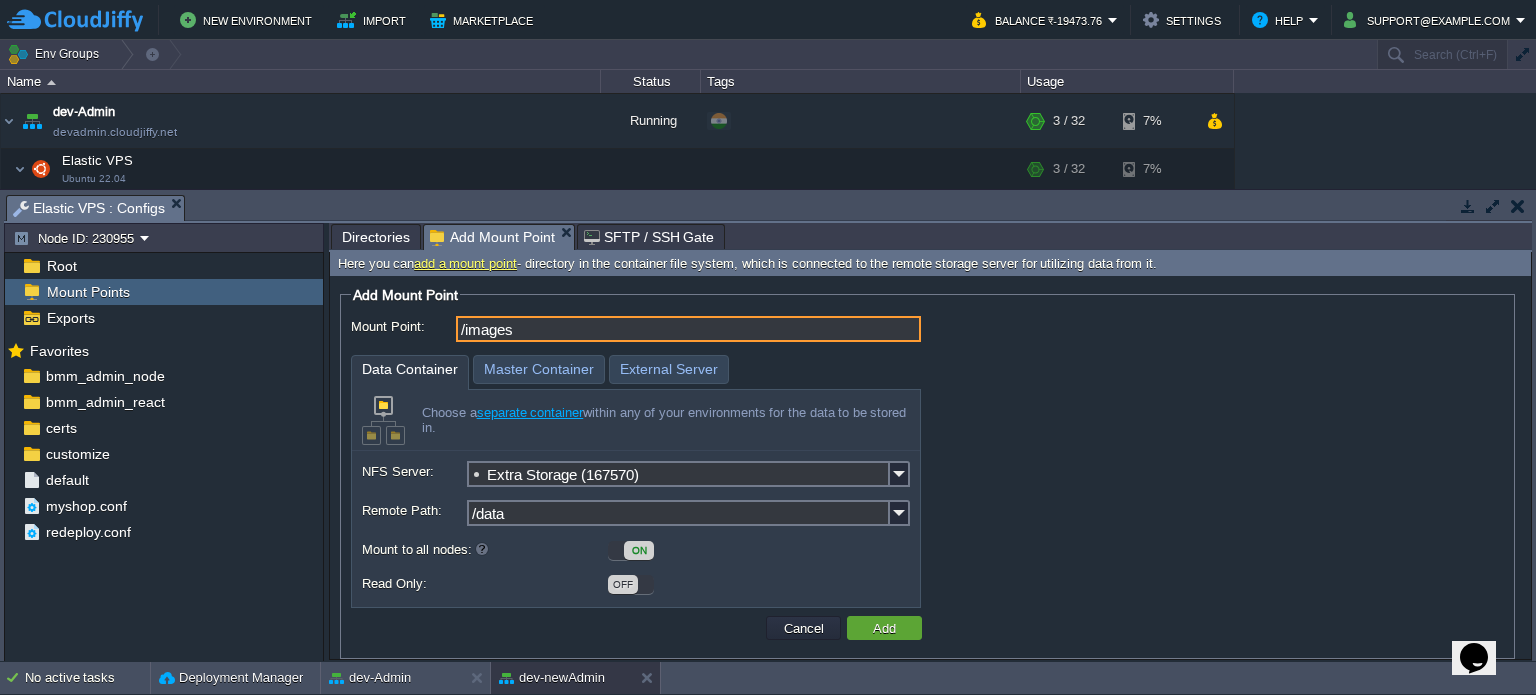 click on "/images" at bounding box center (688, 329) 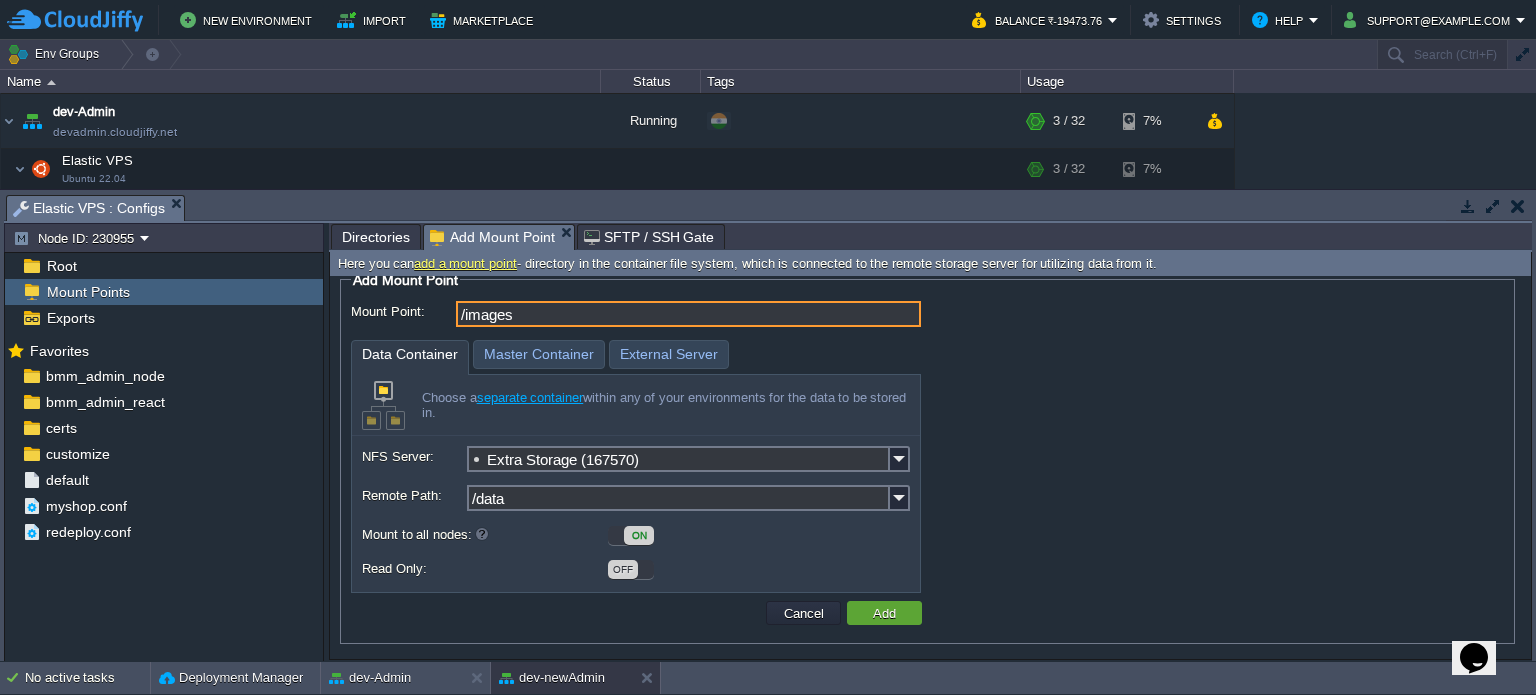 scroll, scrollTop: 20, scrollLeft: 0, axis: vertical 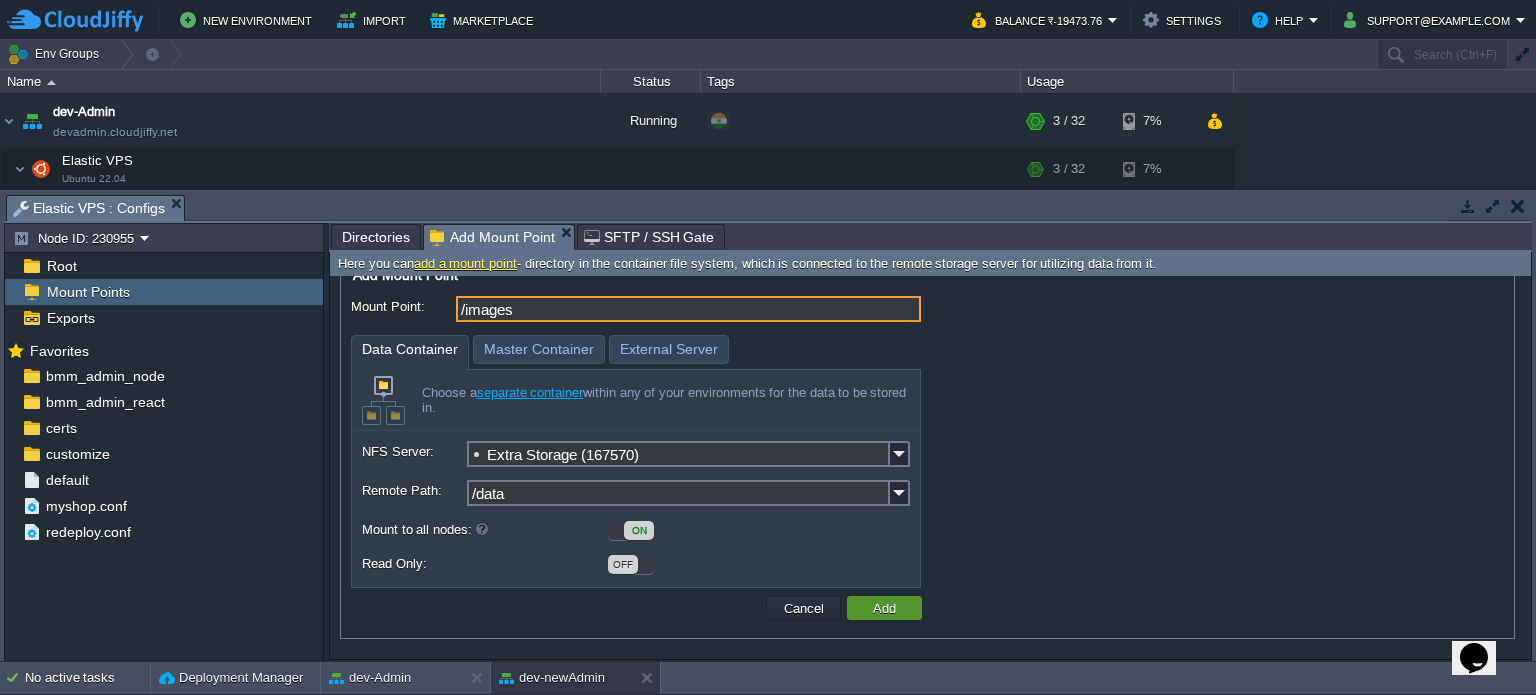 click on "Add" at bounding box center [884, 608] 